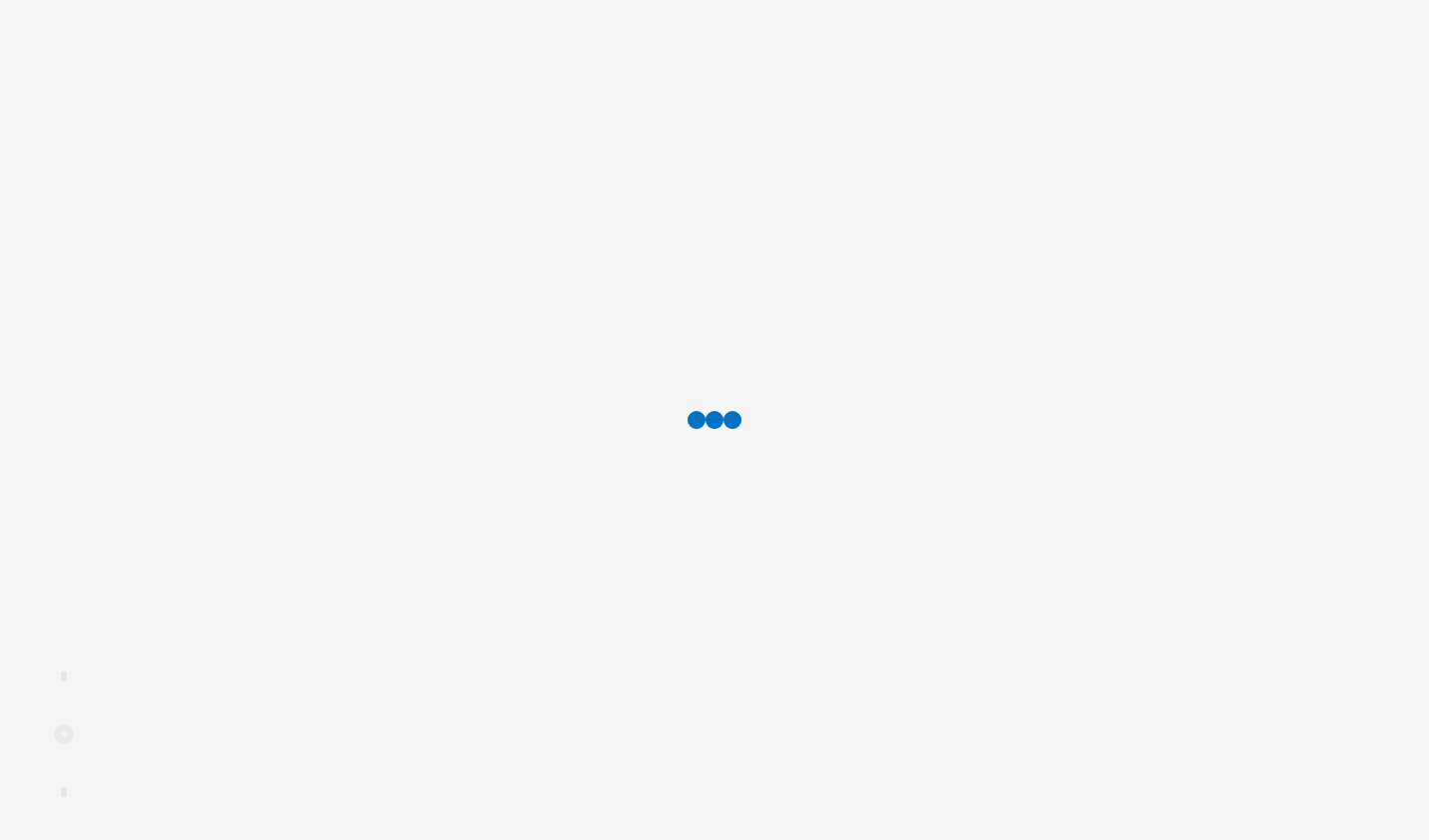 scroll, scrollTop: 0, scrollLeft: 0, axis: both 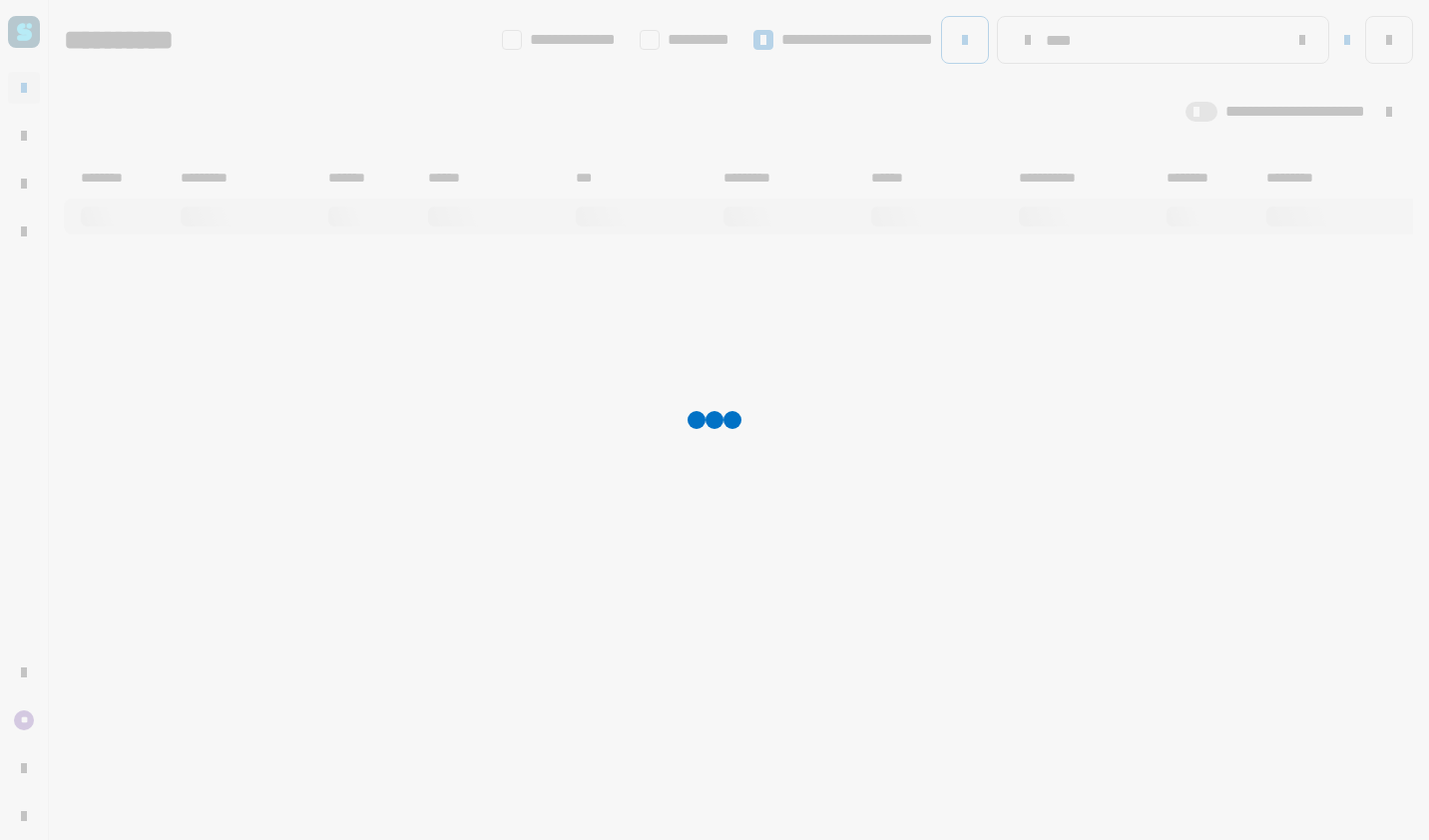 type on "****" 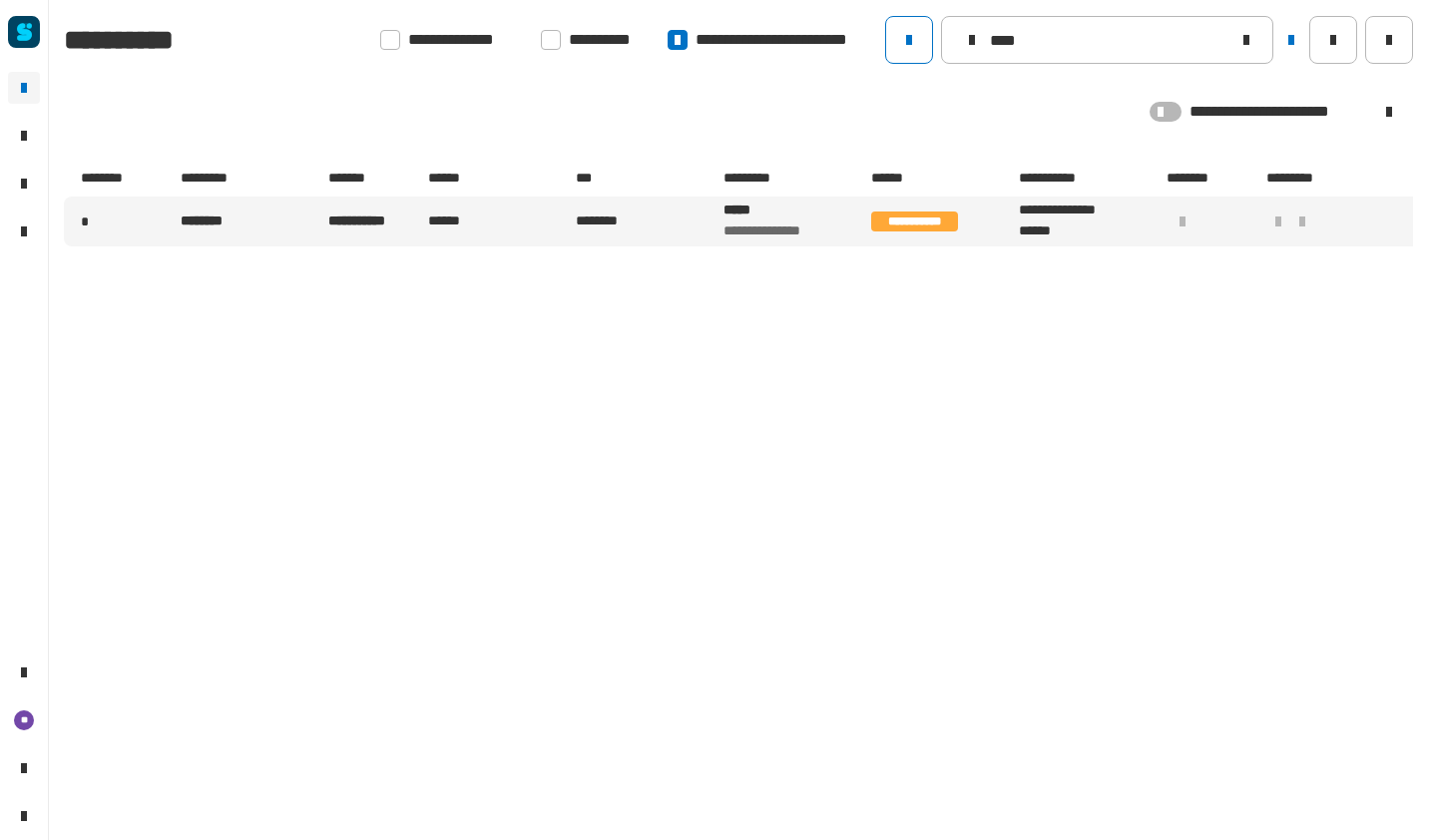 click 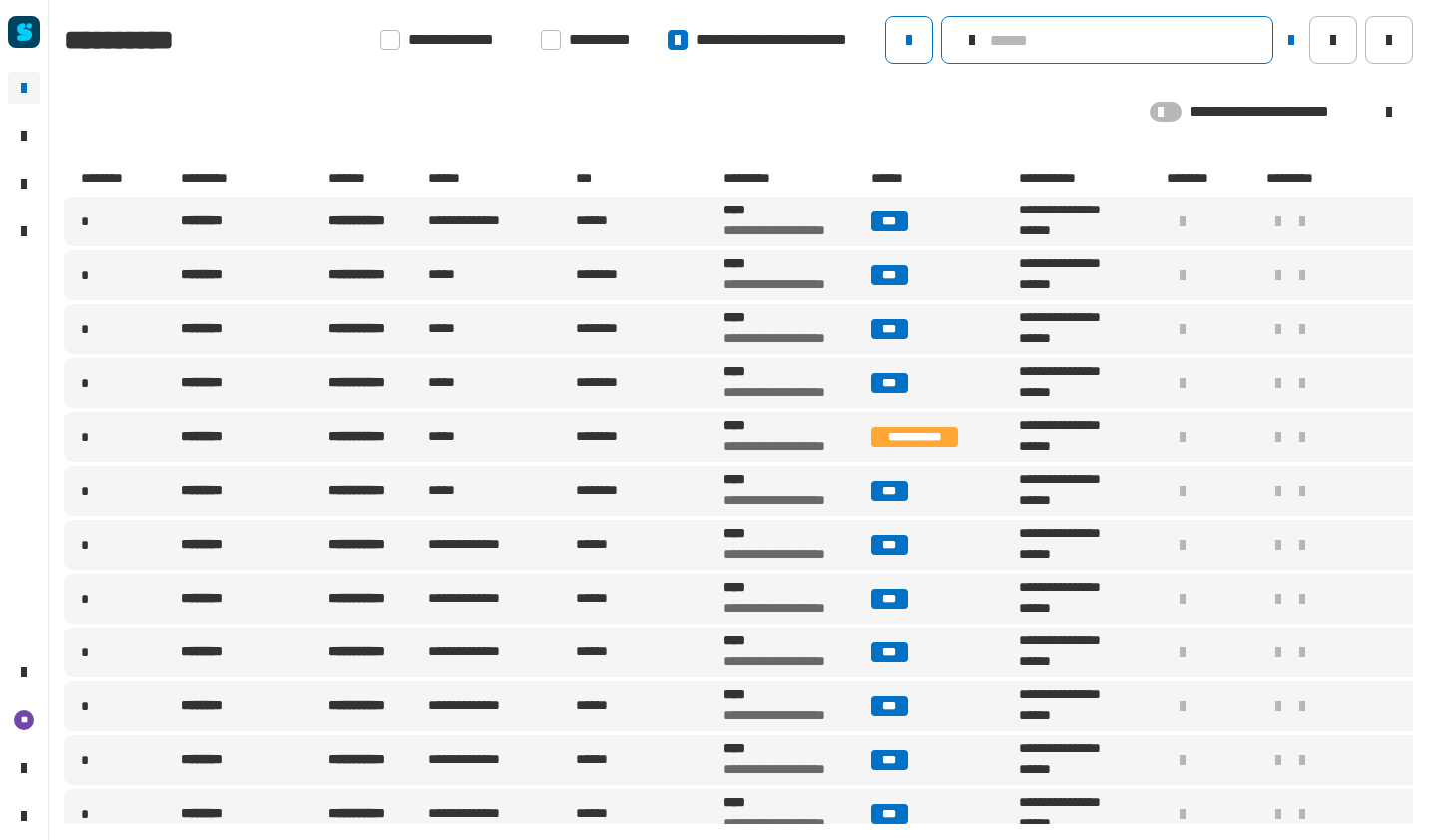click 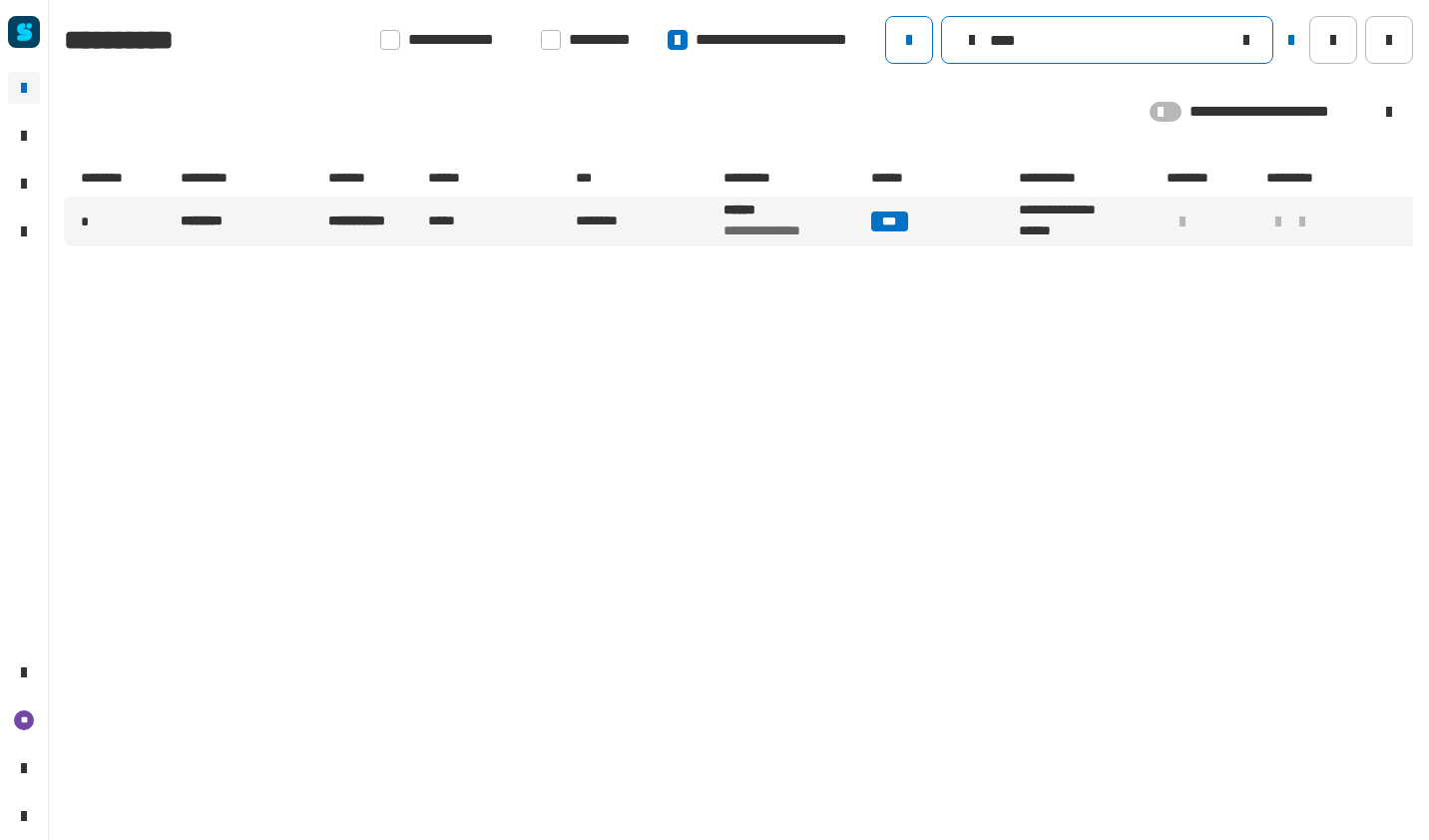 type on "****" 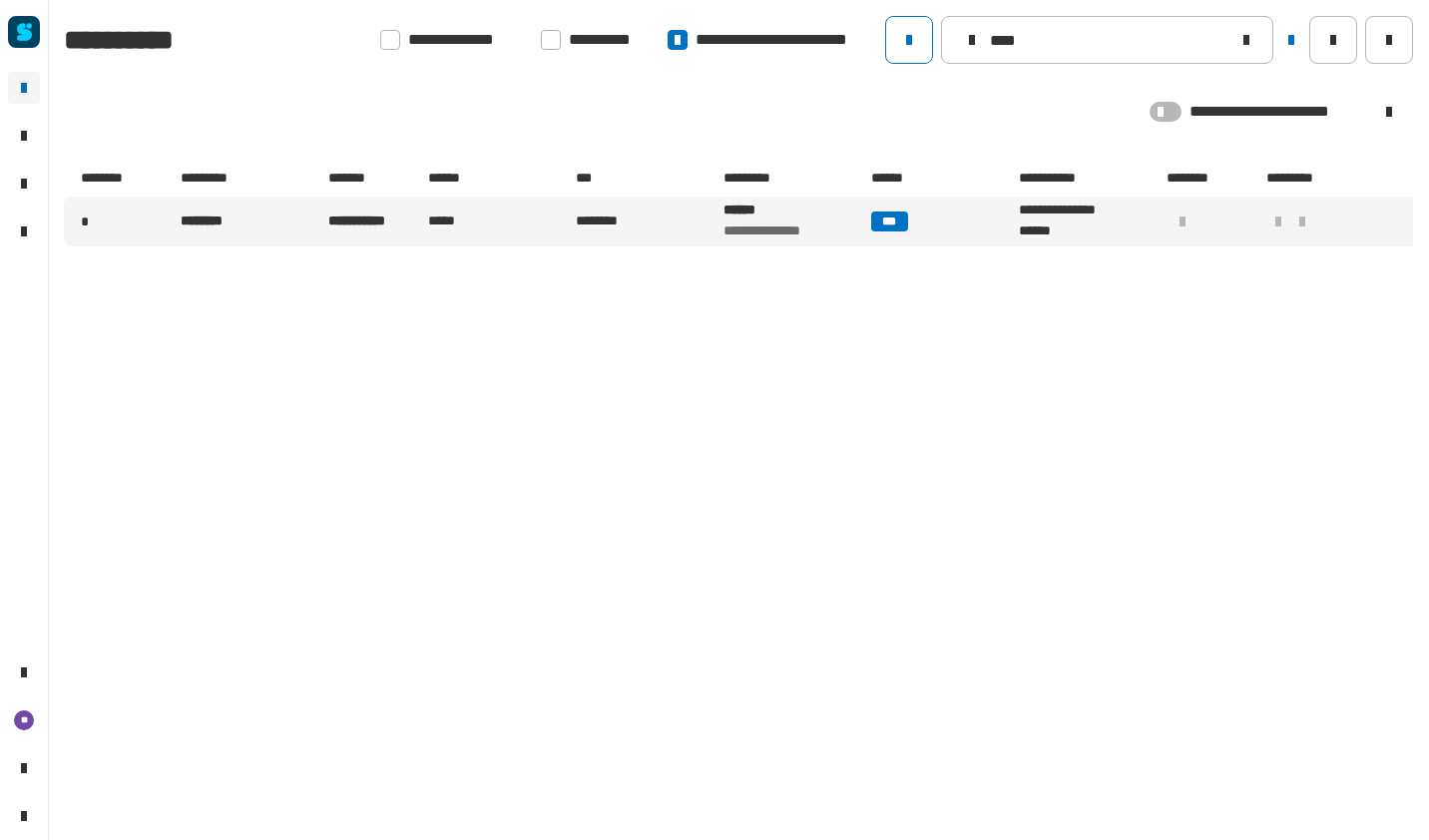 click on "***" at bounding box center (889, 221) 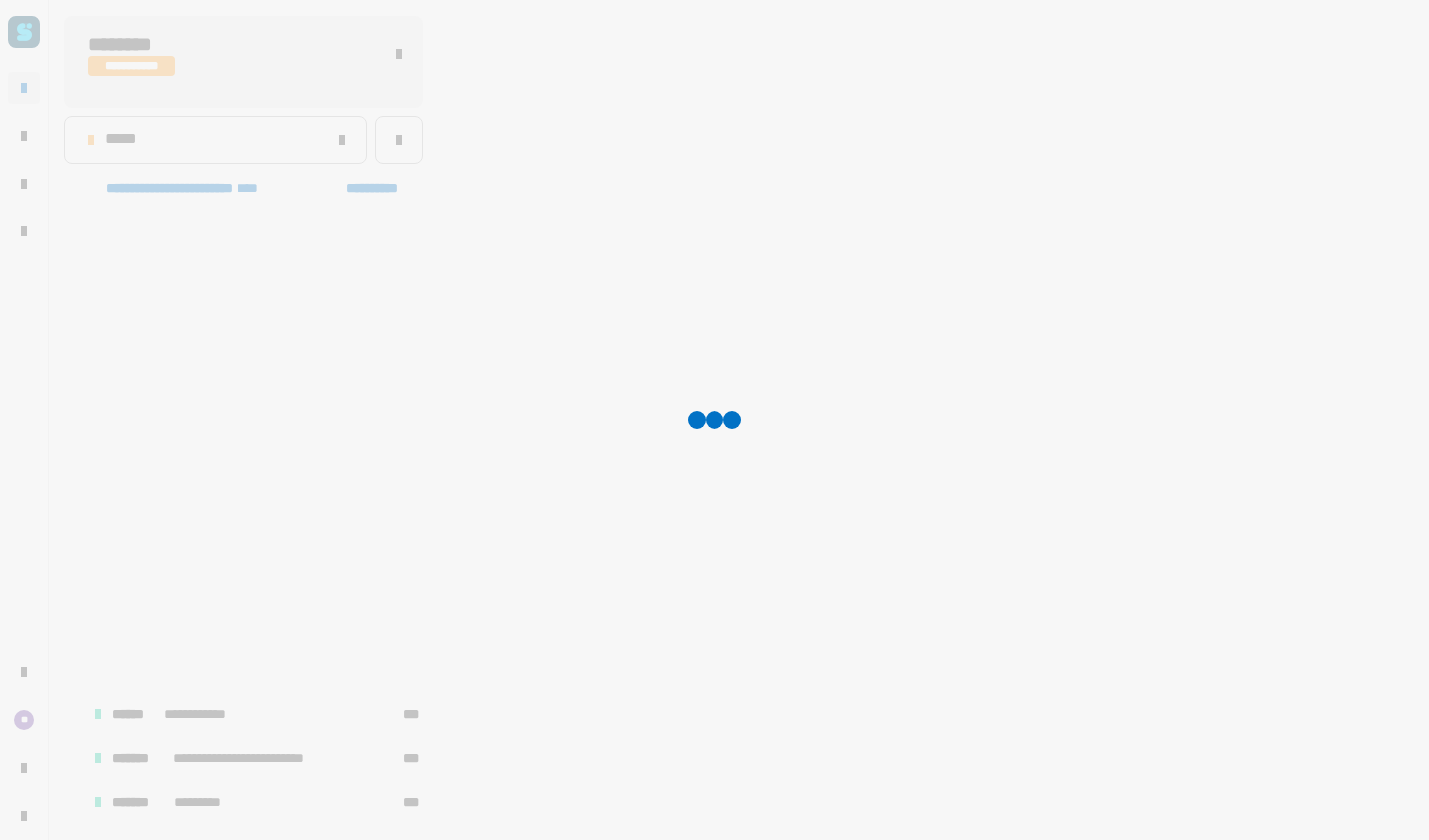 scroll, scrollTop: 525, scrollLeft: 0, axis: vertical 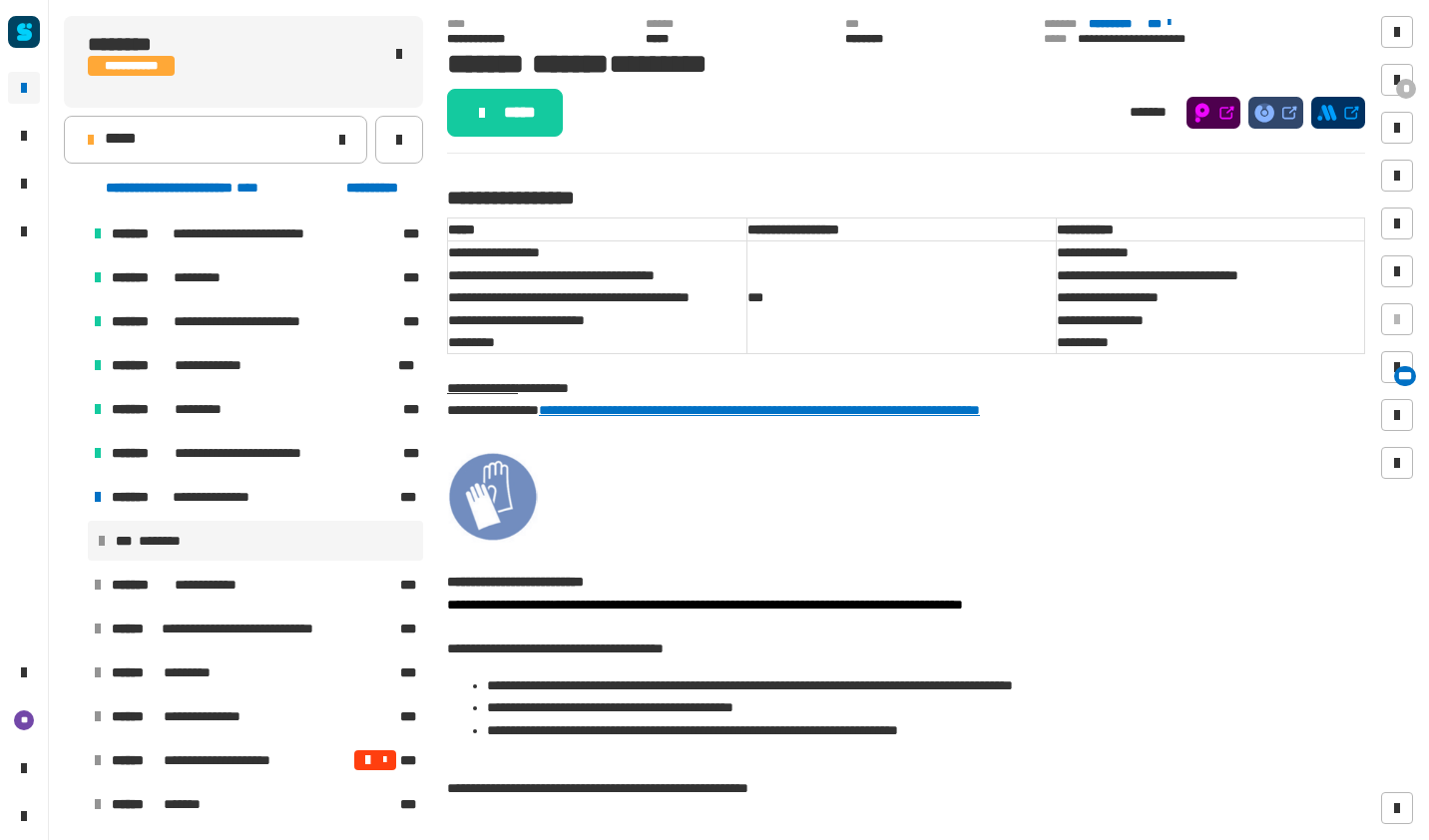 click on "*****" 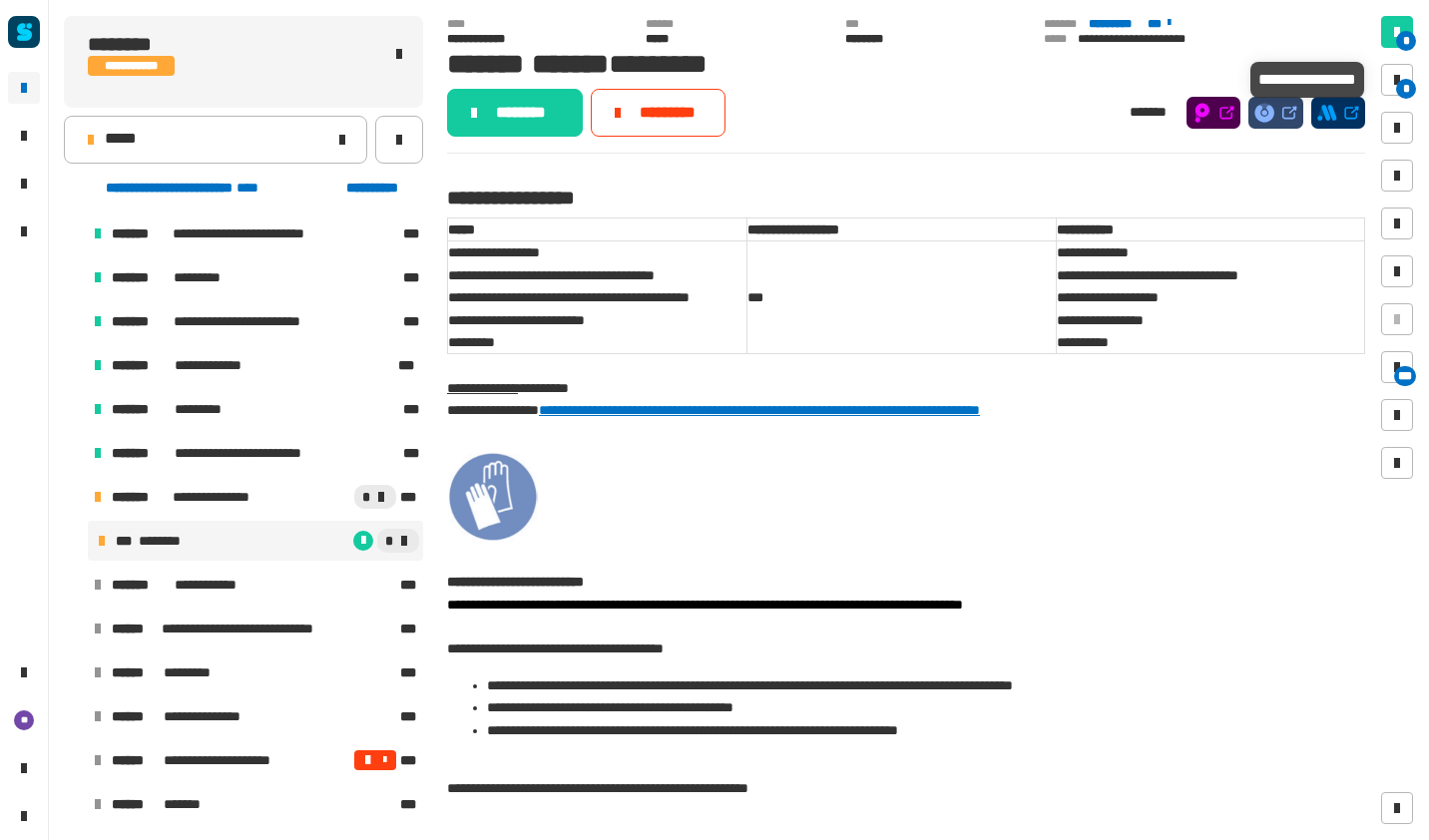 click at bounding box center (1397, 80) 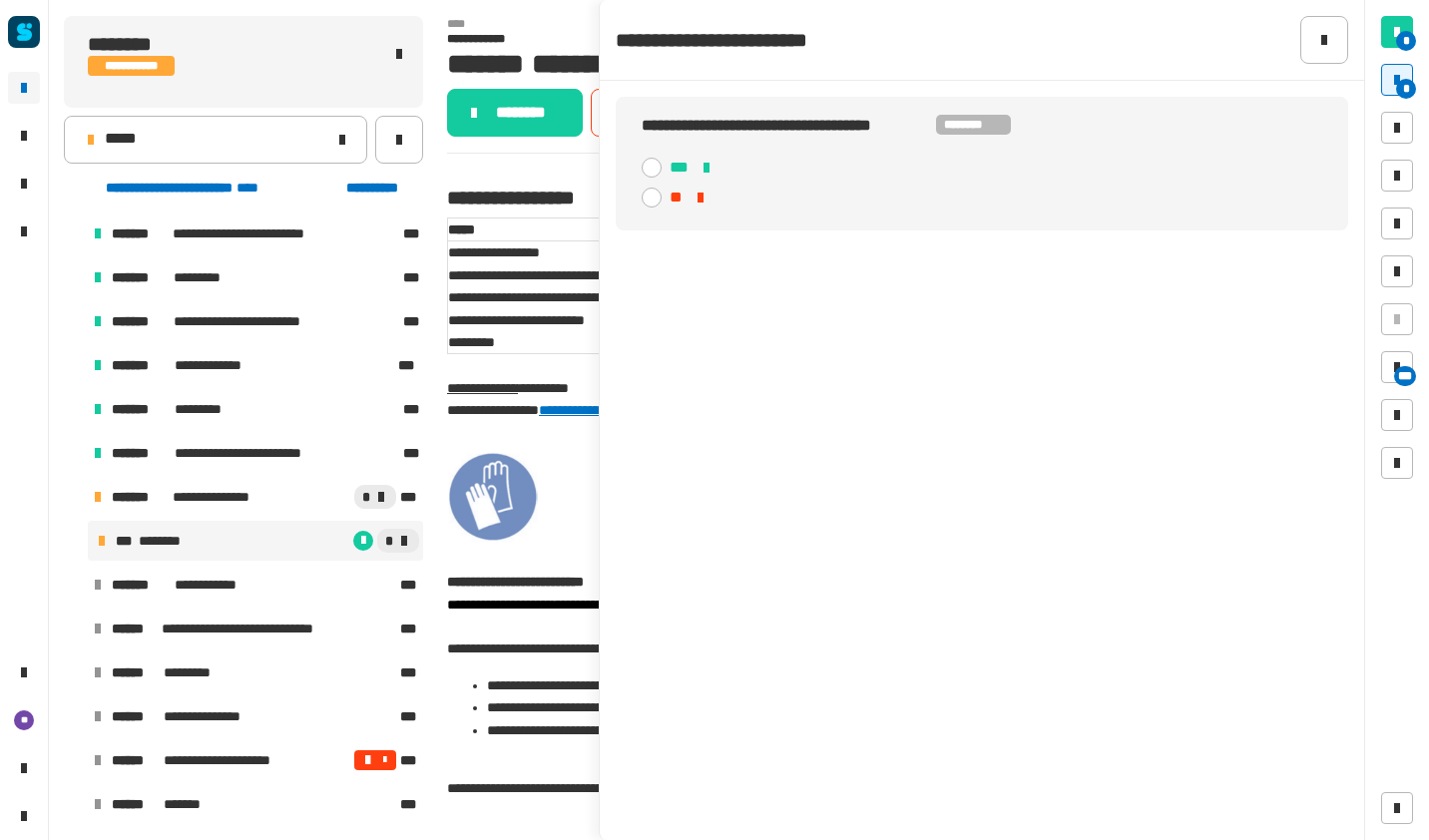 click 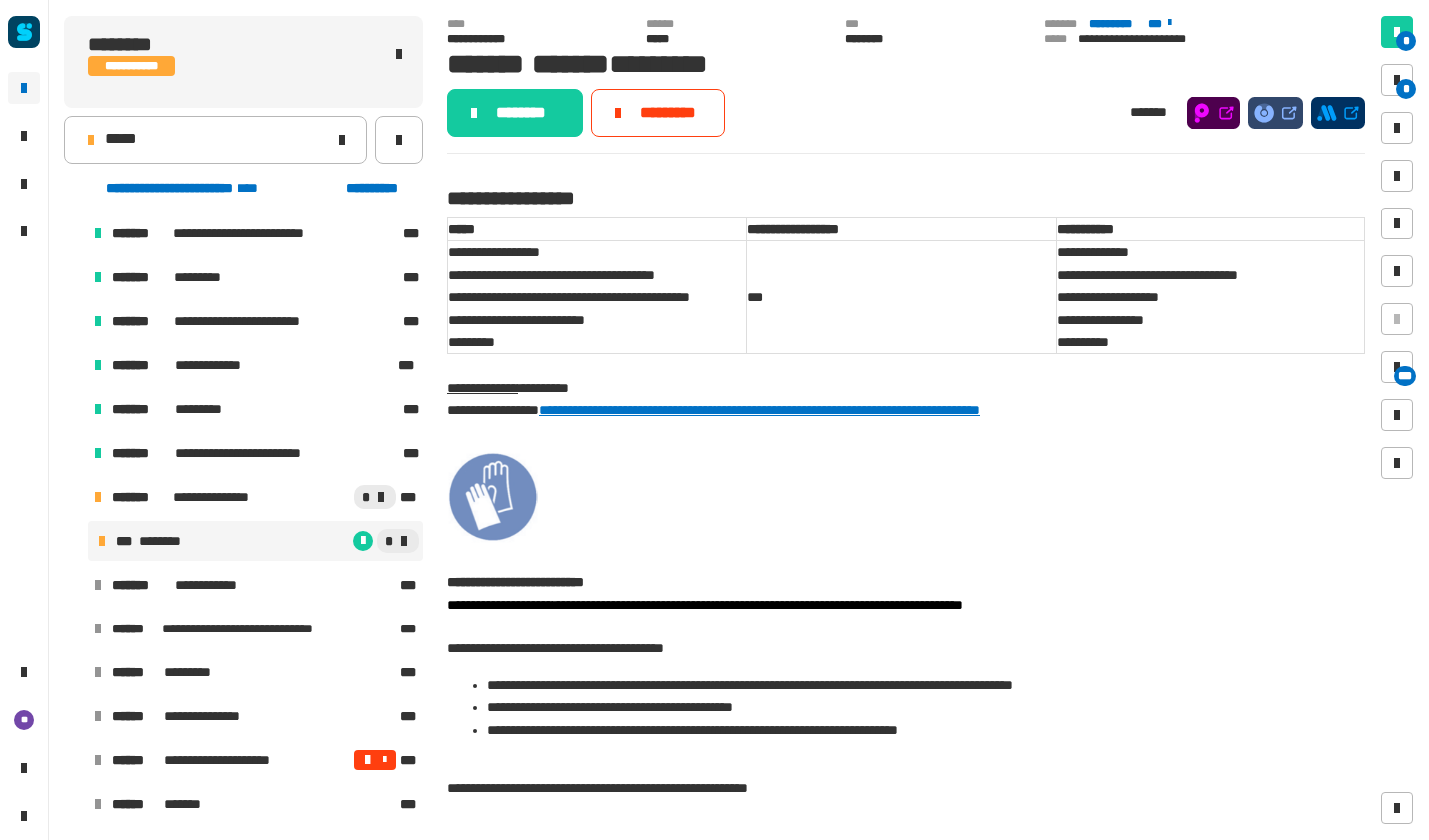 click at bounding box center [368, 760] 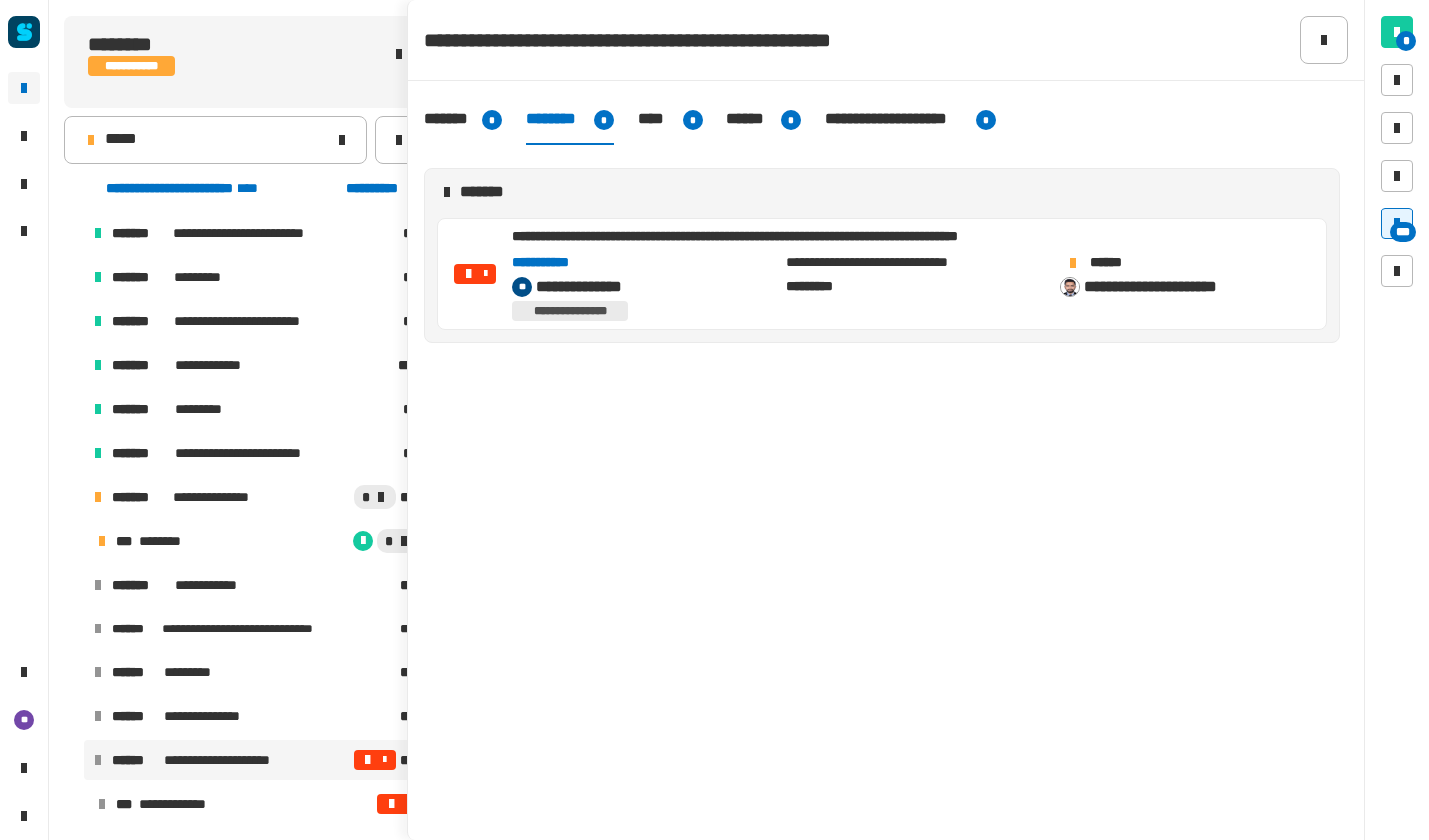 click on "**********" 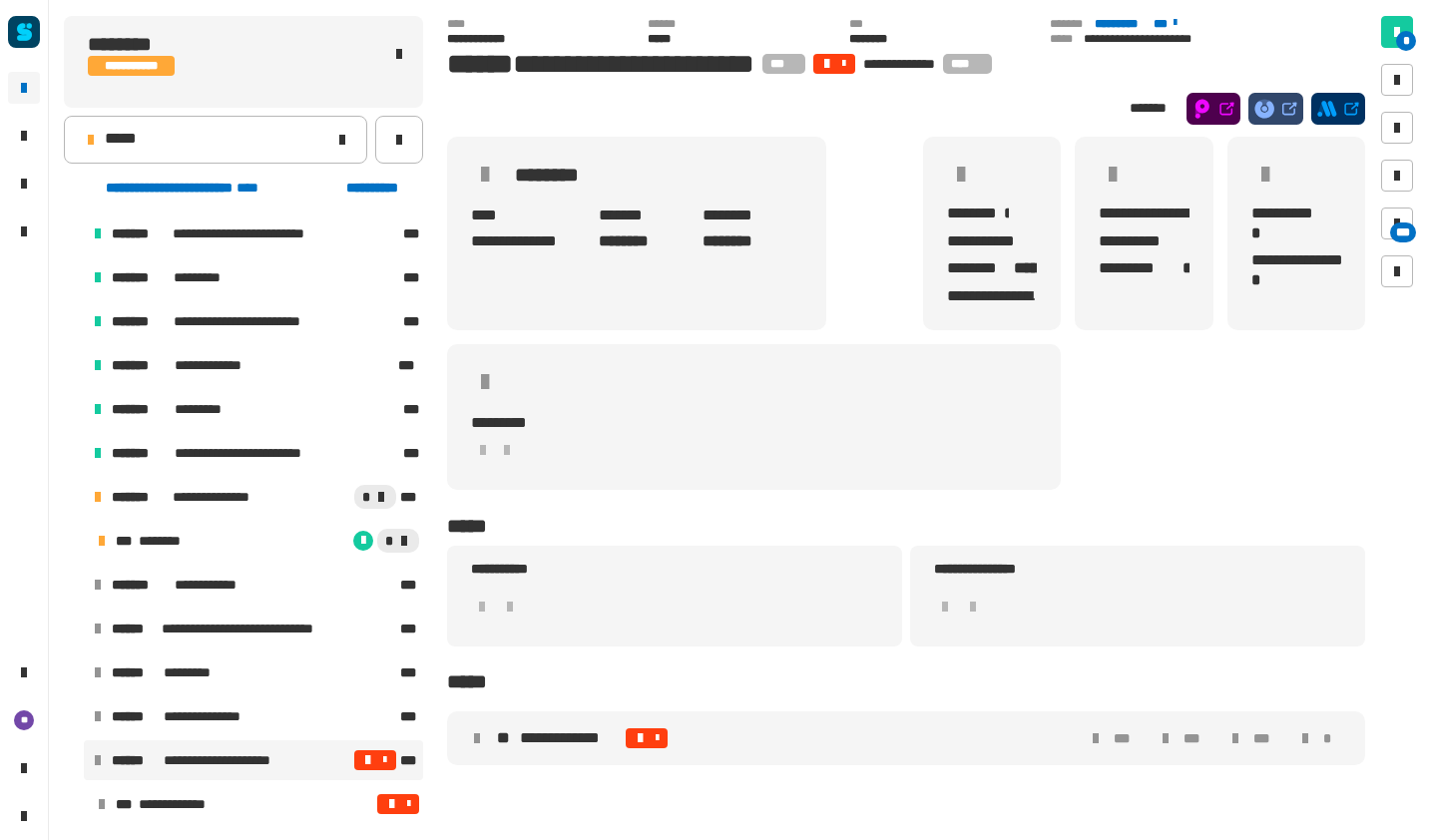 click on "**********" 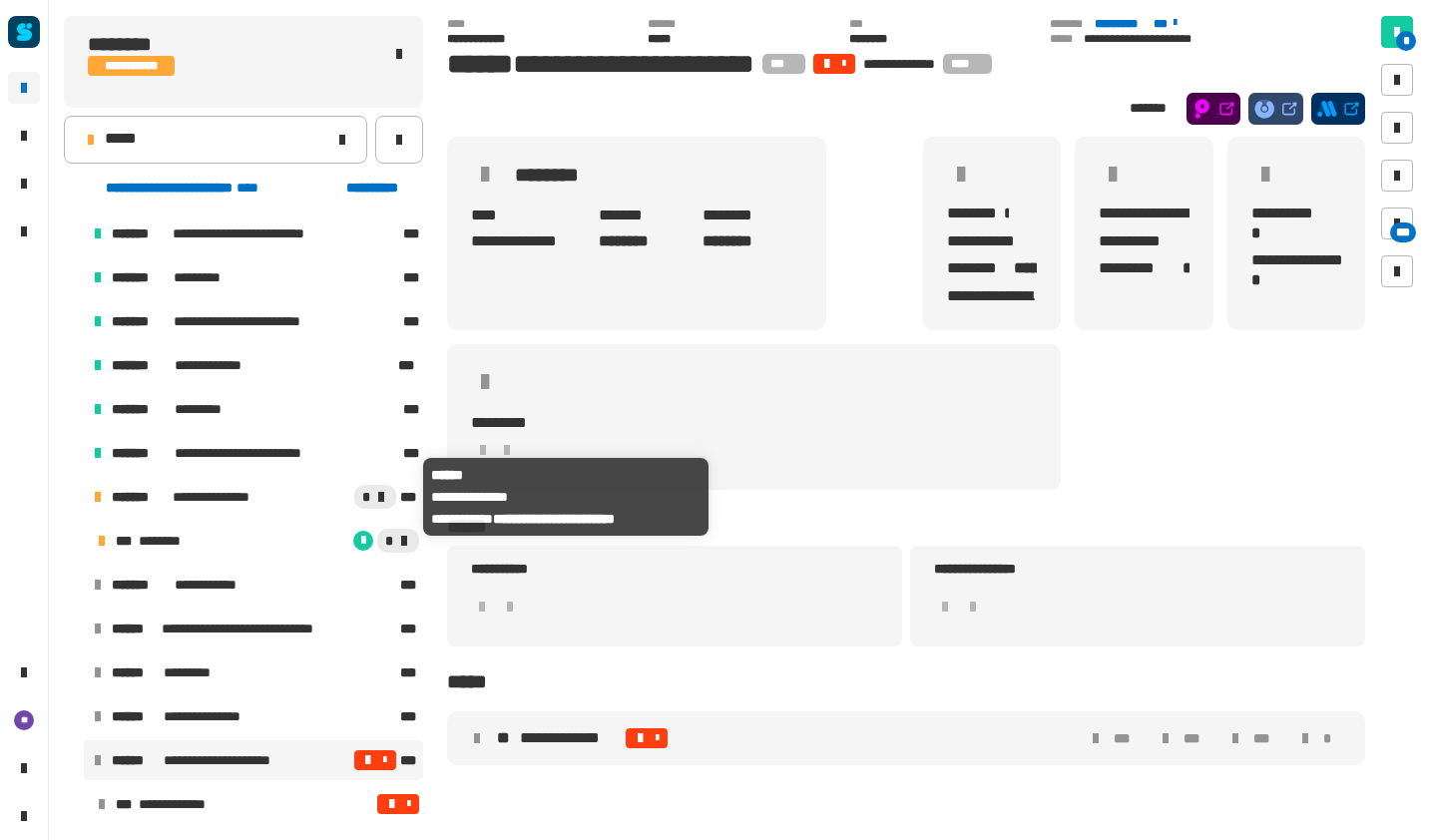 click on "**********" at bounding box center (219, 497) 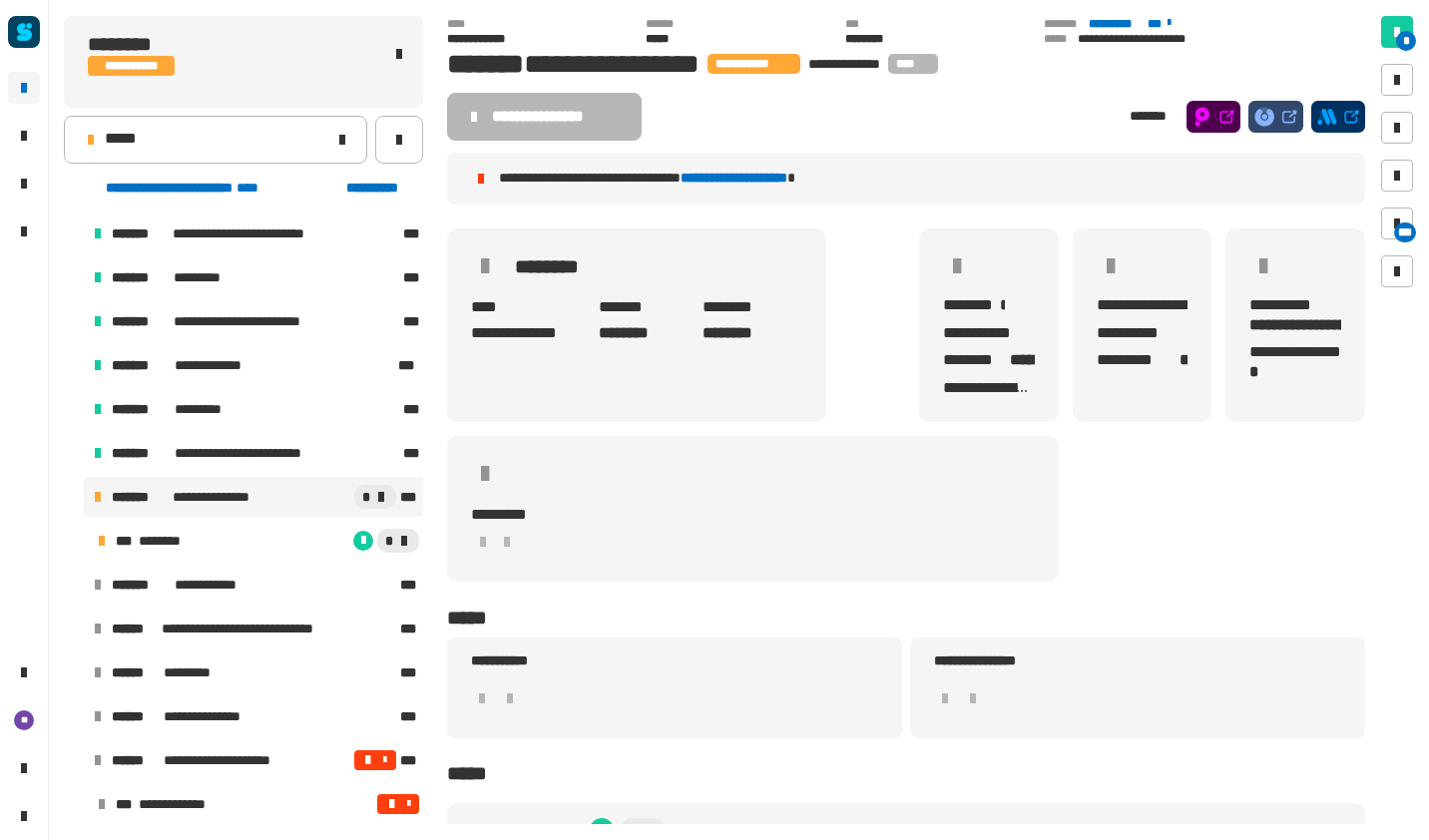 click on "*** ******** *" at bounding box center (255, 541) 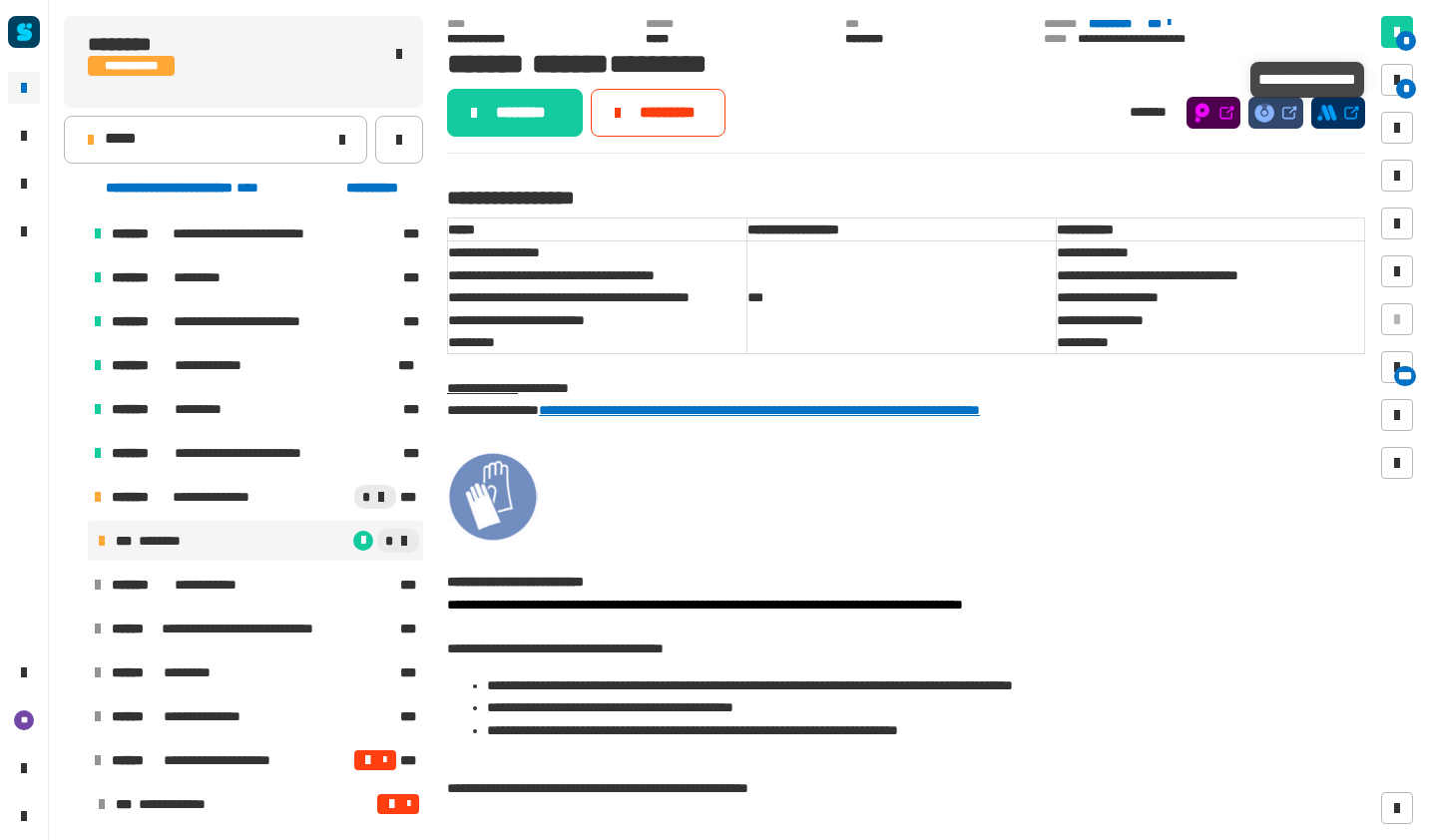 click on "*" at bounding box center [1406, 89] 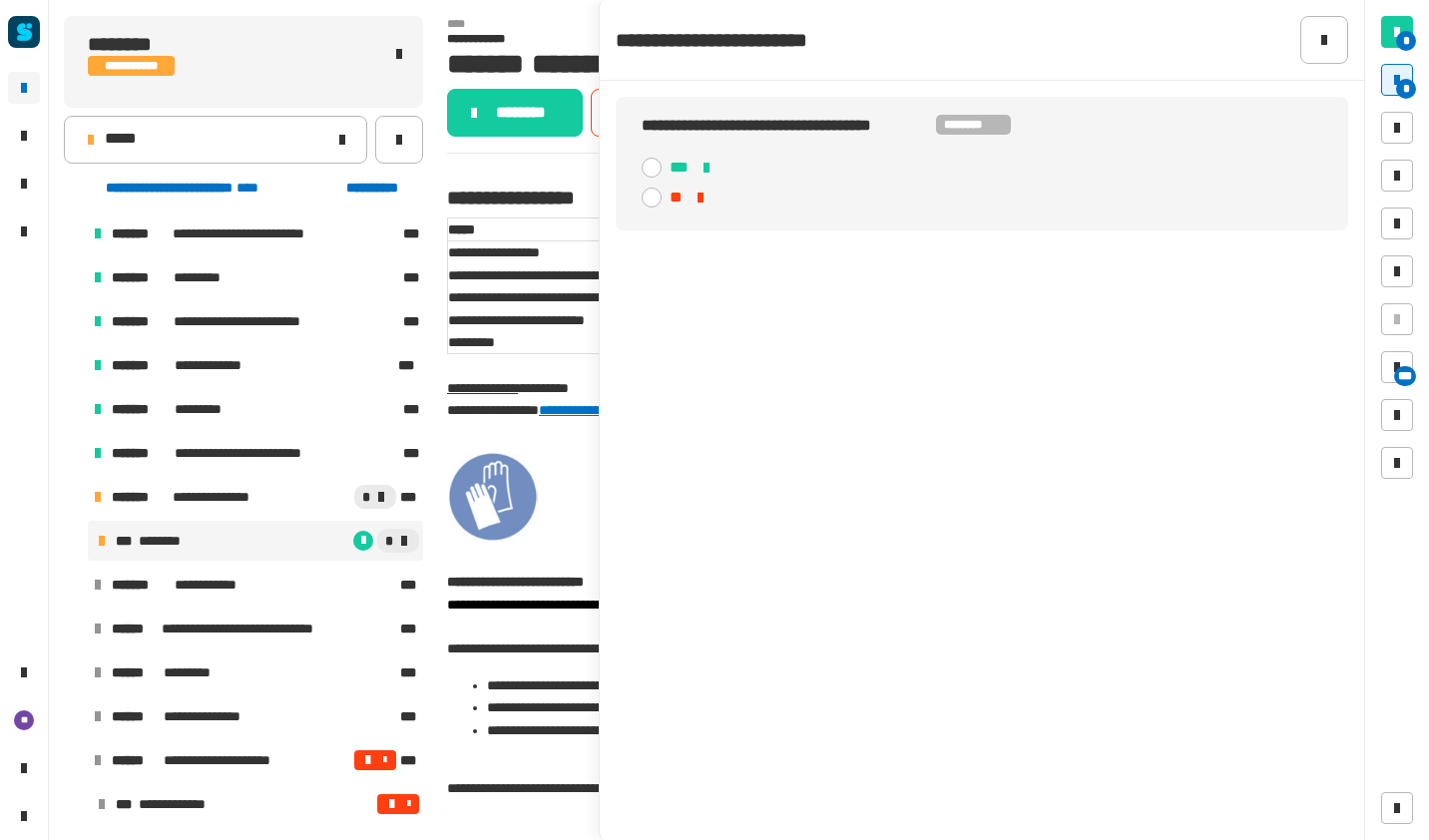 click 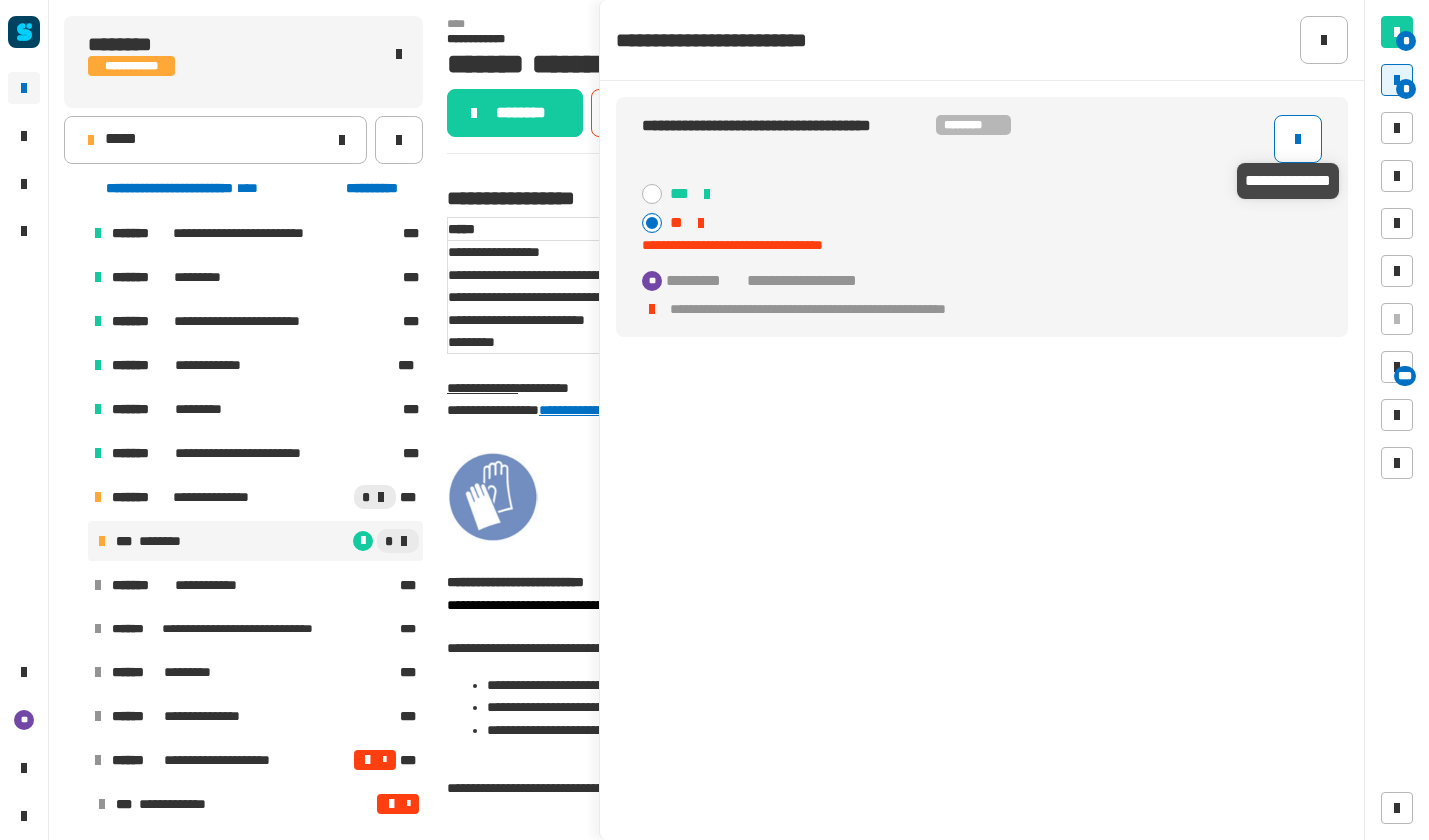 click 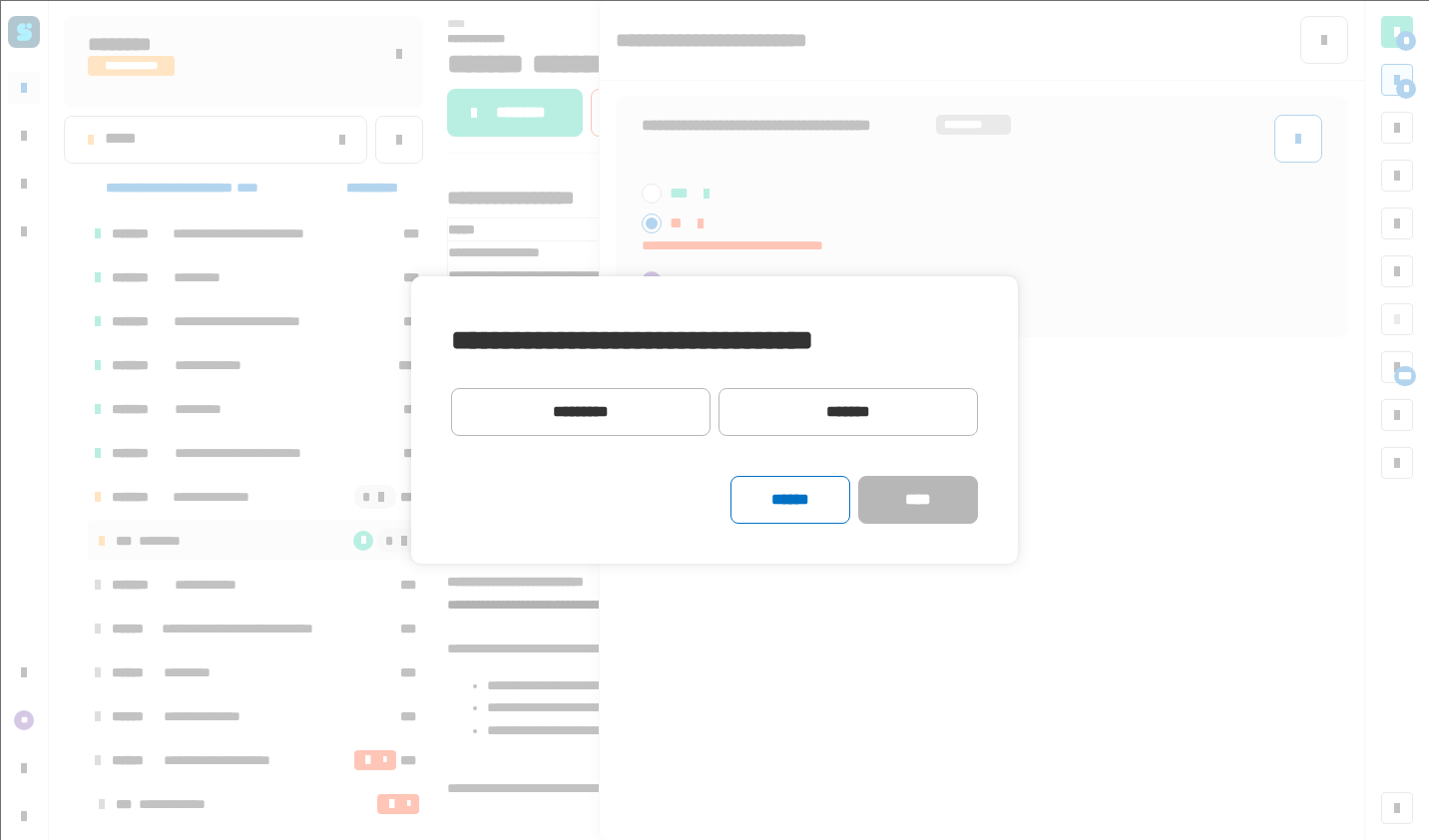 click on "*********" 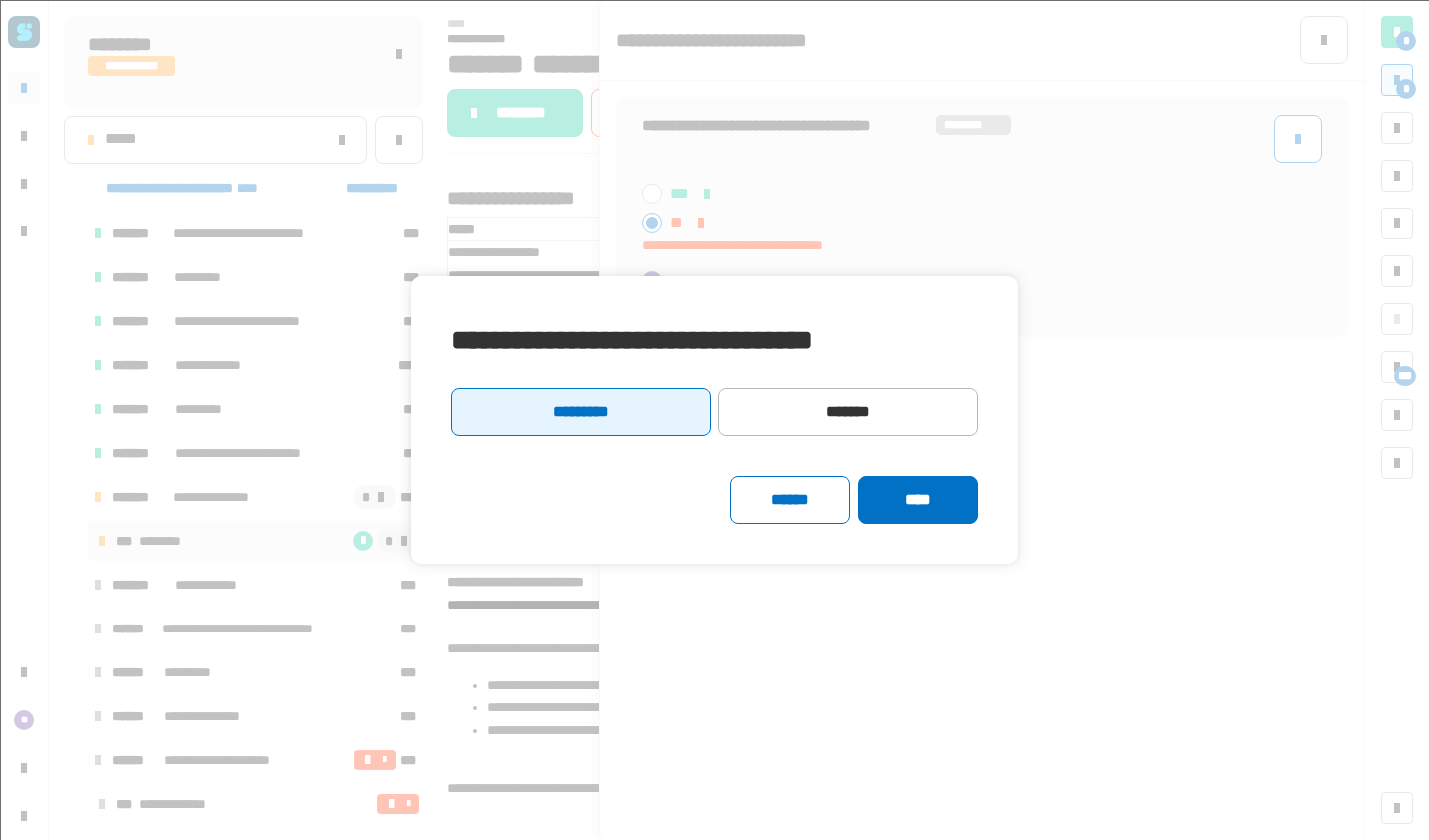 click on "****" 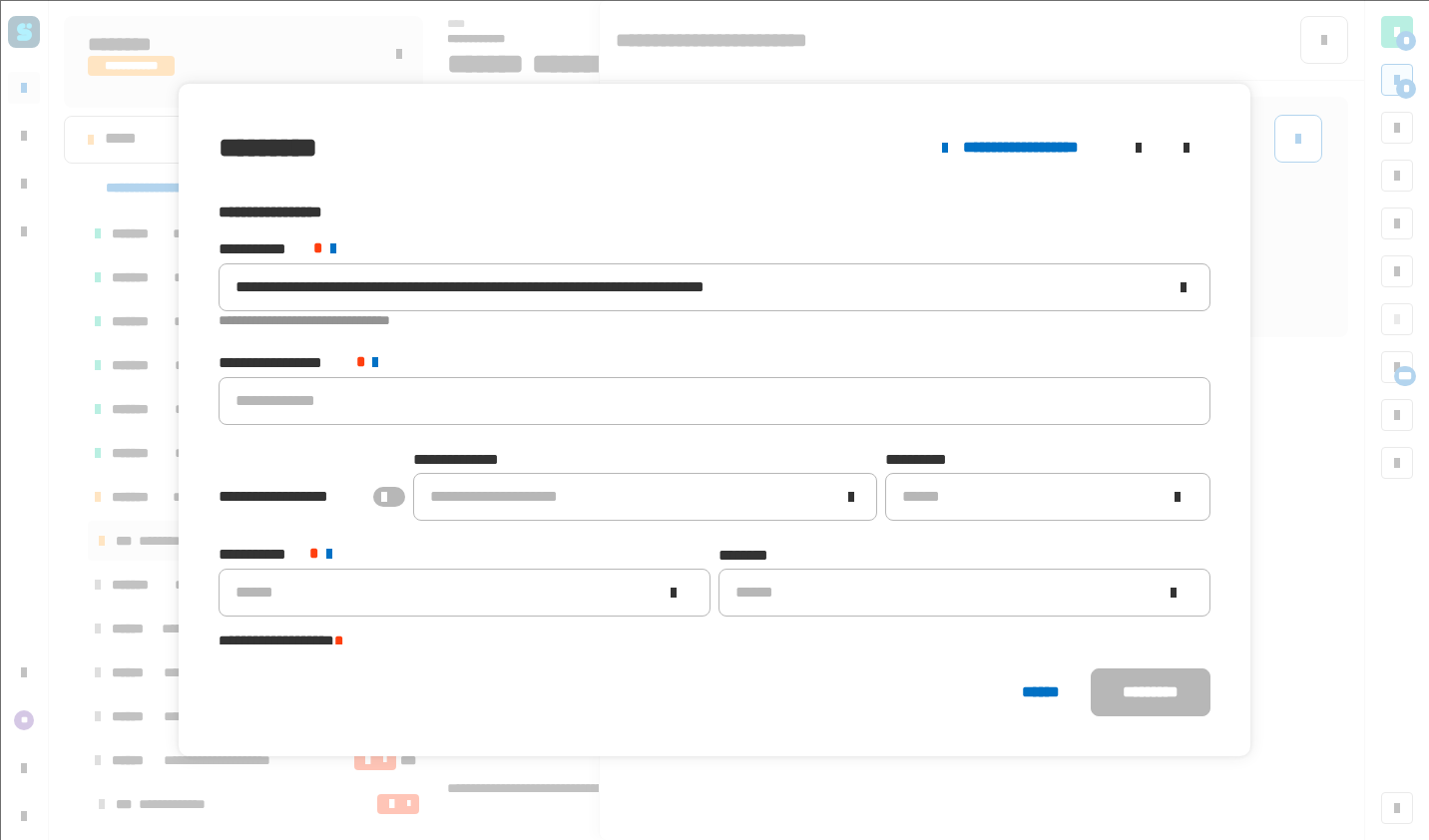 click 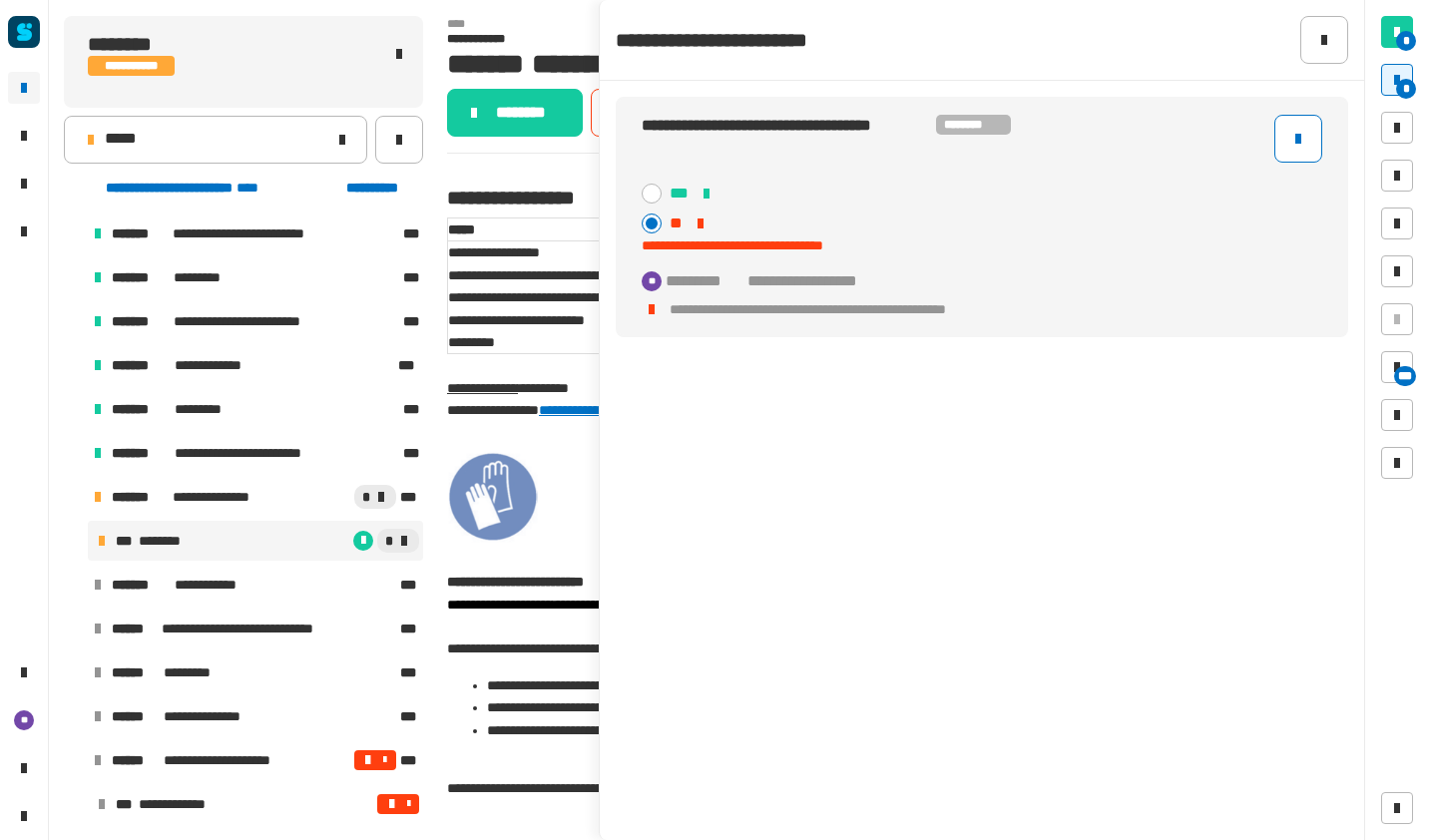 click 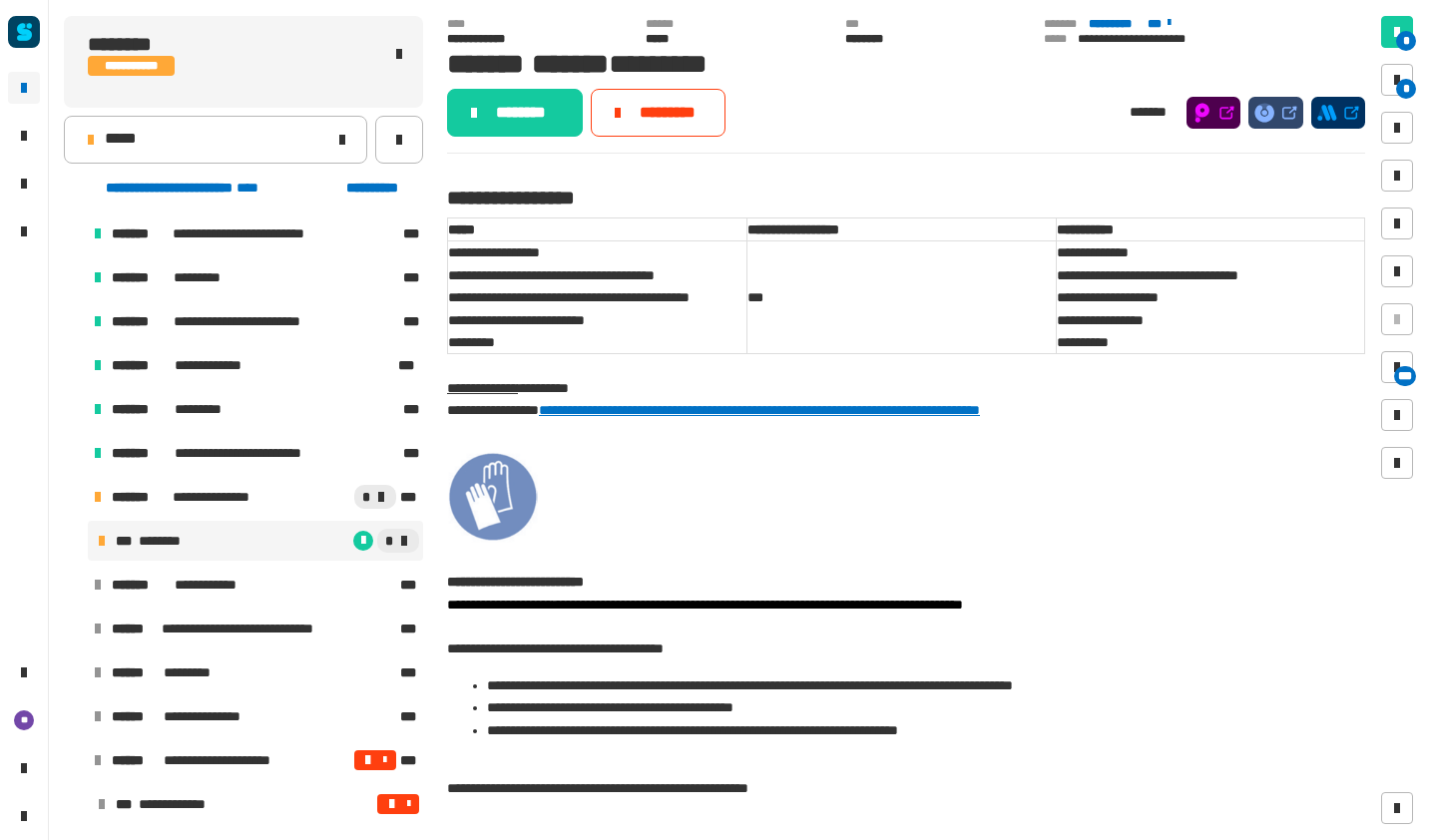 drag, startPoint x: 72, startPoint y: 290, endPoint x: 171, endPoint y: 185, distance: 144.31216 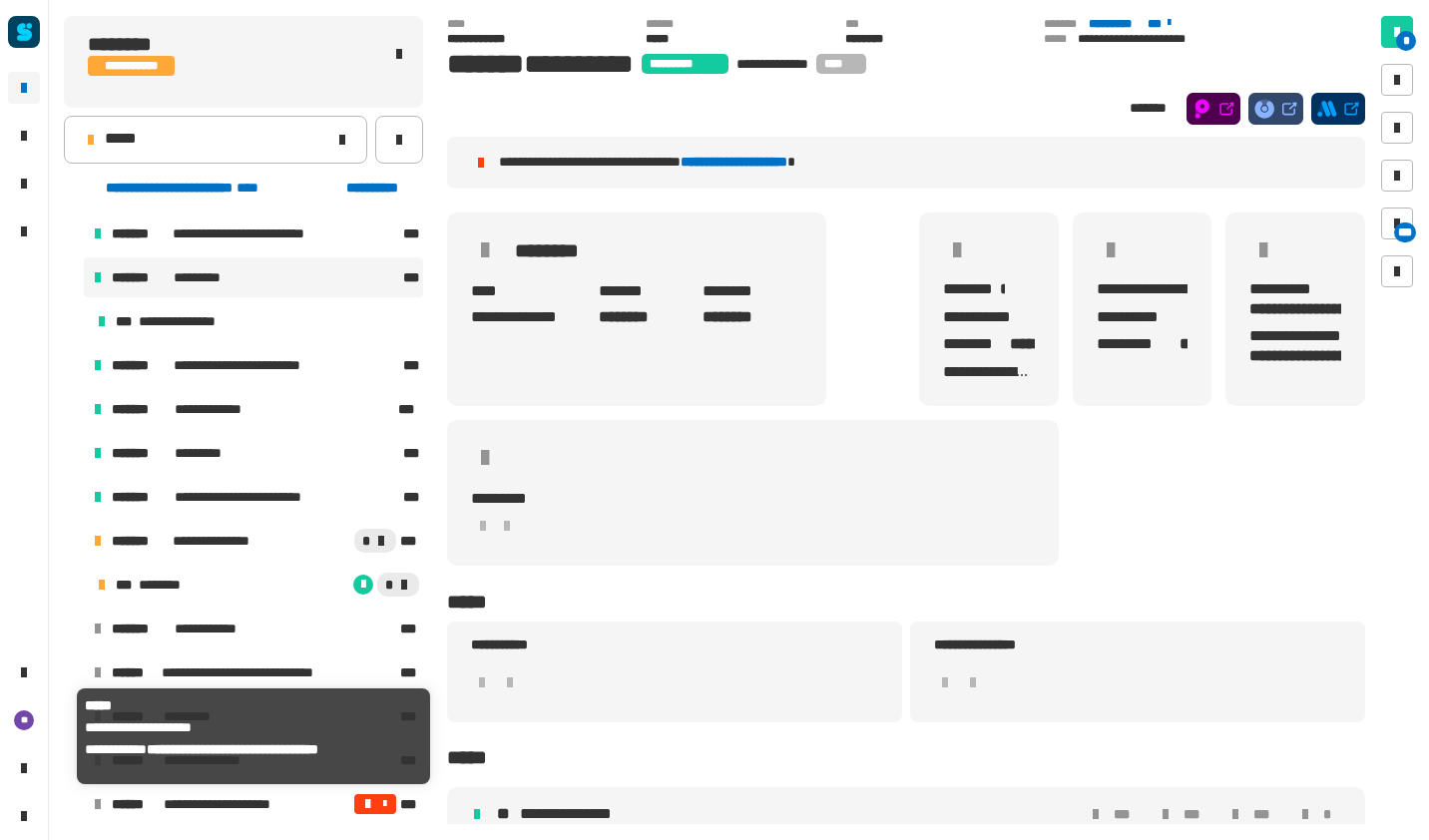 click on "**********" at bounding box center [236, 804] 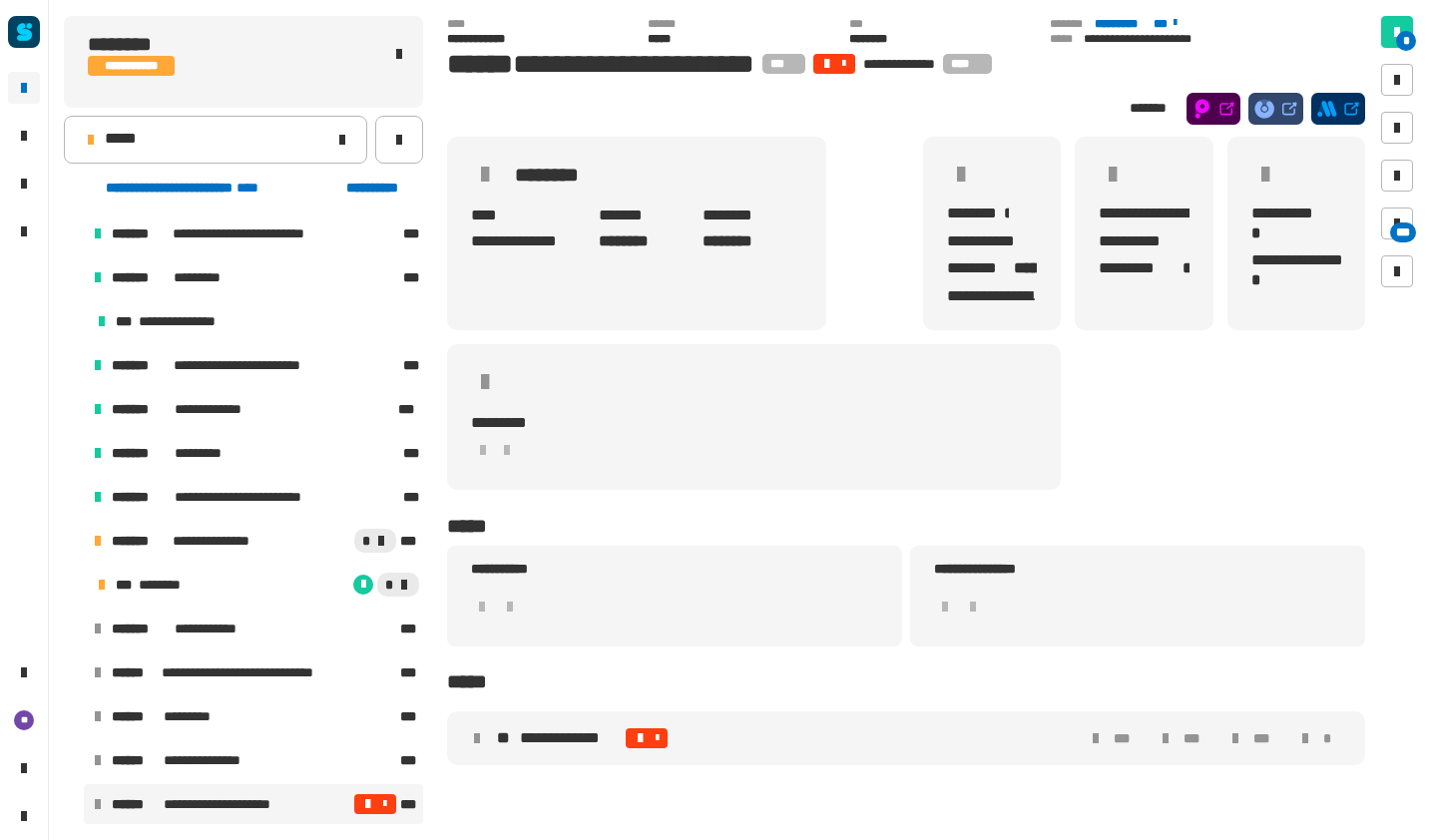 click at bounding box center (647, 738) 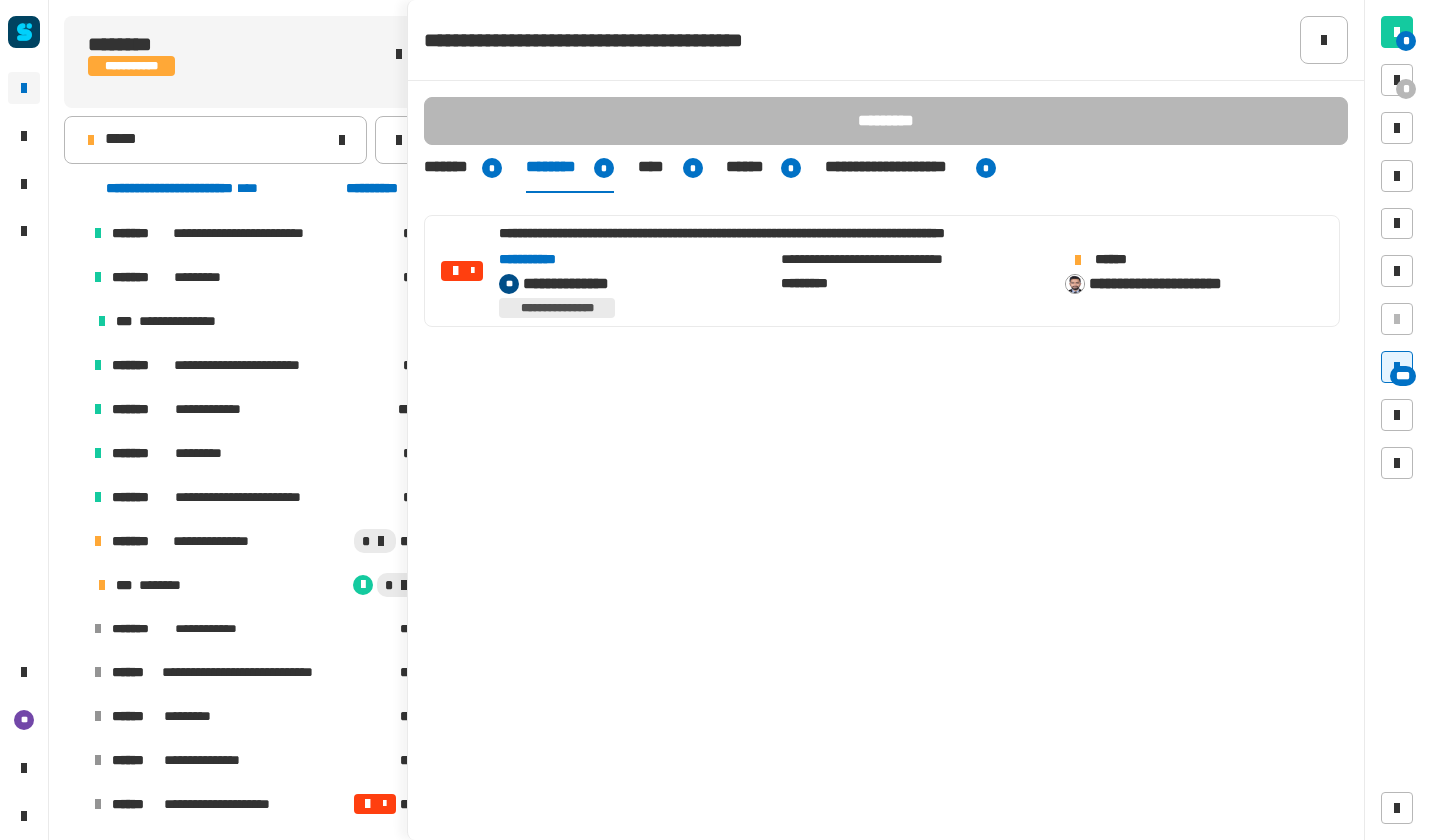 click 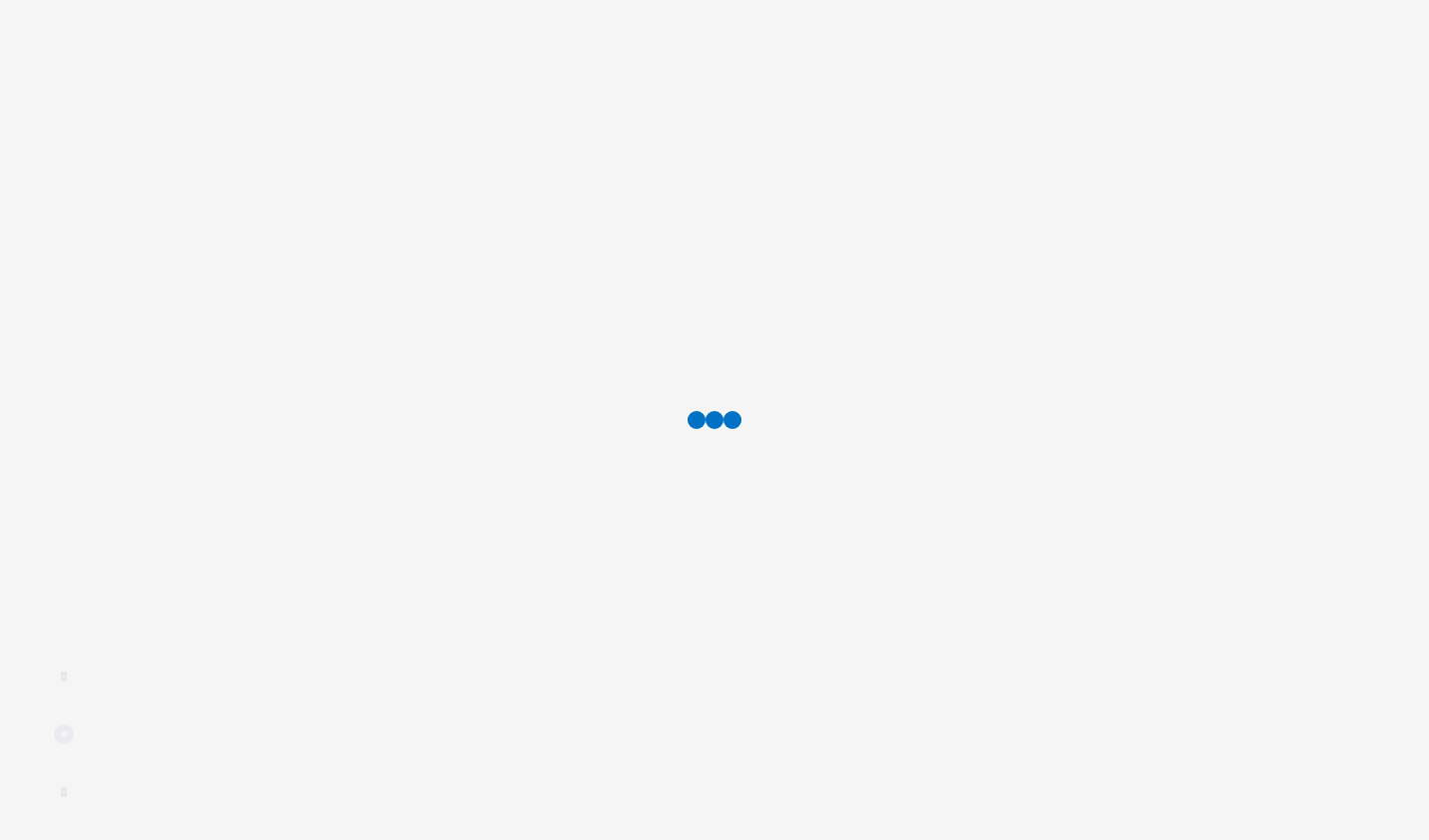 scroll, scrollTop: 0, scrollLeft: 0, axis: both 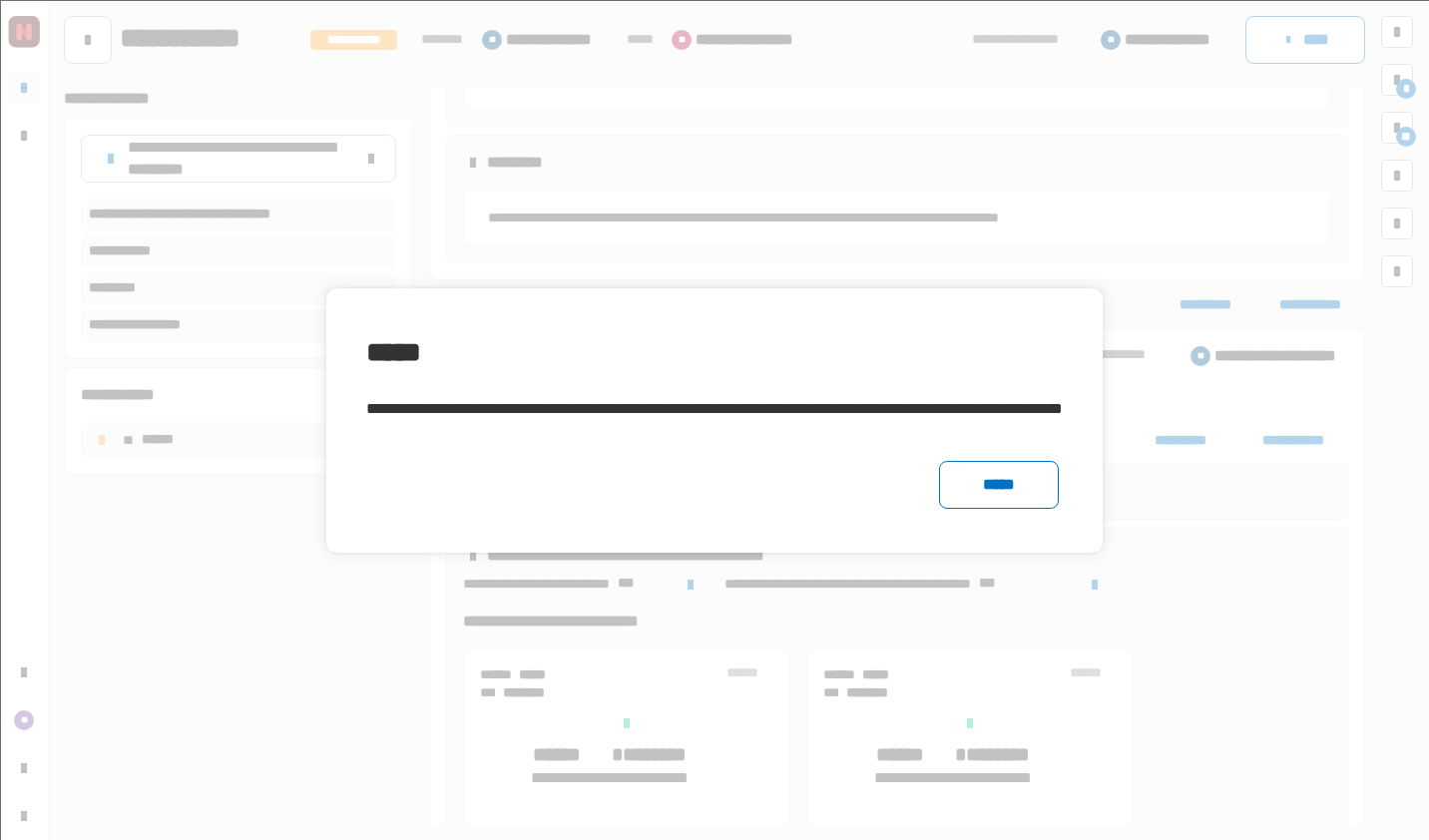 click on "*****" 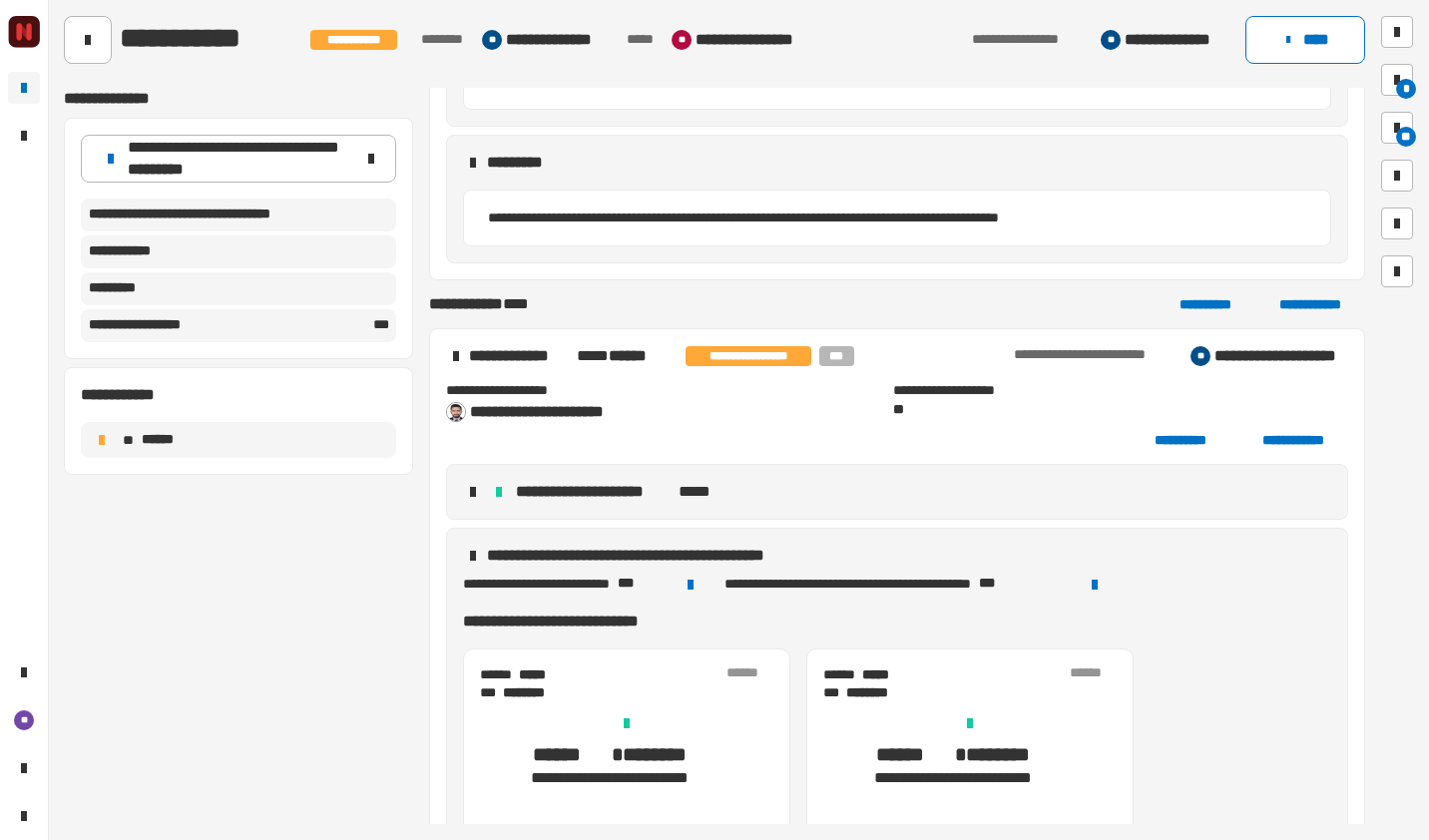 click 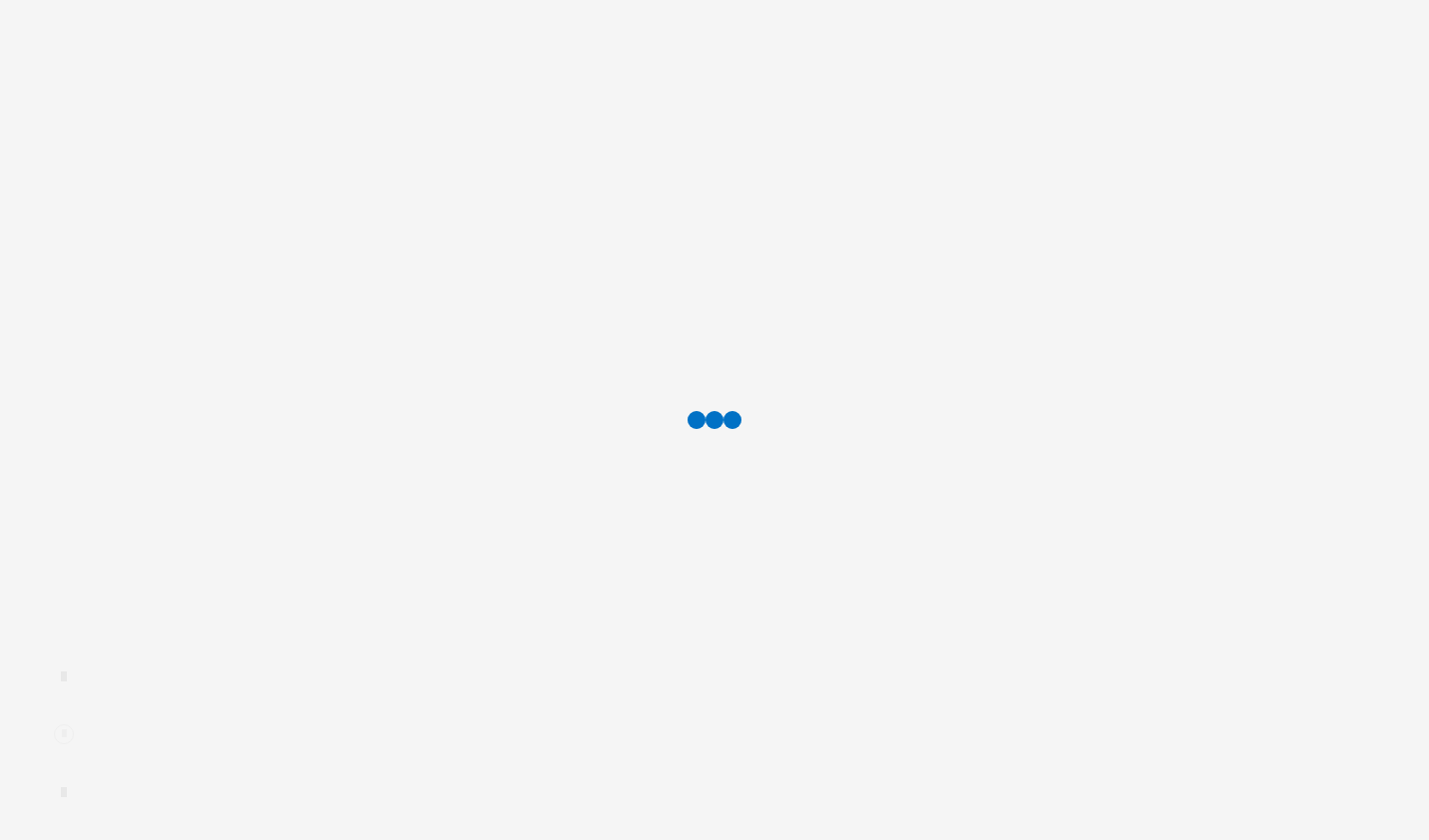 scroll, scrollTop: 0, scrollLeft: 0, axis: both 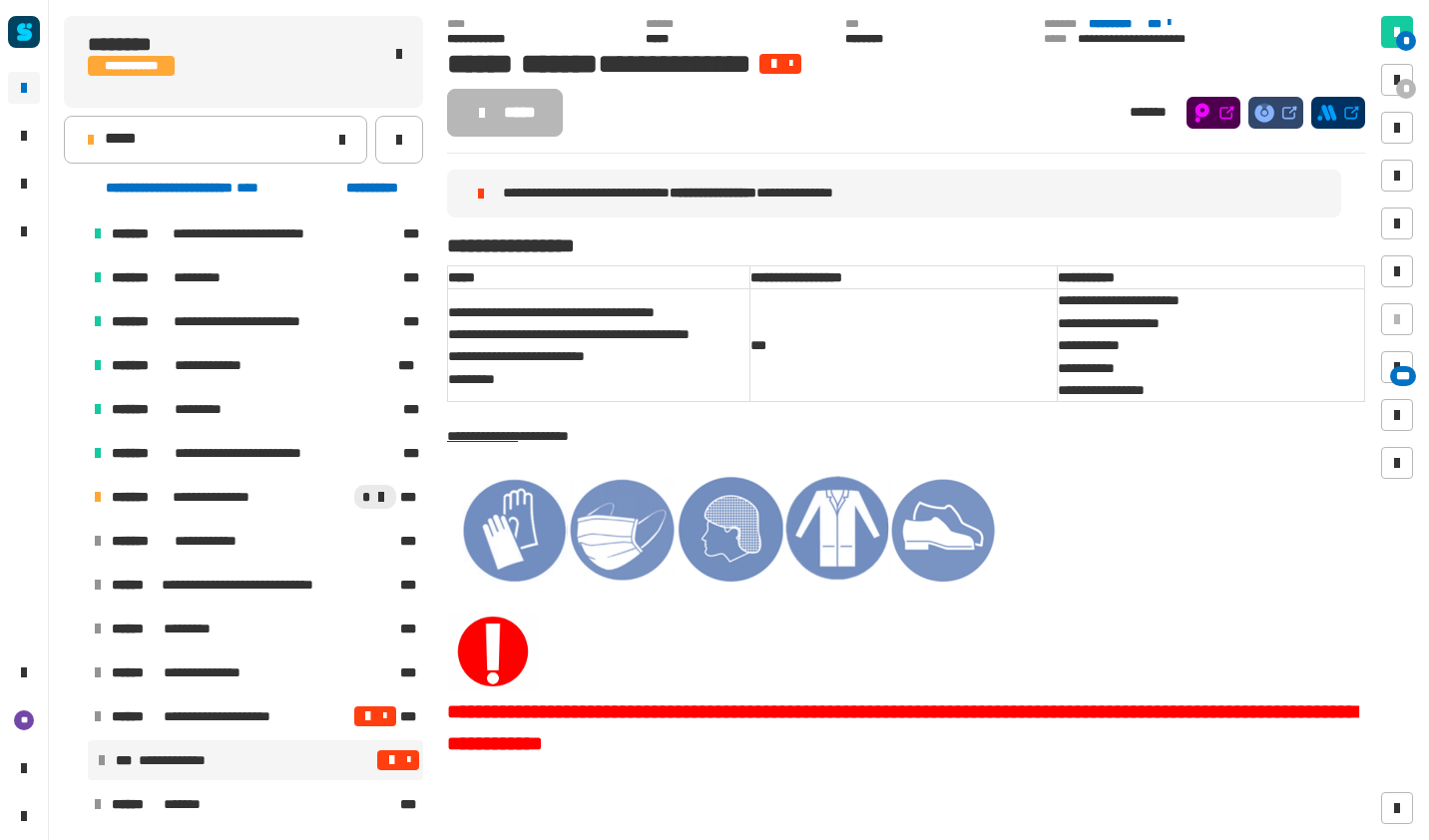click at bounding box center [368, 716] 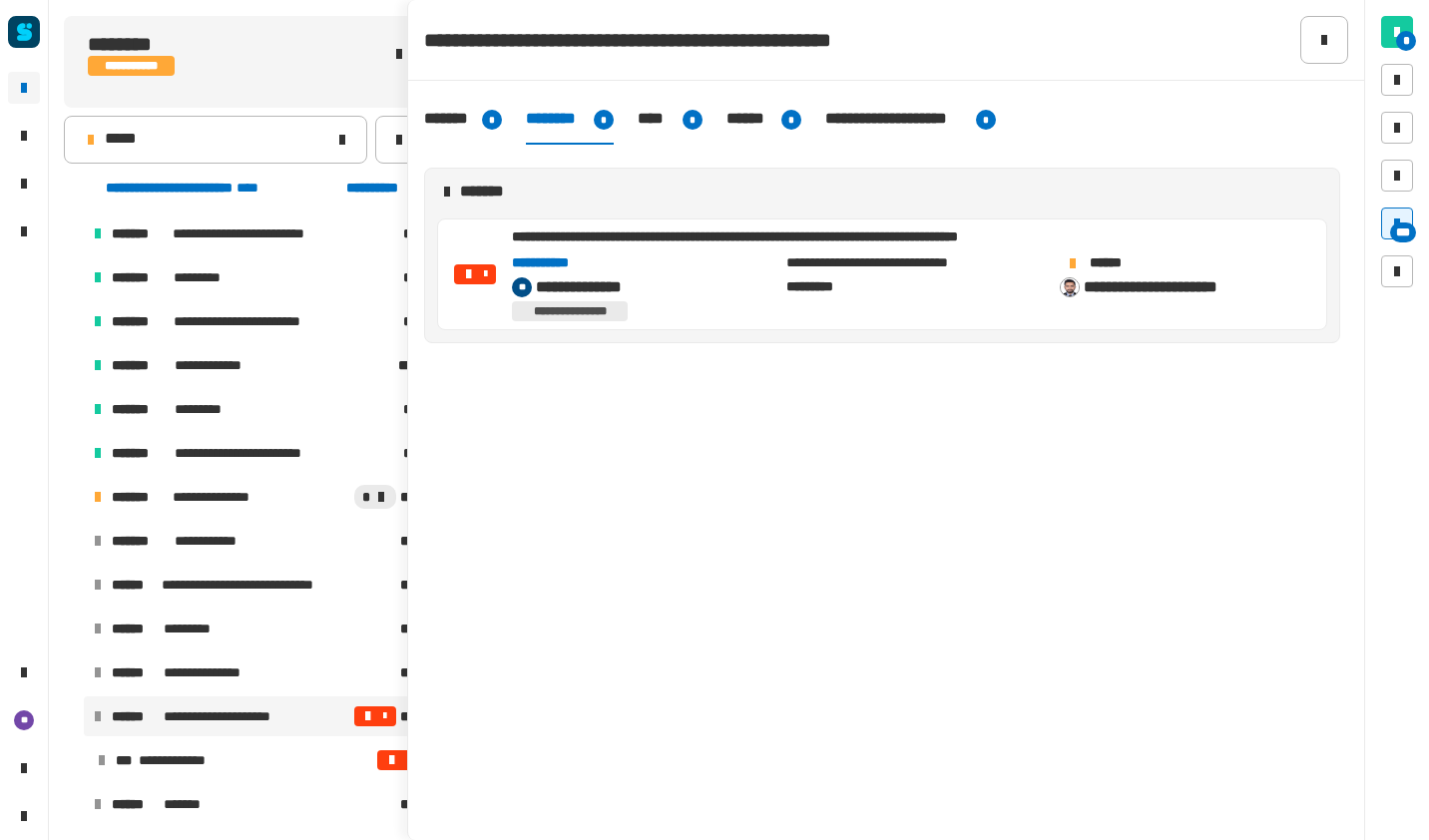 click at bounding box center (391, 760) 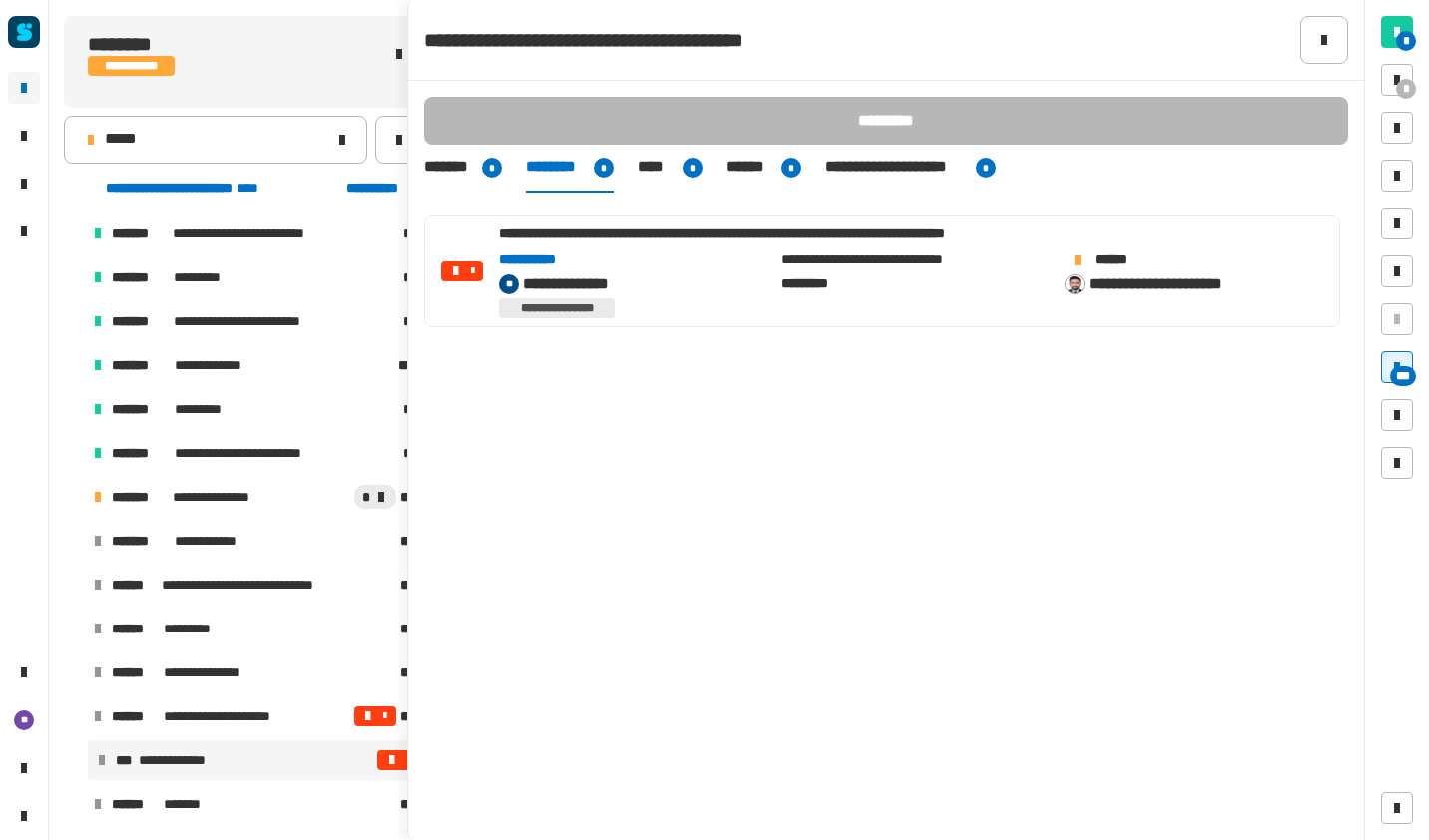 click 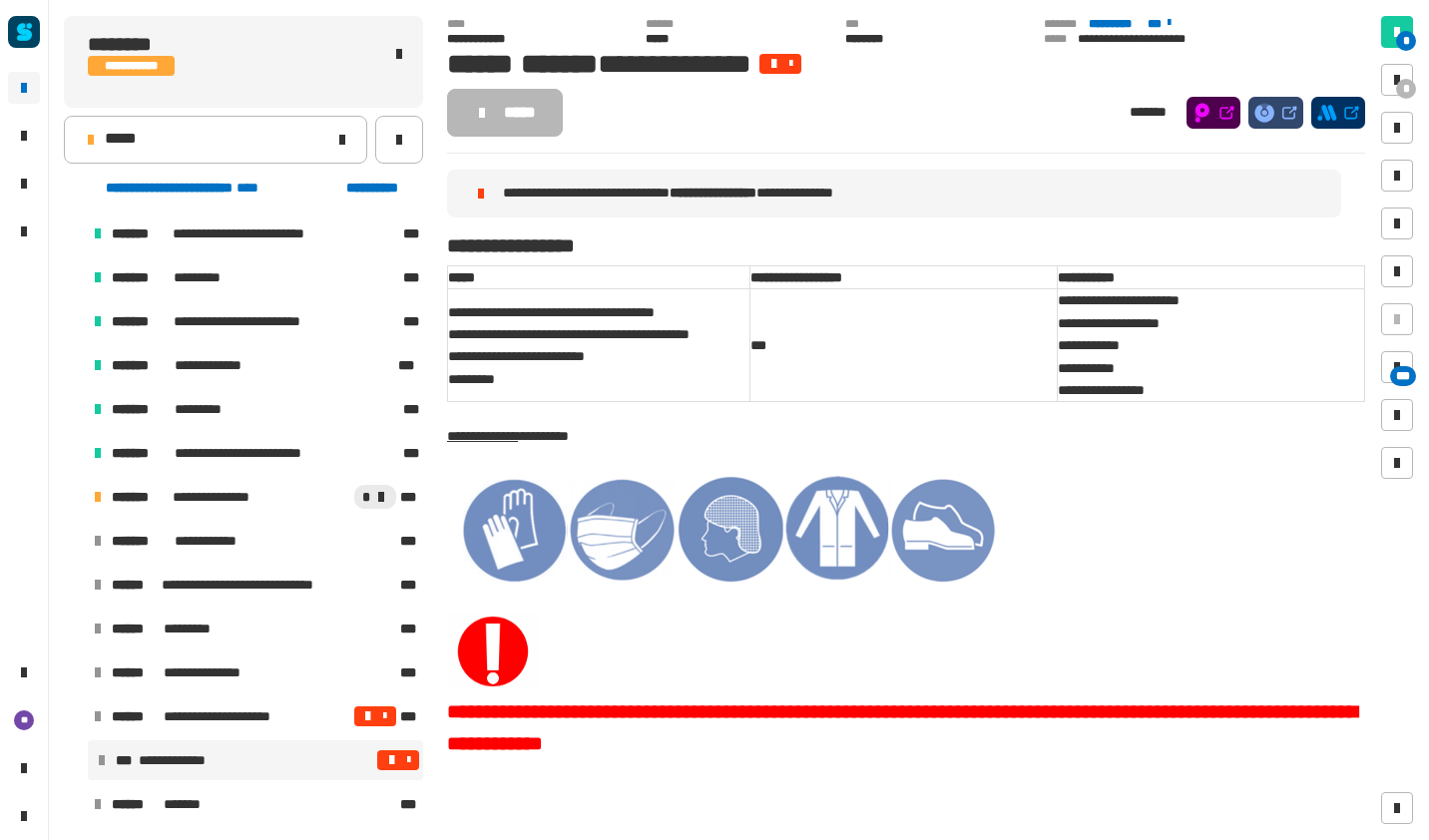 click on "*****" 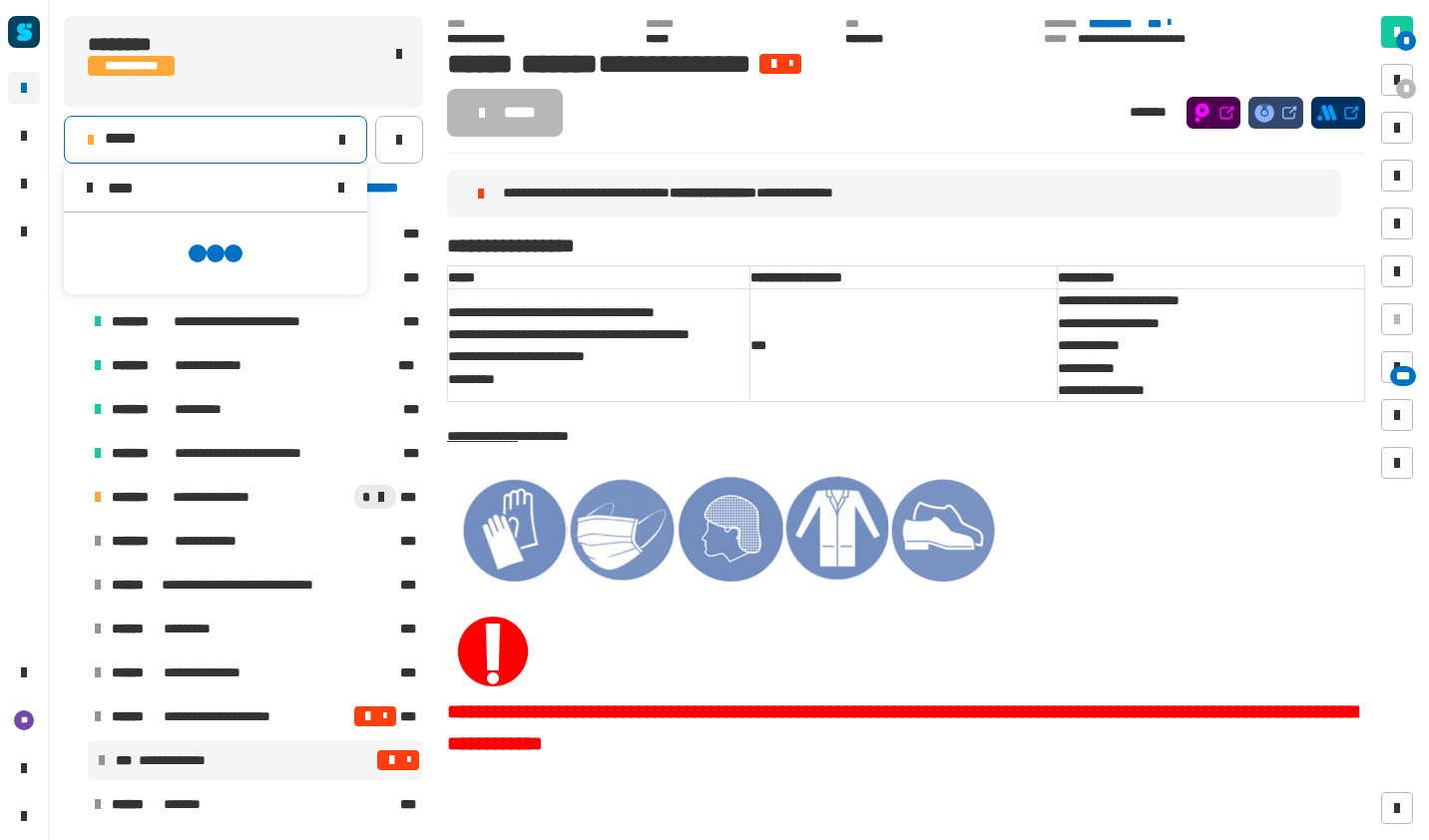scroll, scrollTop: 0, scrollLeft: 0, axis: both 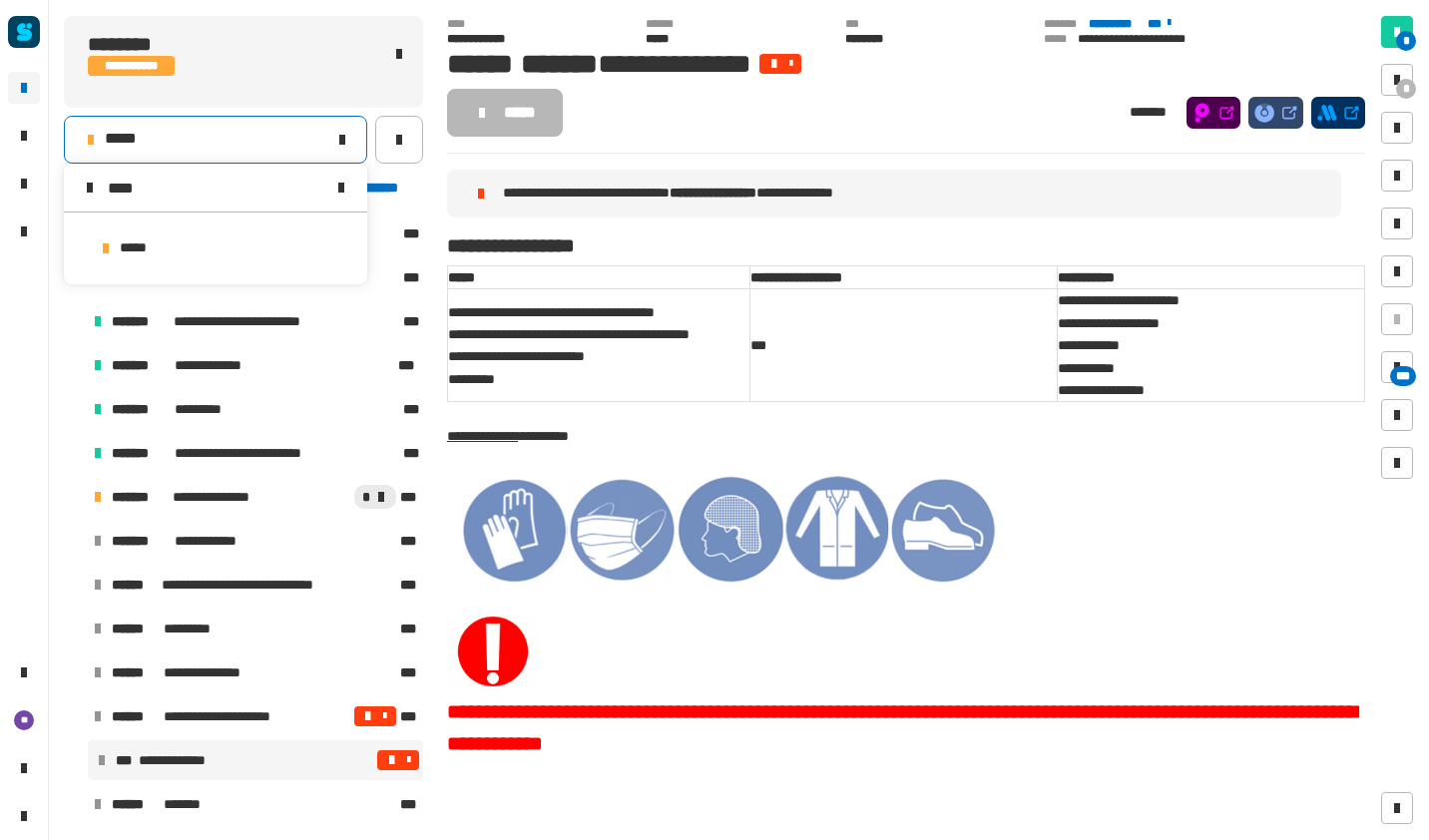 type on "****" 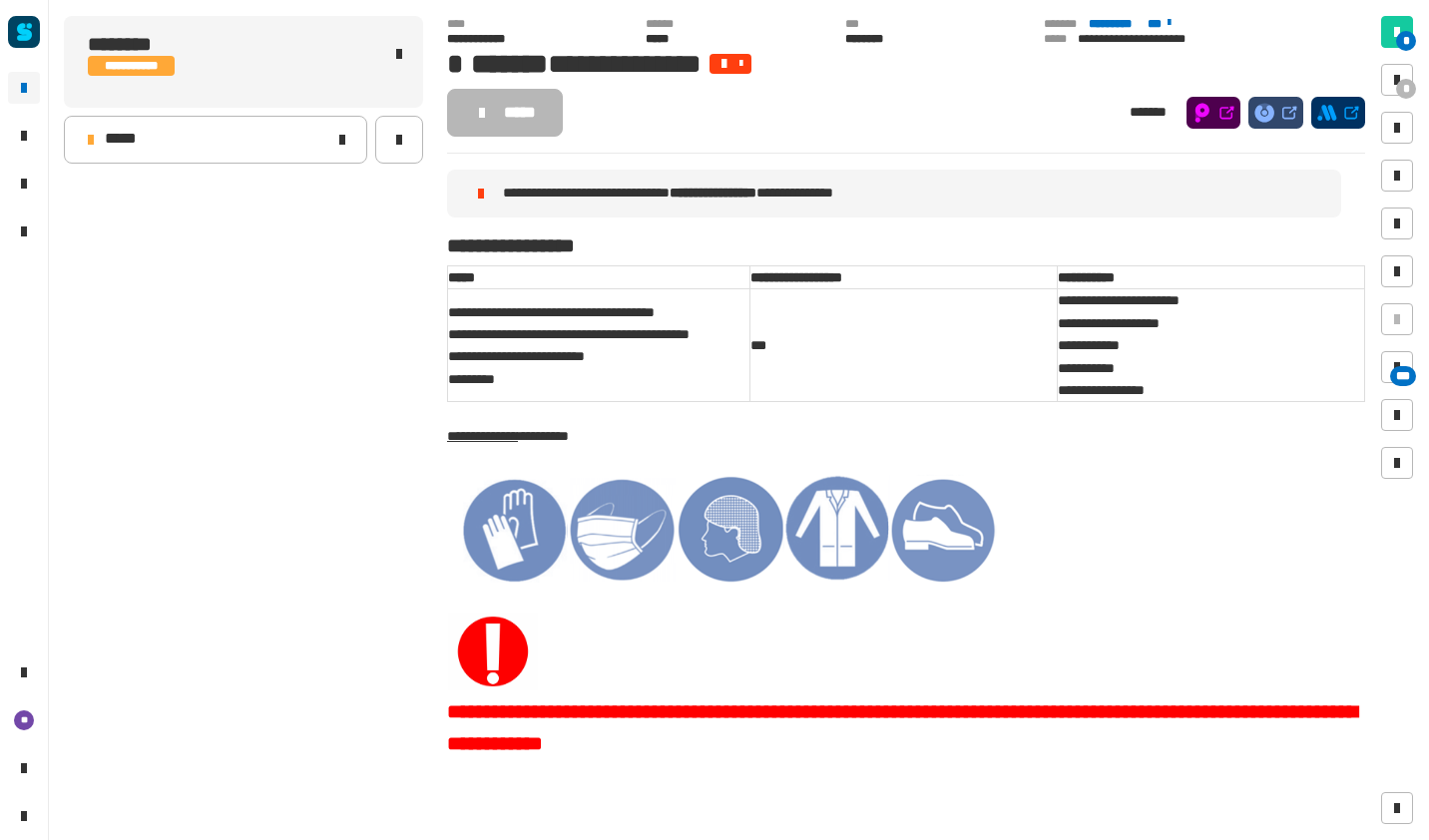scroll, scrollTop: 0, scrollLeft: 0, axis: both 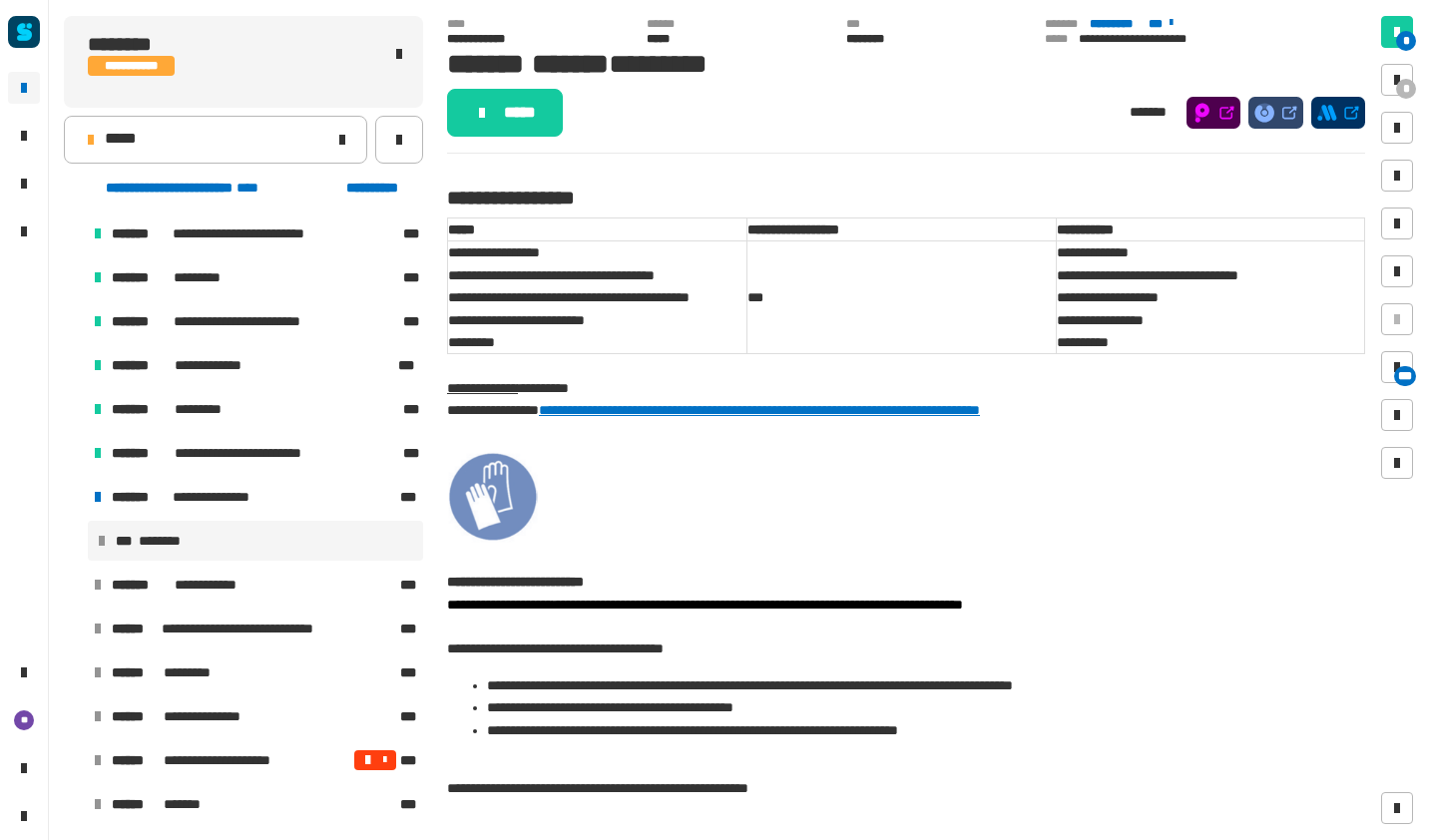 click on "*****" 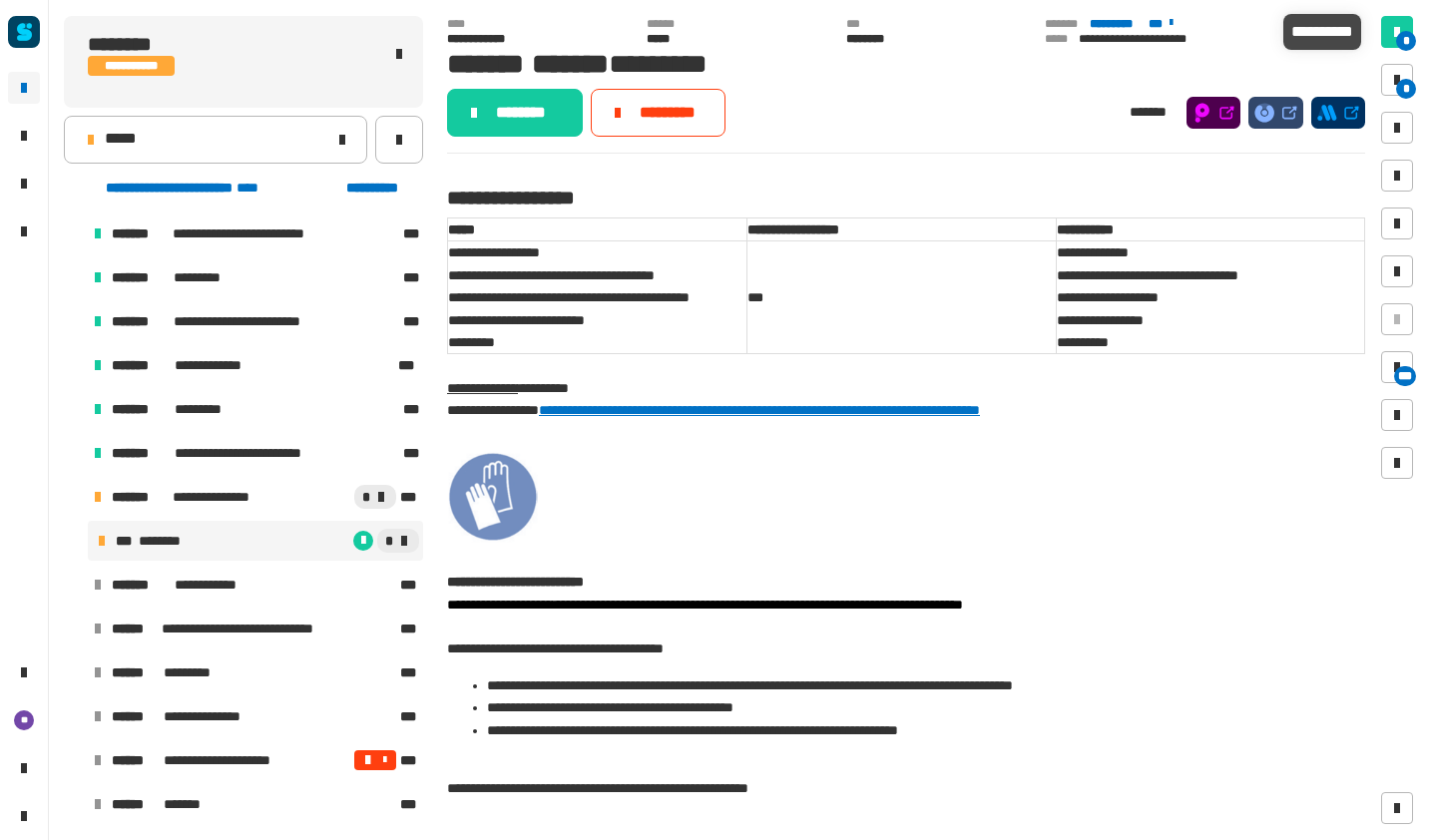 click at bounding box center (1397, 32) 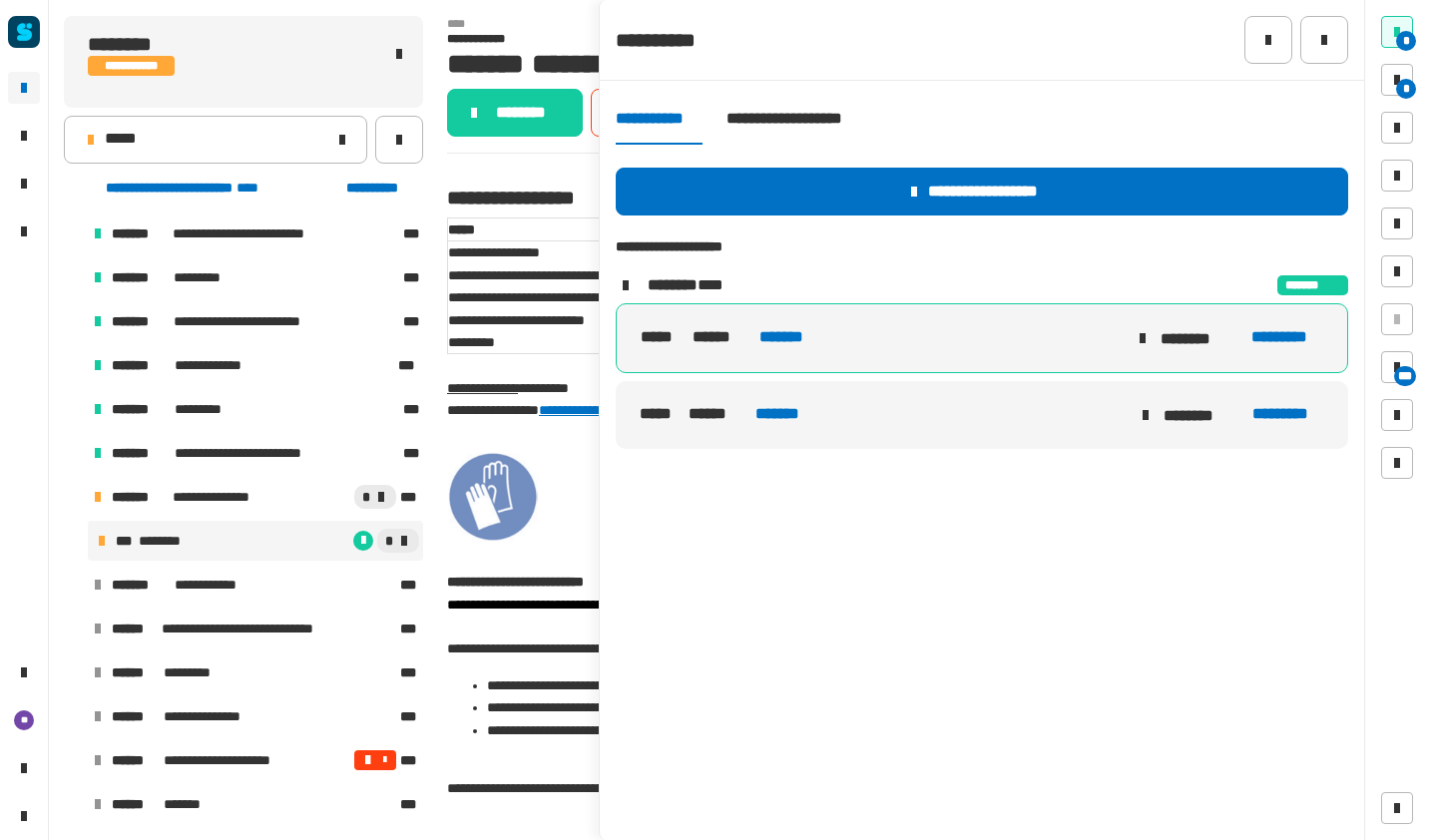 click on "*********" 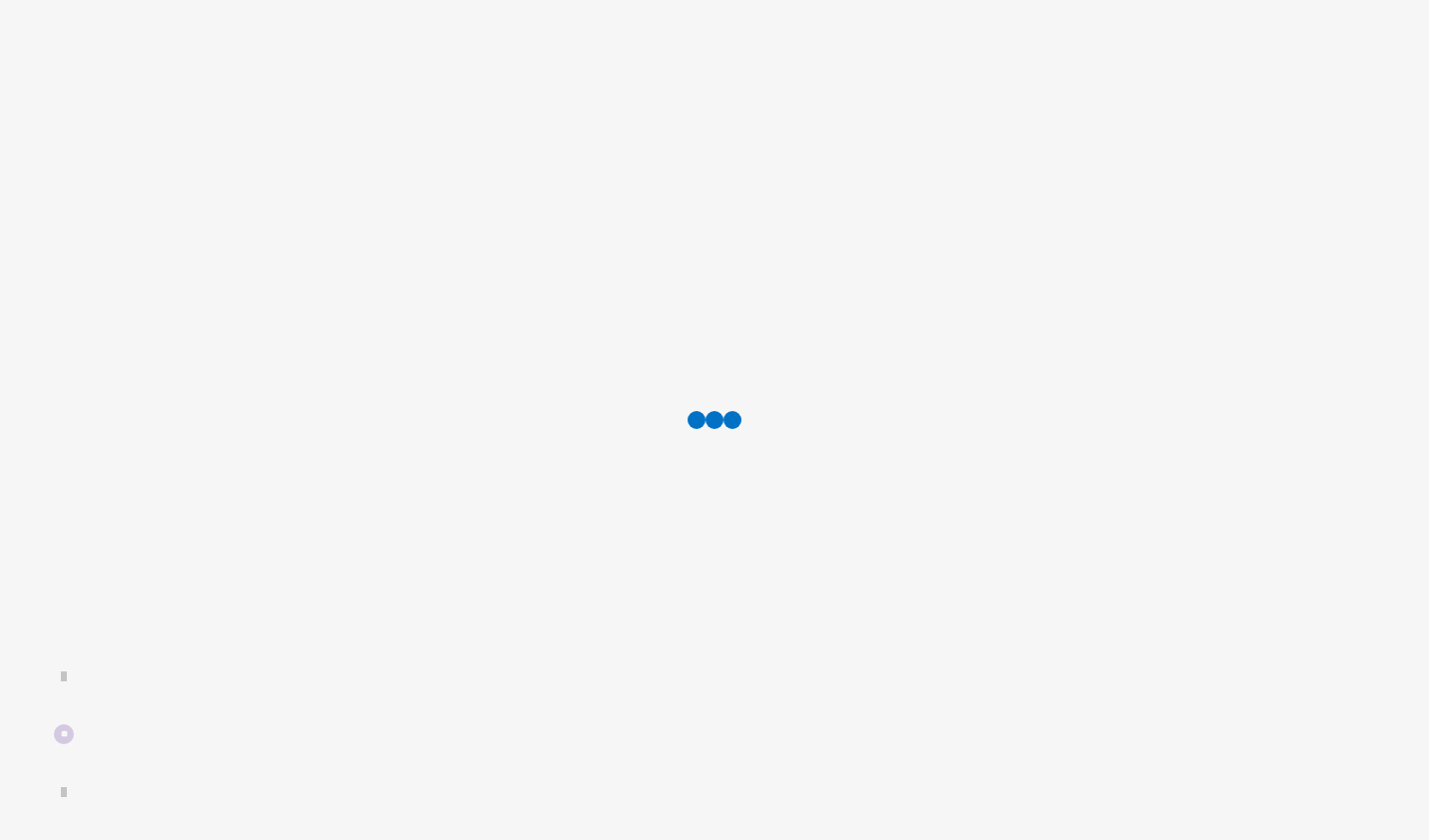 scroll, scrollTop: 0, scrollLeft: 0, axis: both 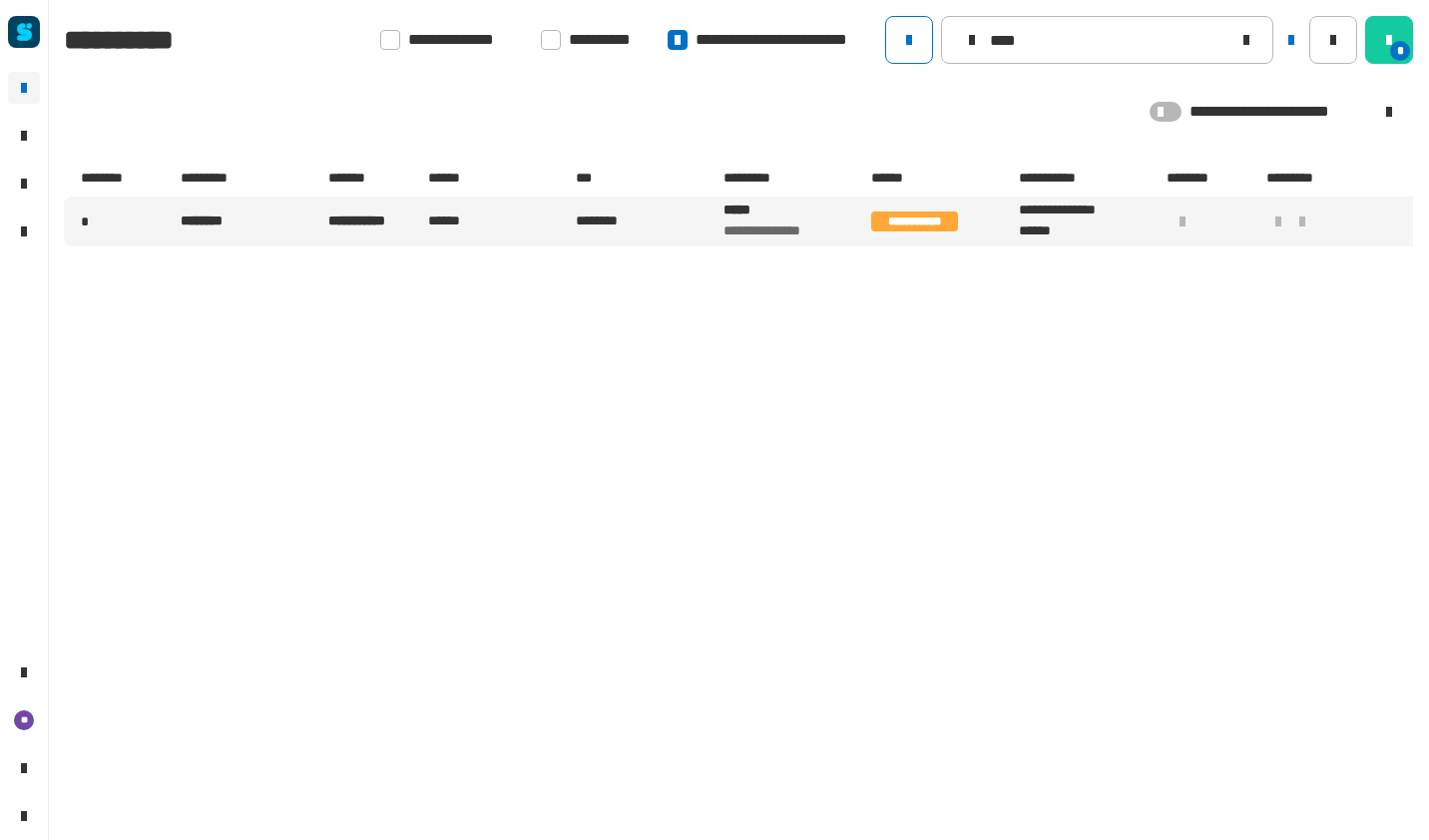 click on "****" 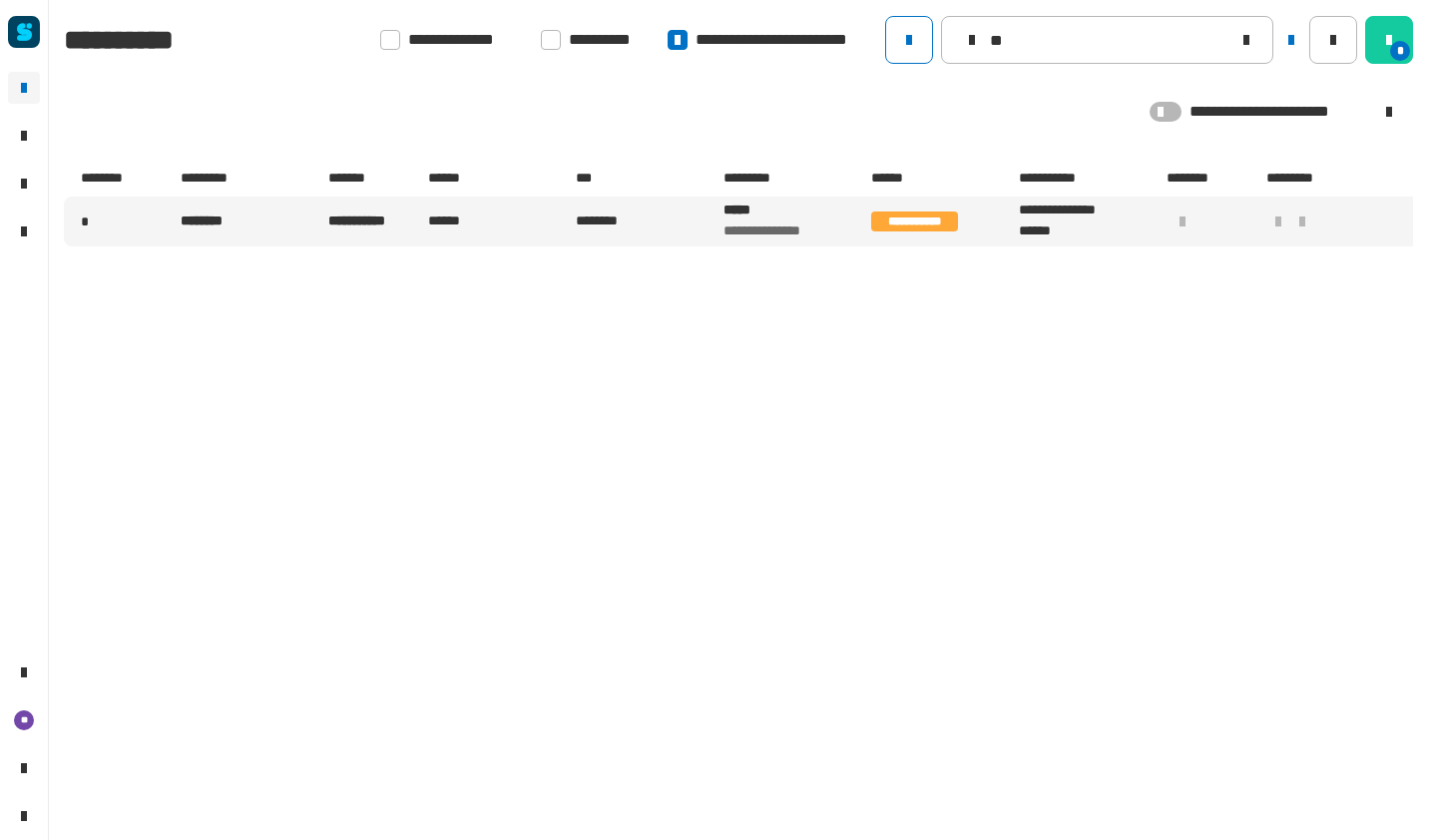 type on "*" 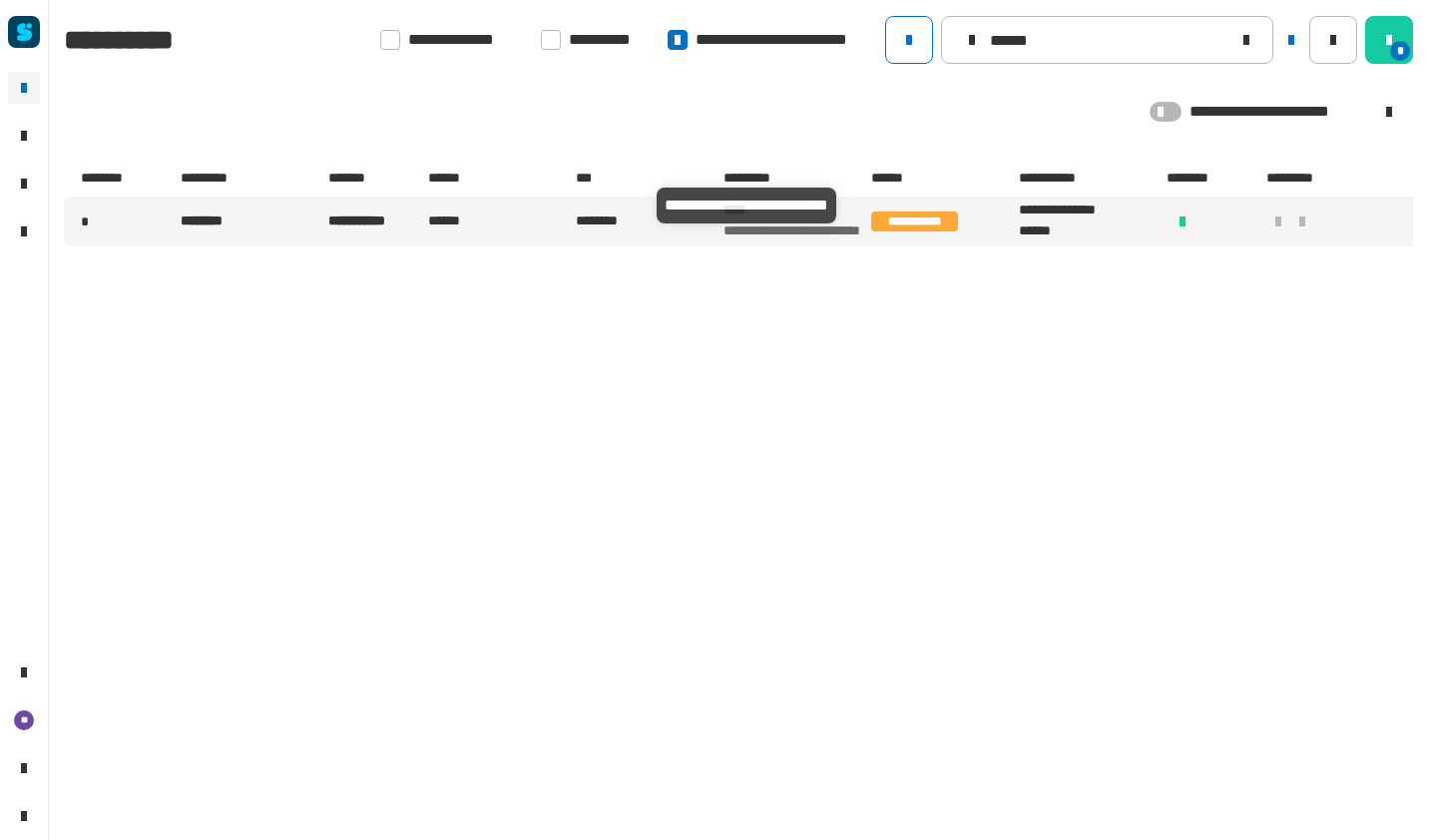 type on "******" 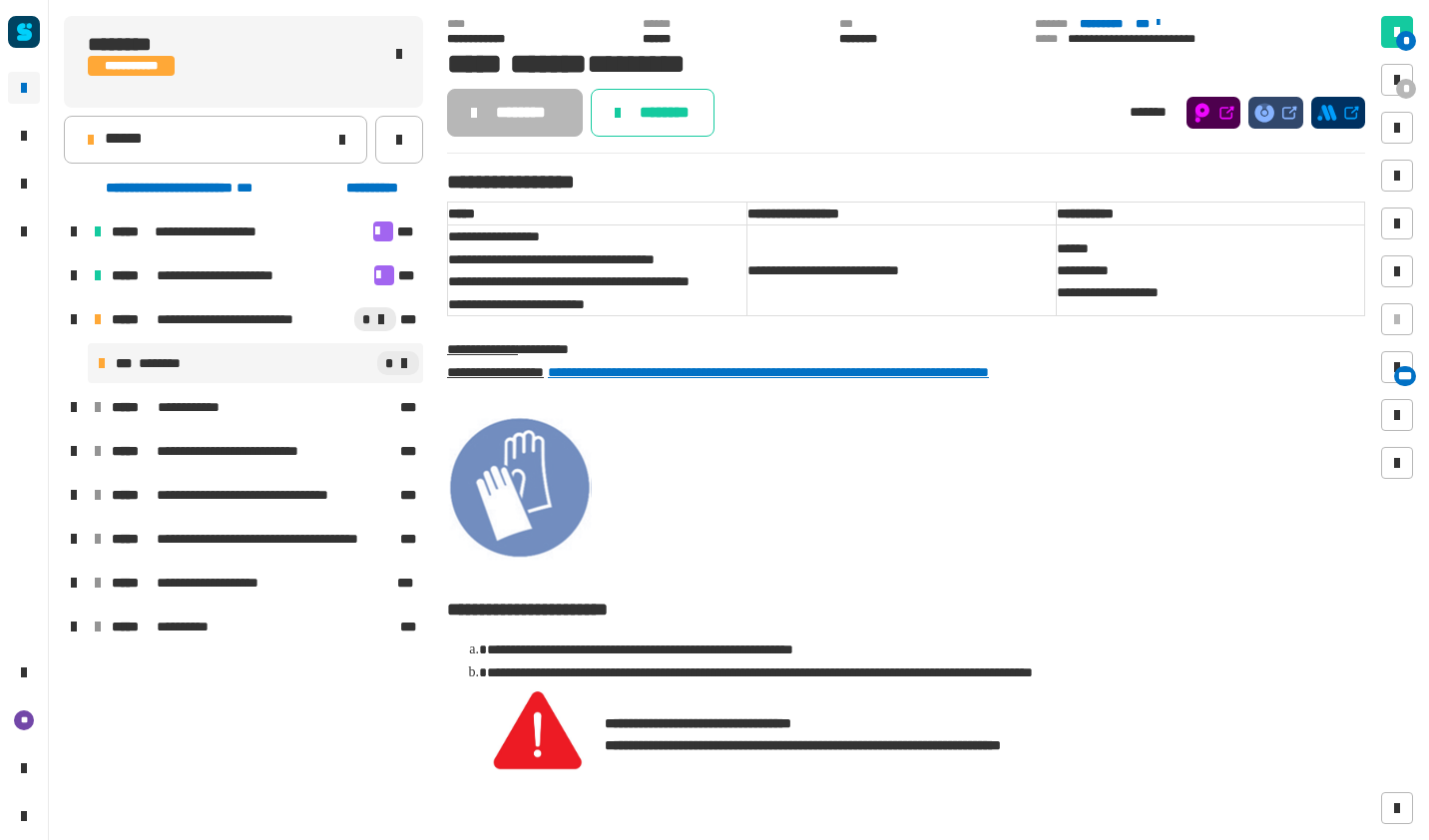 click on "********" 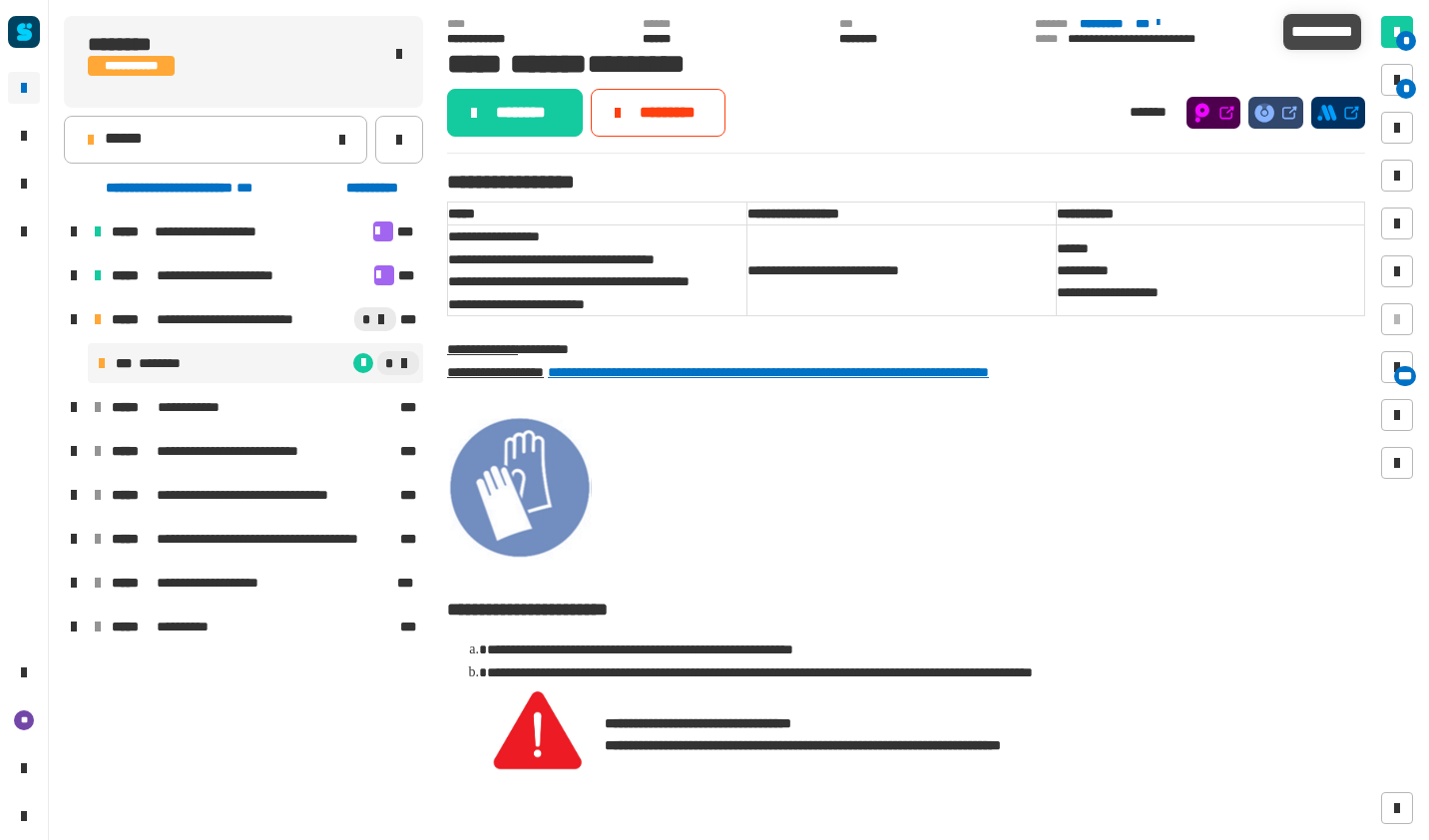 click at bounding box center [1397, 32] 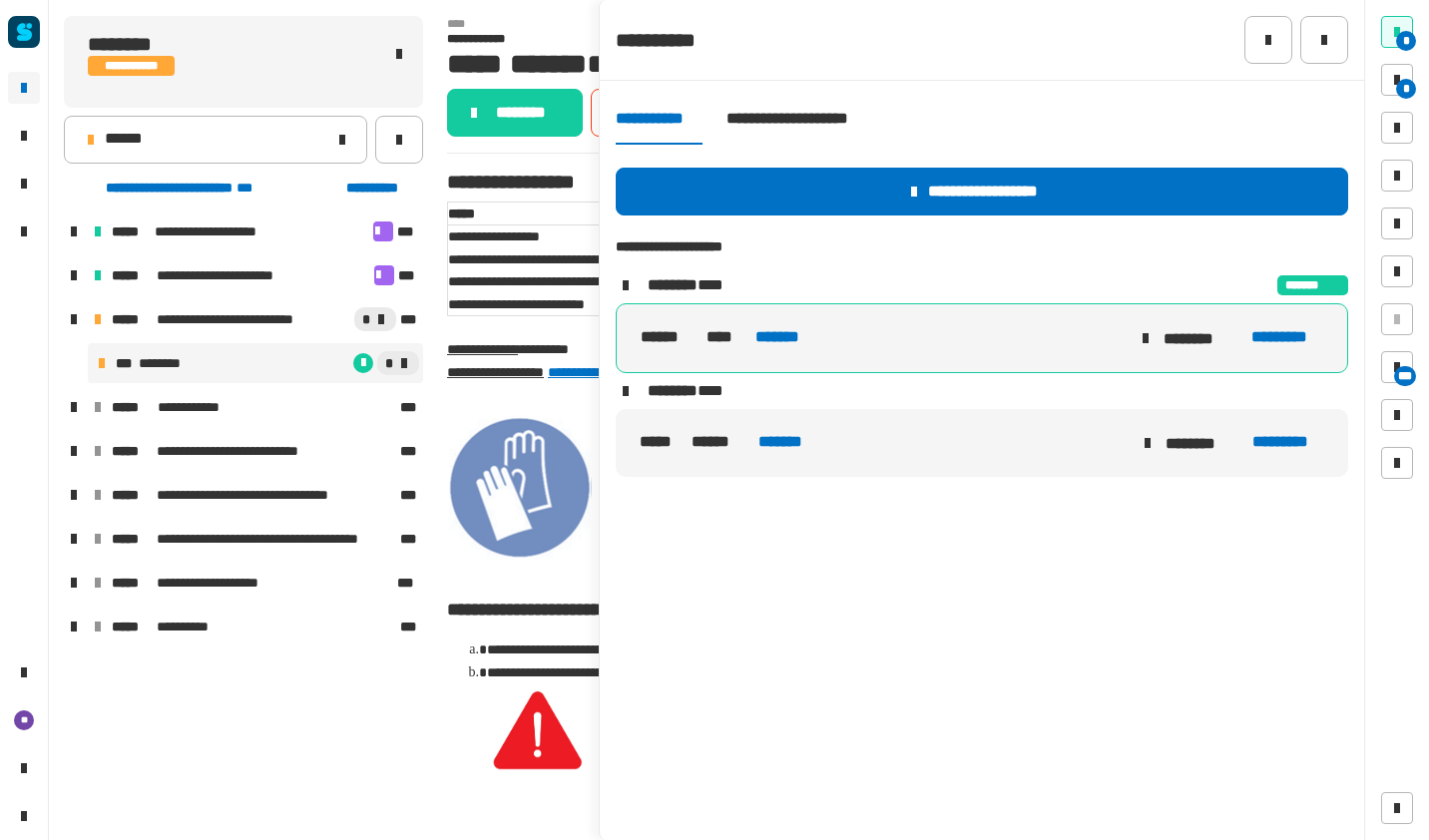 click on "*********" 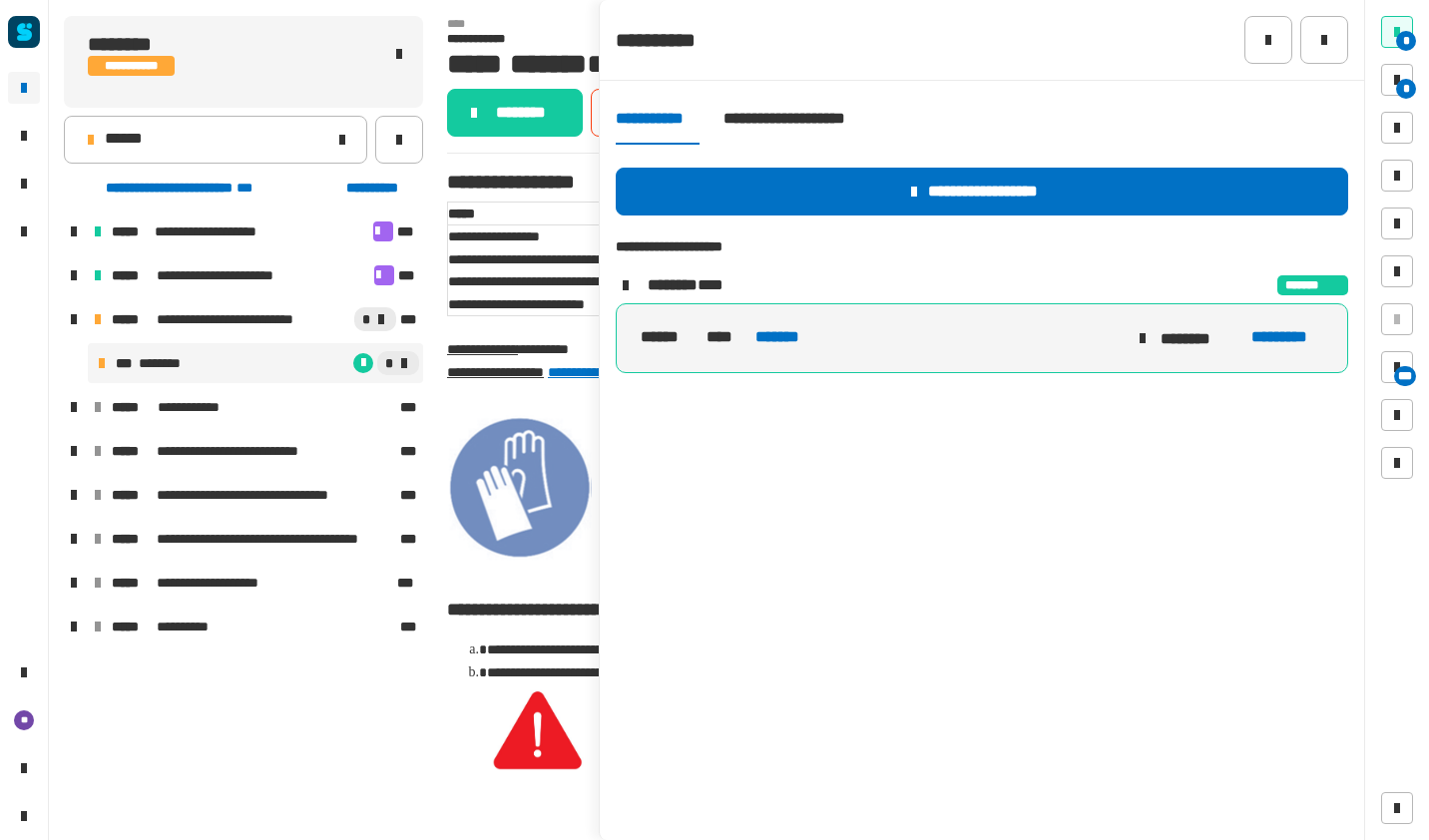 click on "**********" 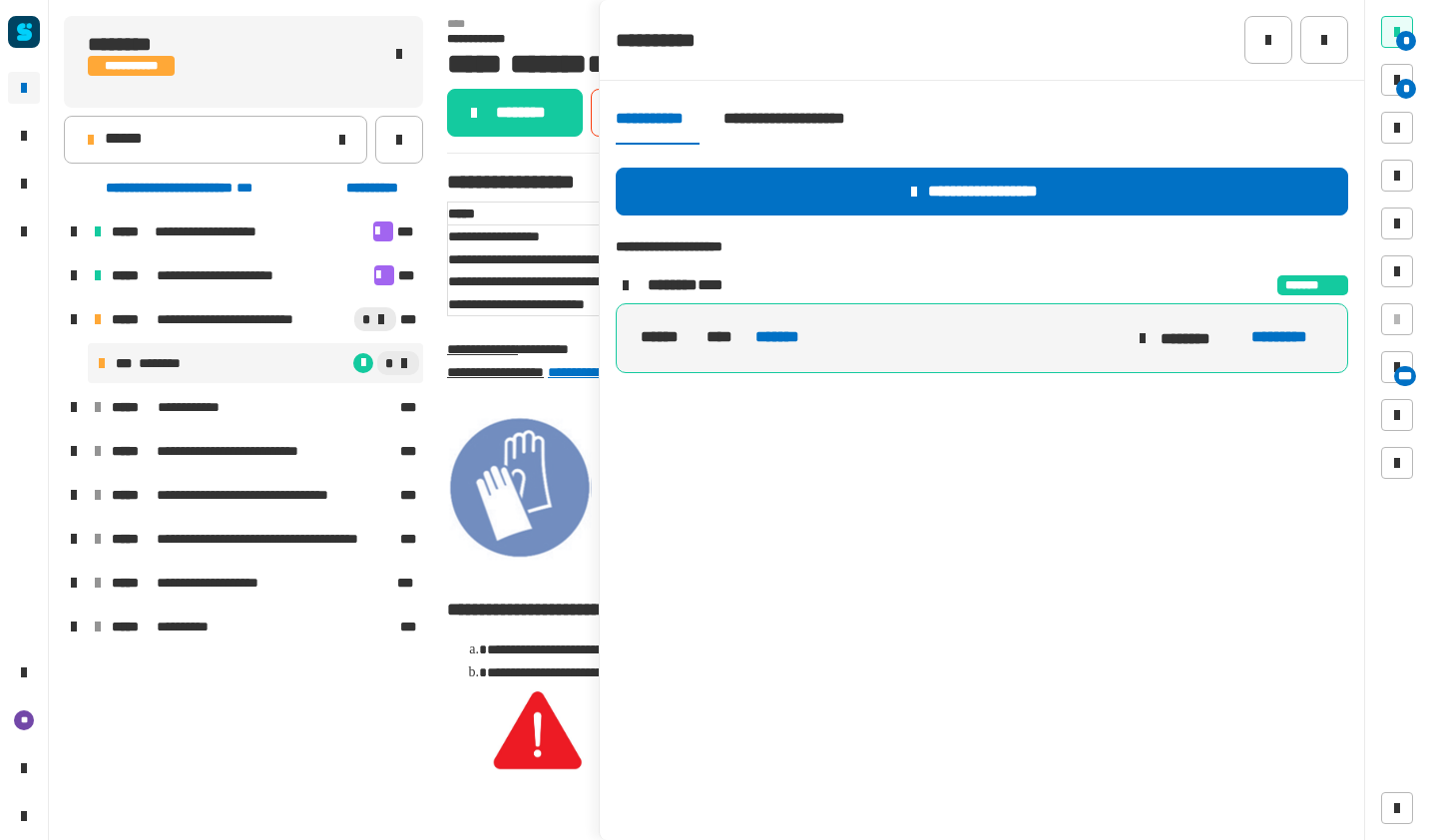 click on "******" 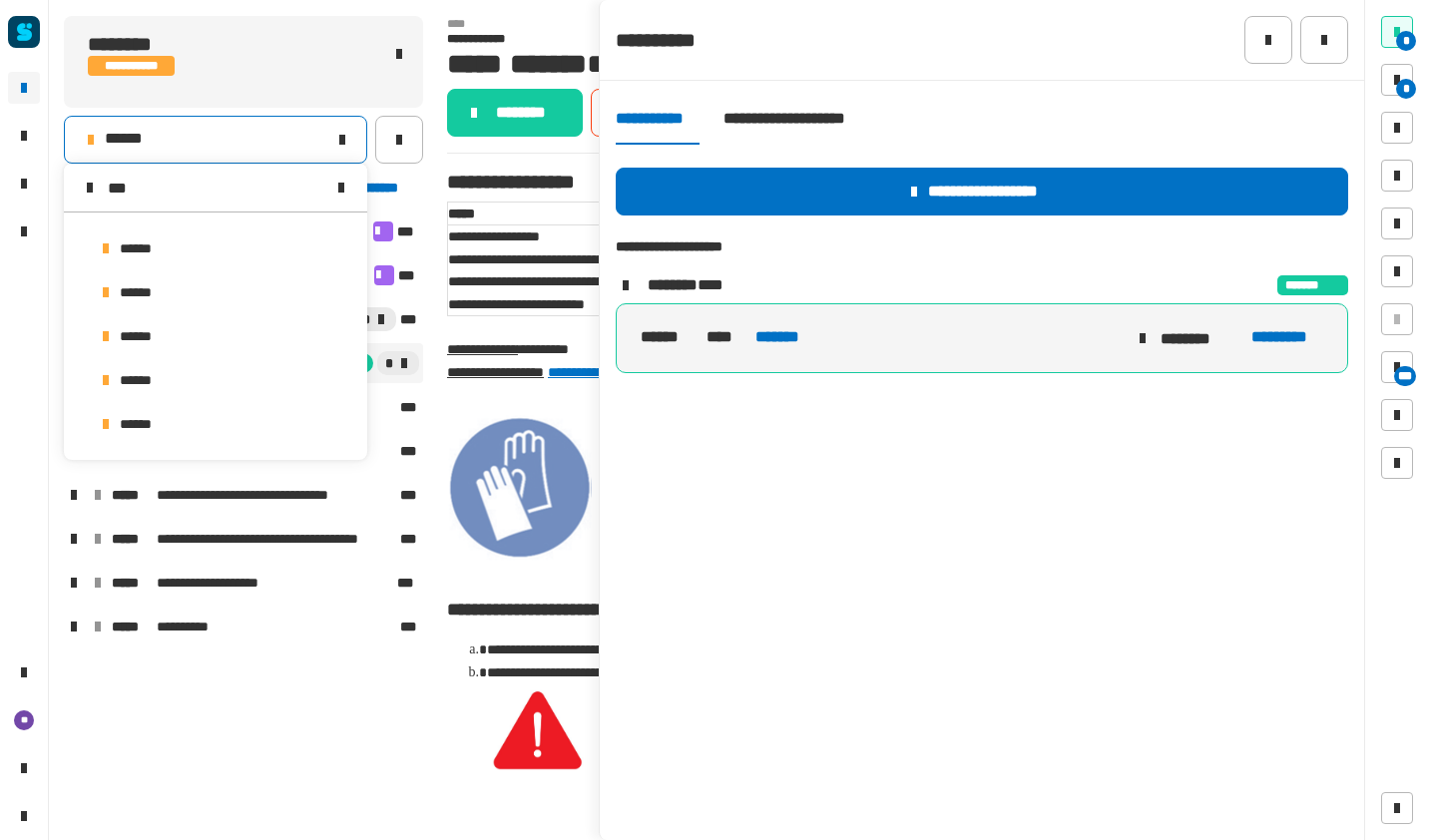 scroll, scrollTop: 0, scrollLeft: 0, axis: both 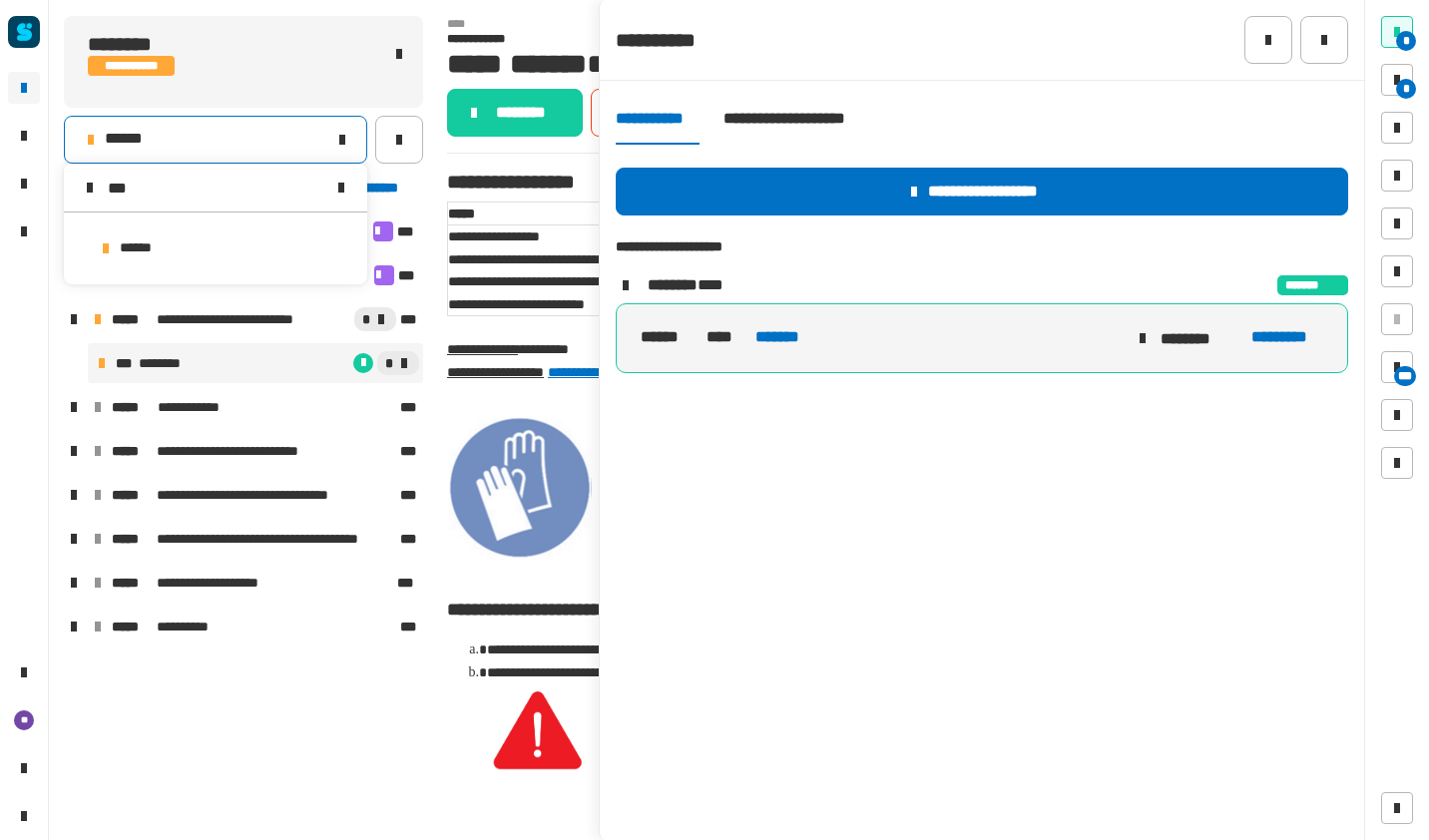 type on "***" 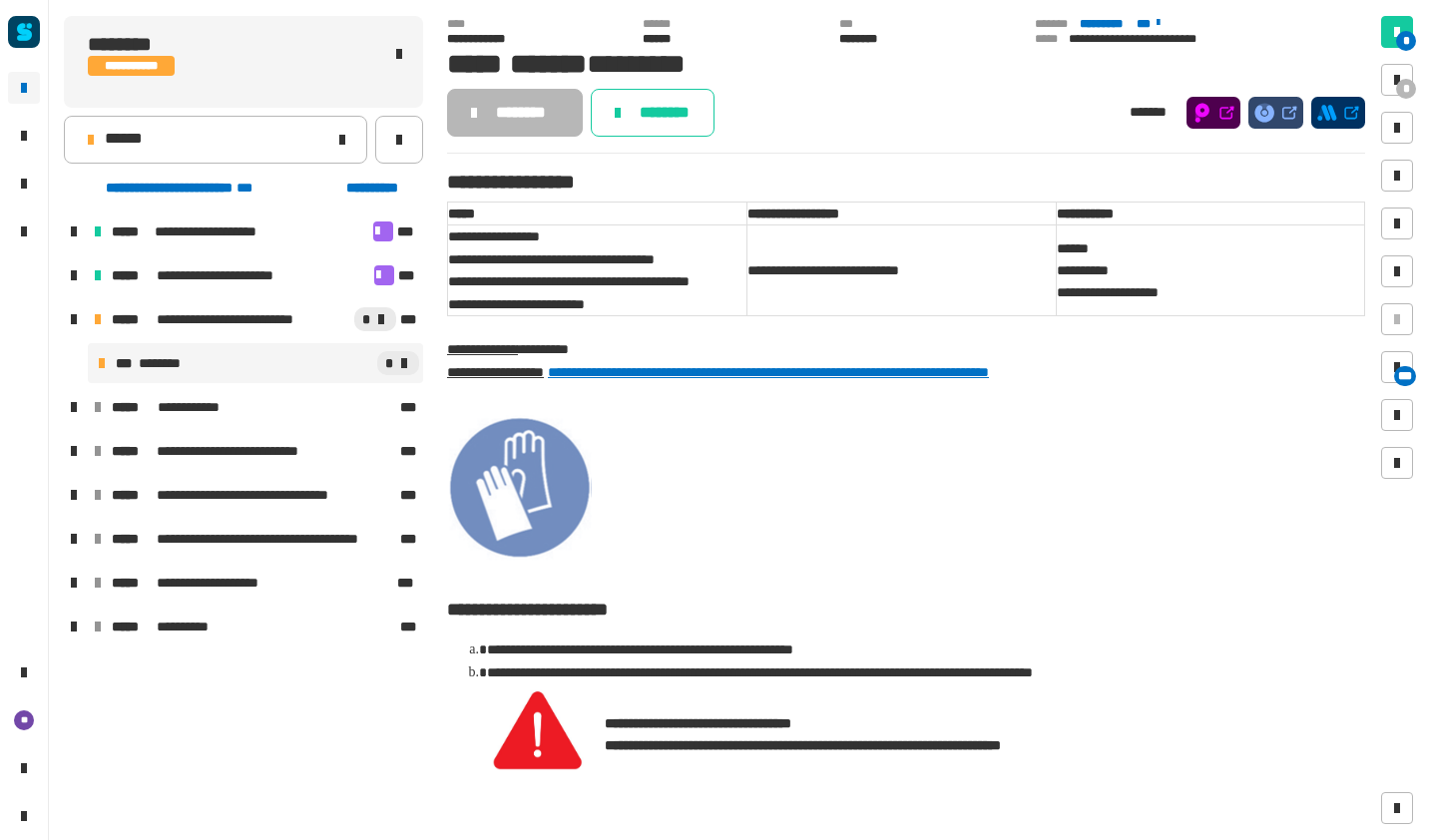 click on "********" 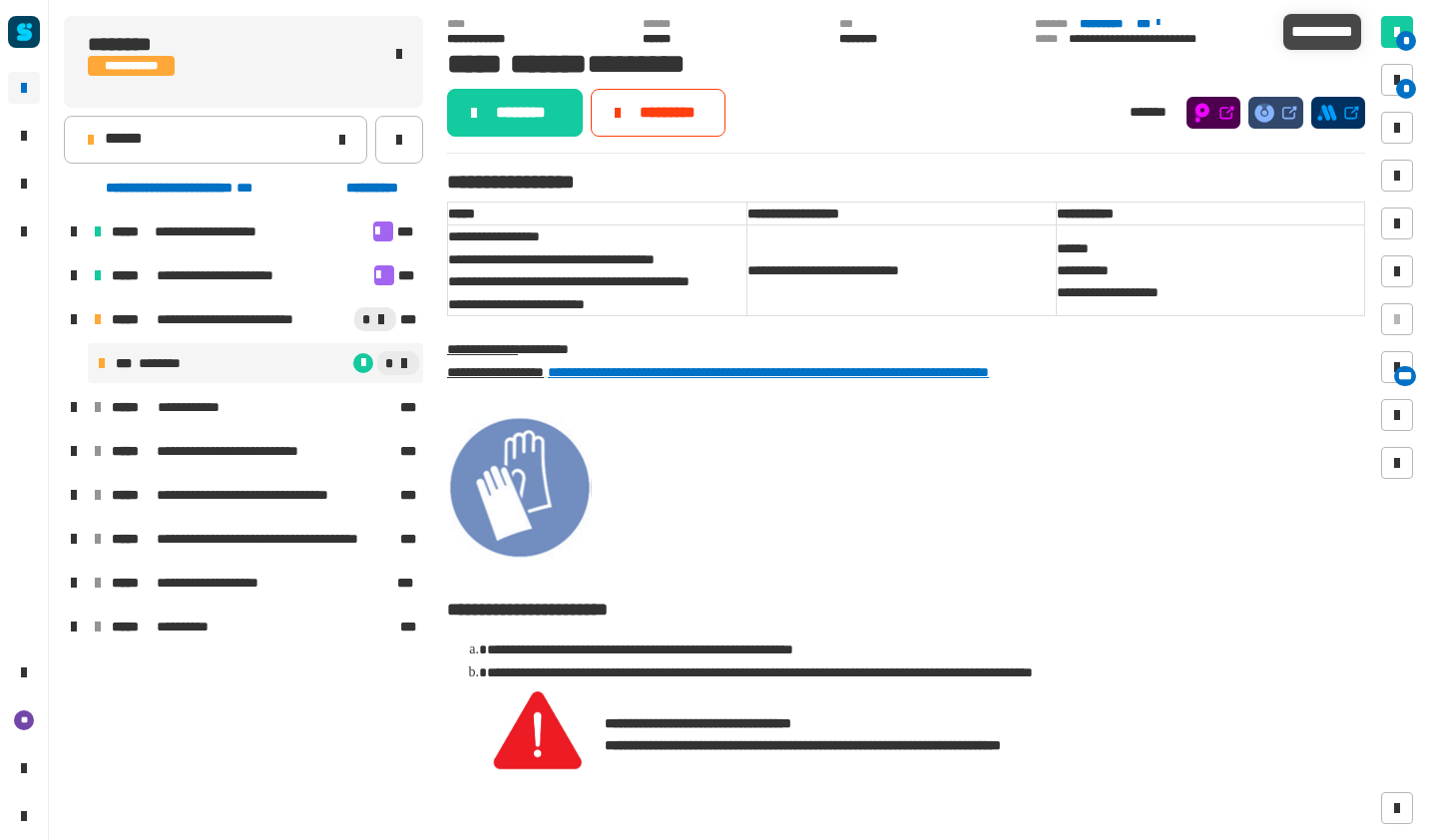 click on "*" at bounding box center [1406, 41] 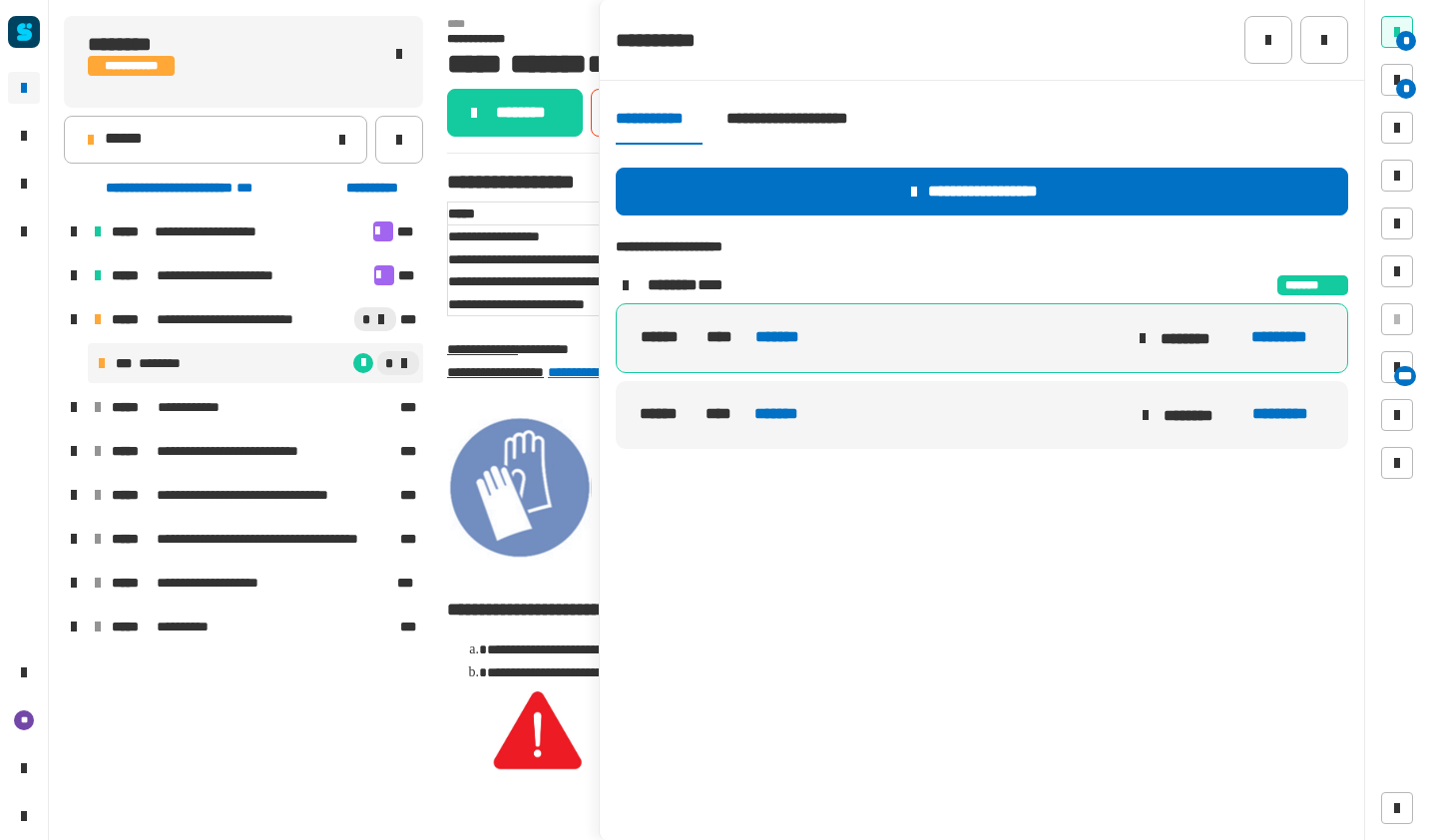 click on "******" 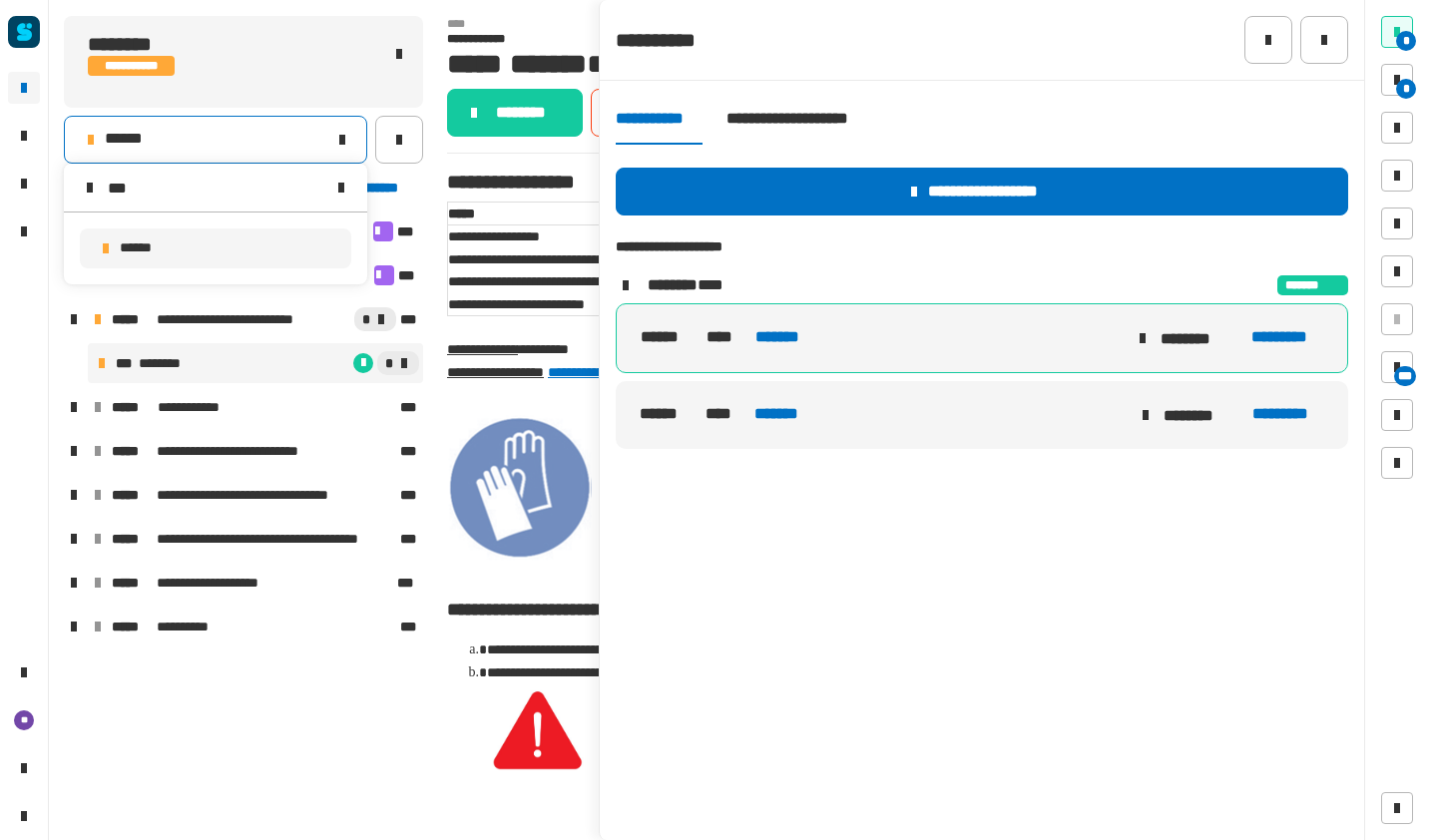 click on "******" 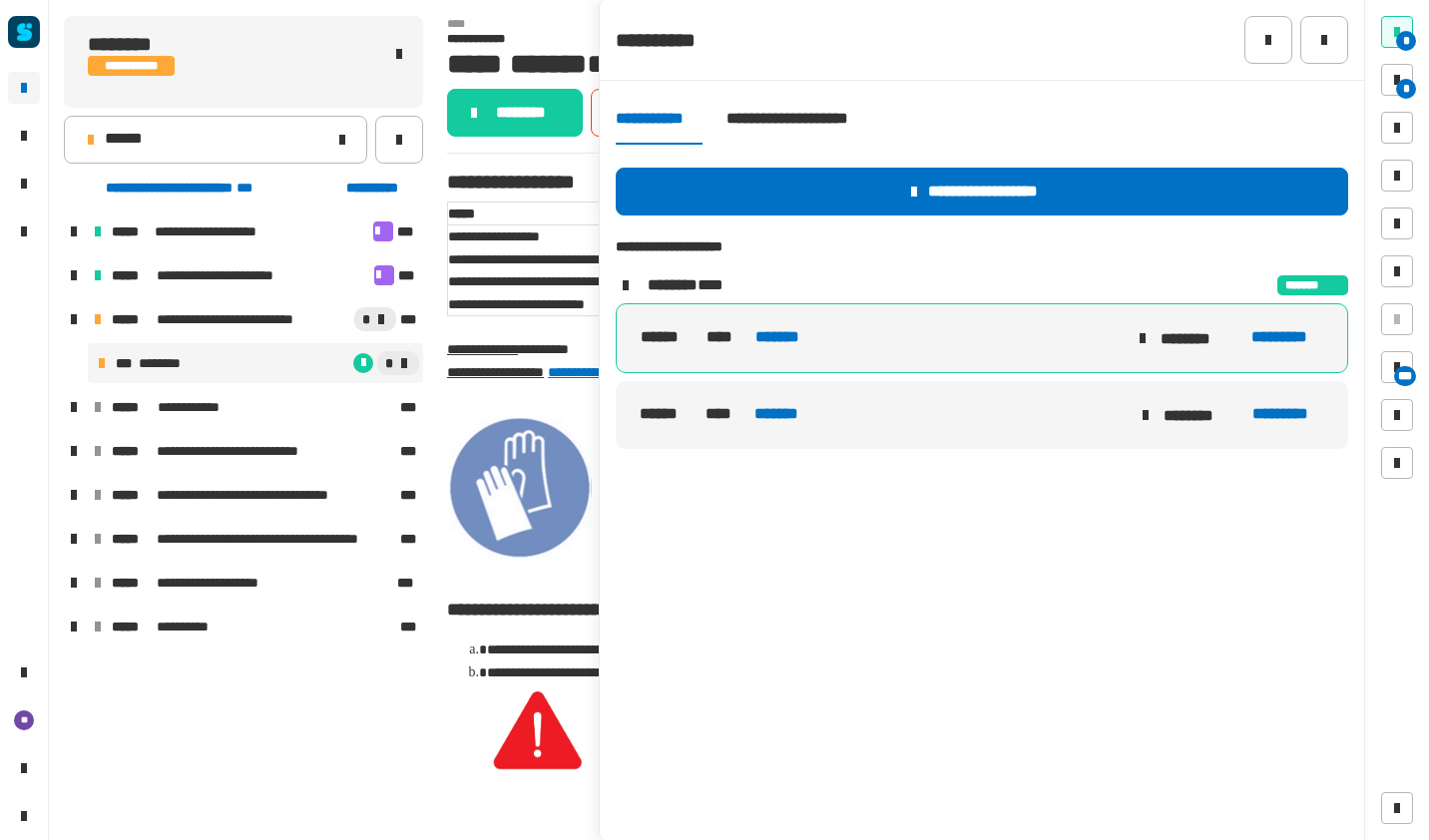 click on "******" 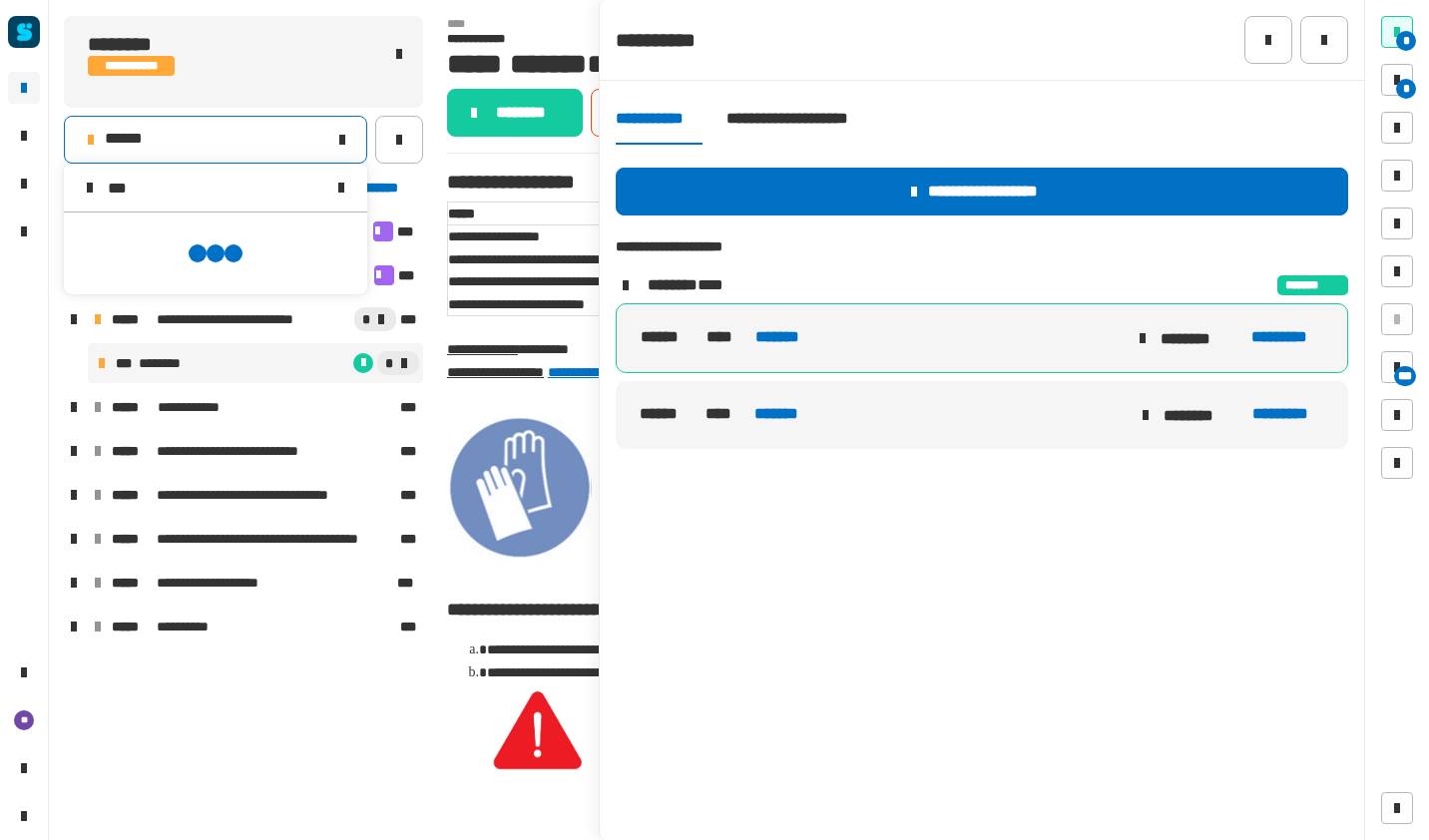 scroll, scrollTop: 0, scrollLeft: 0, axis: both 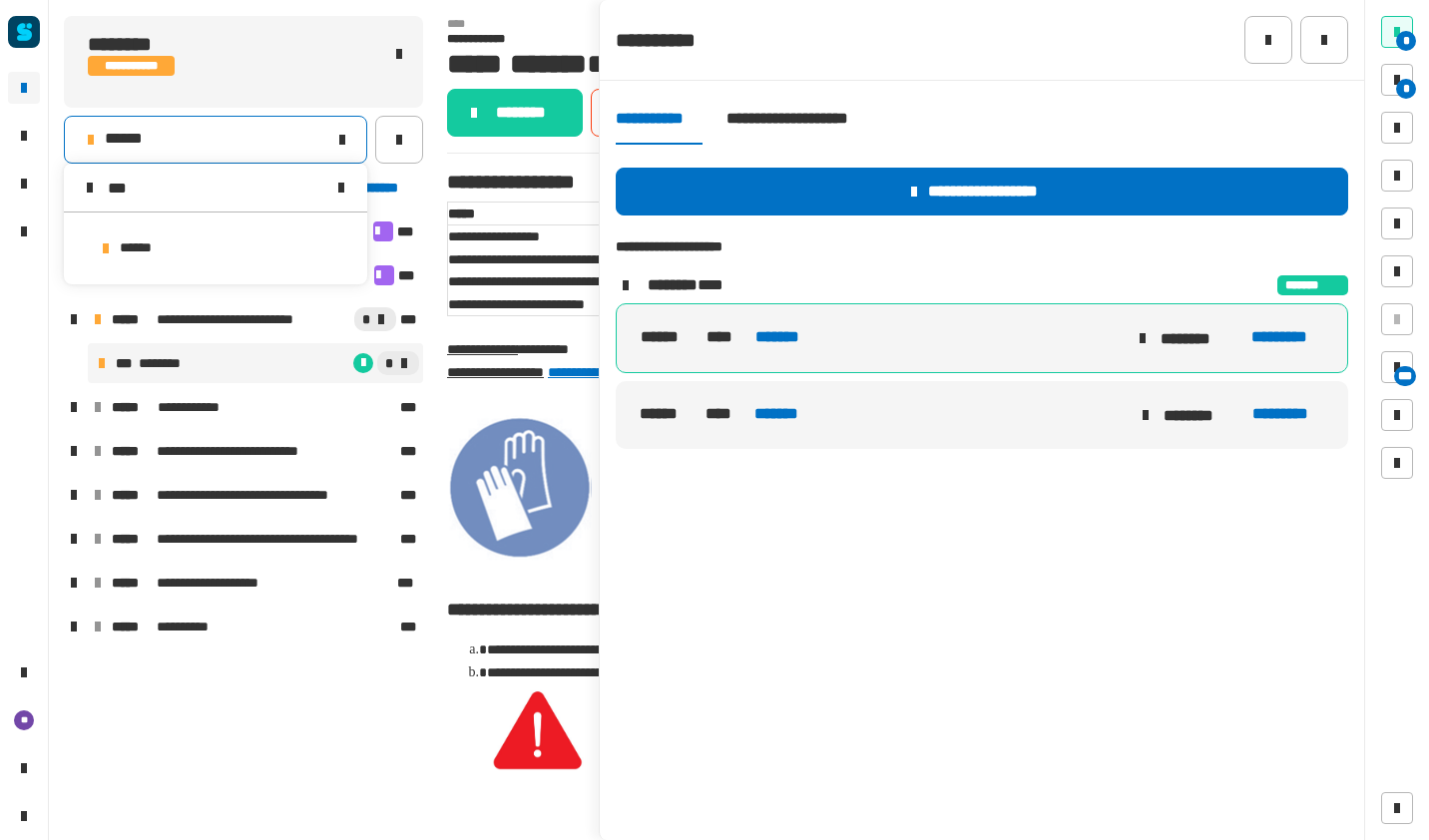 type on "***" 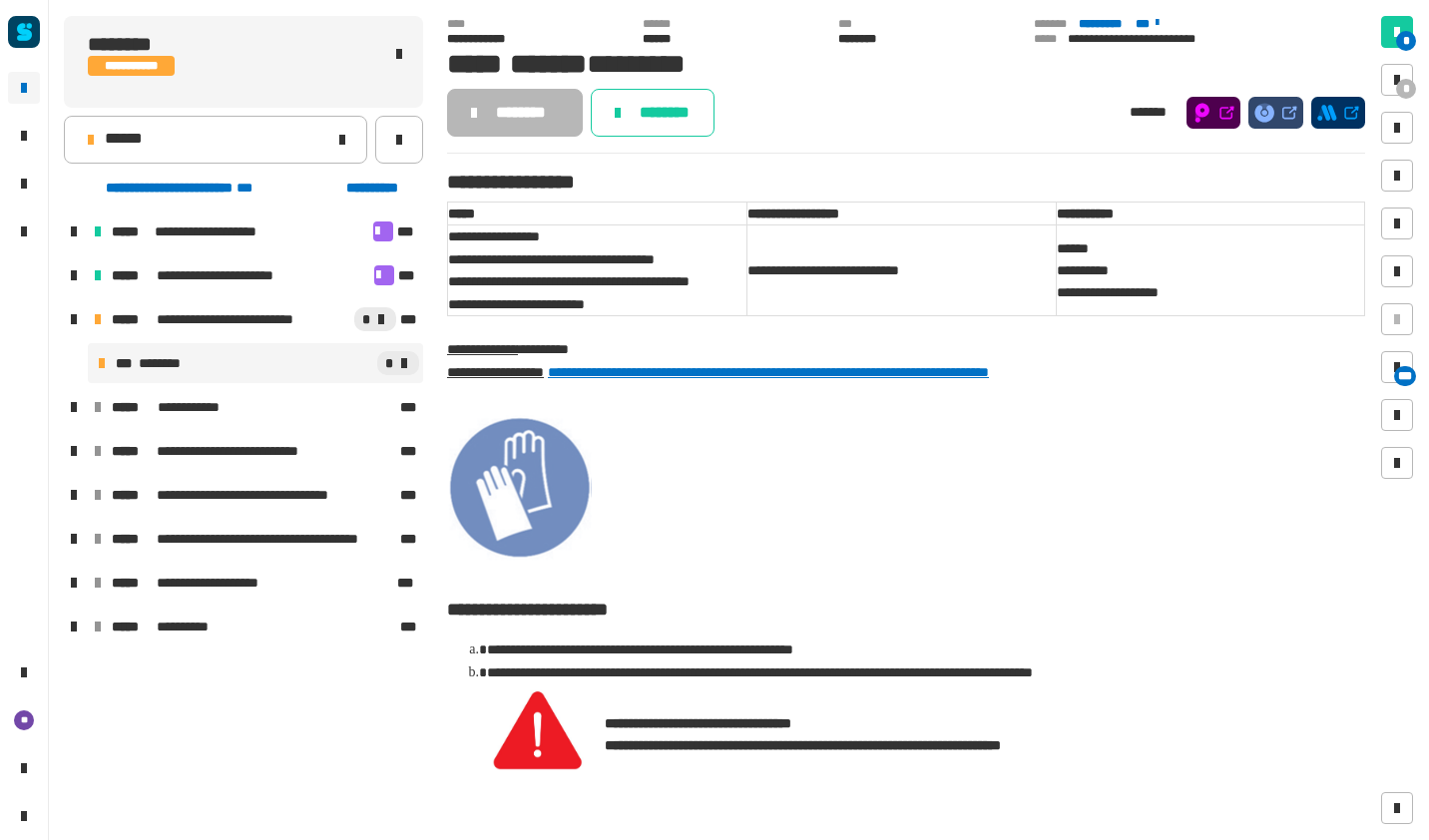 click on "********" 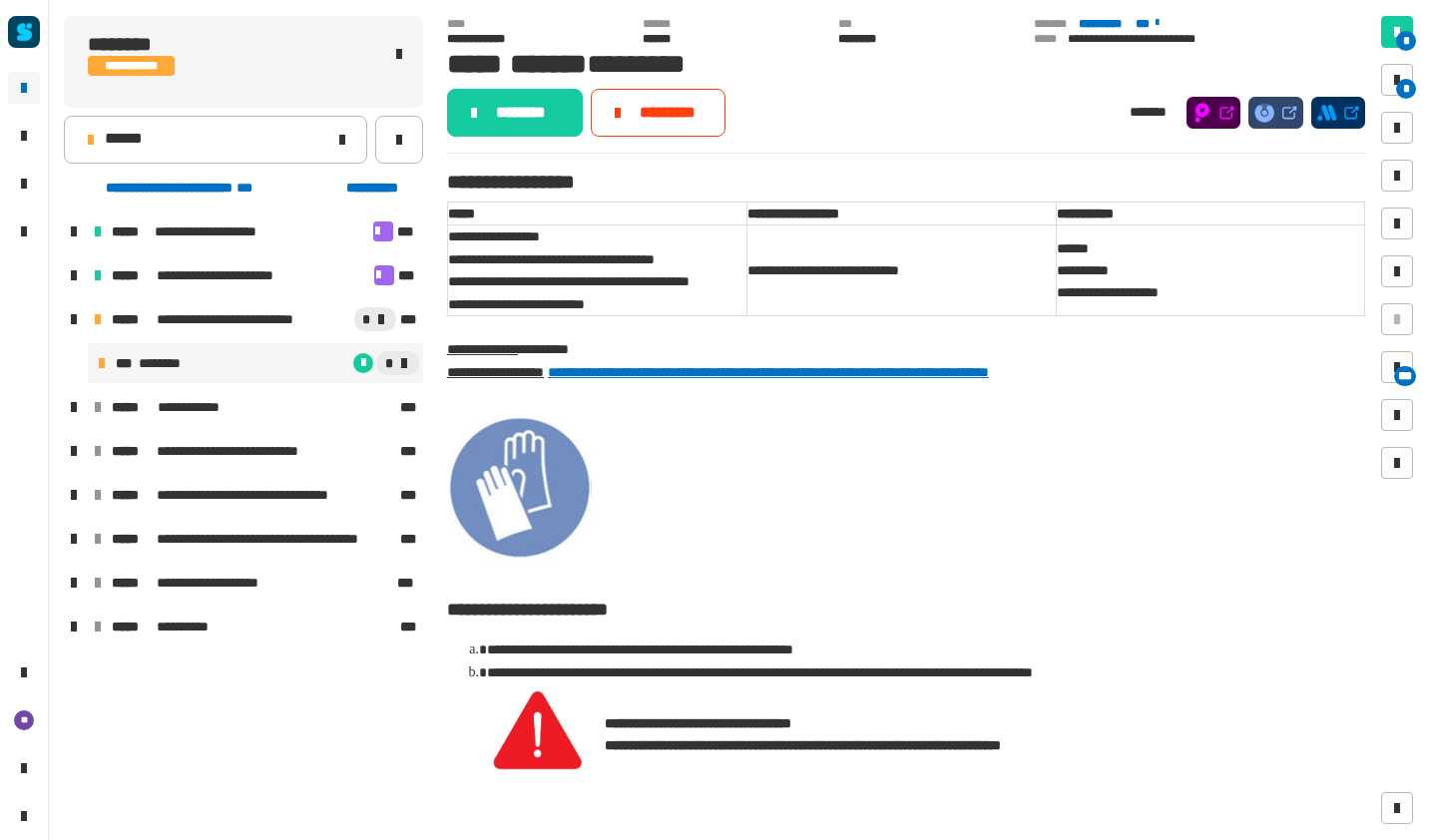 click on "******" 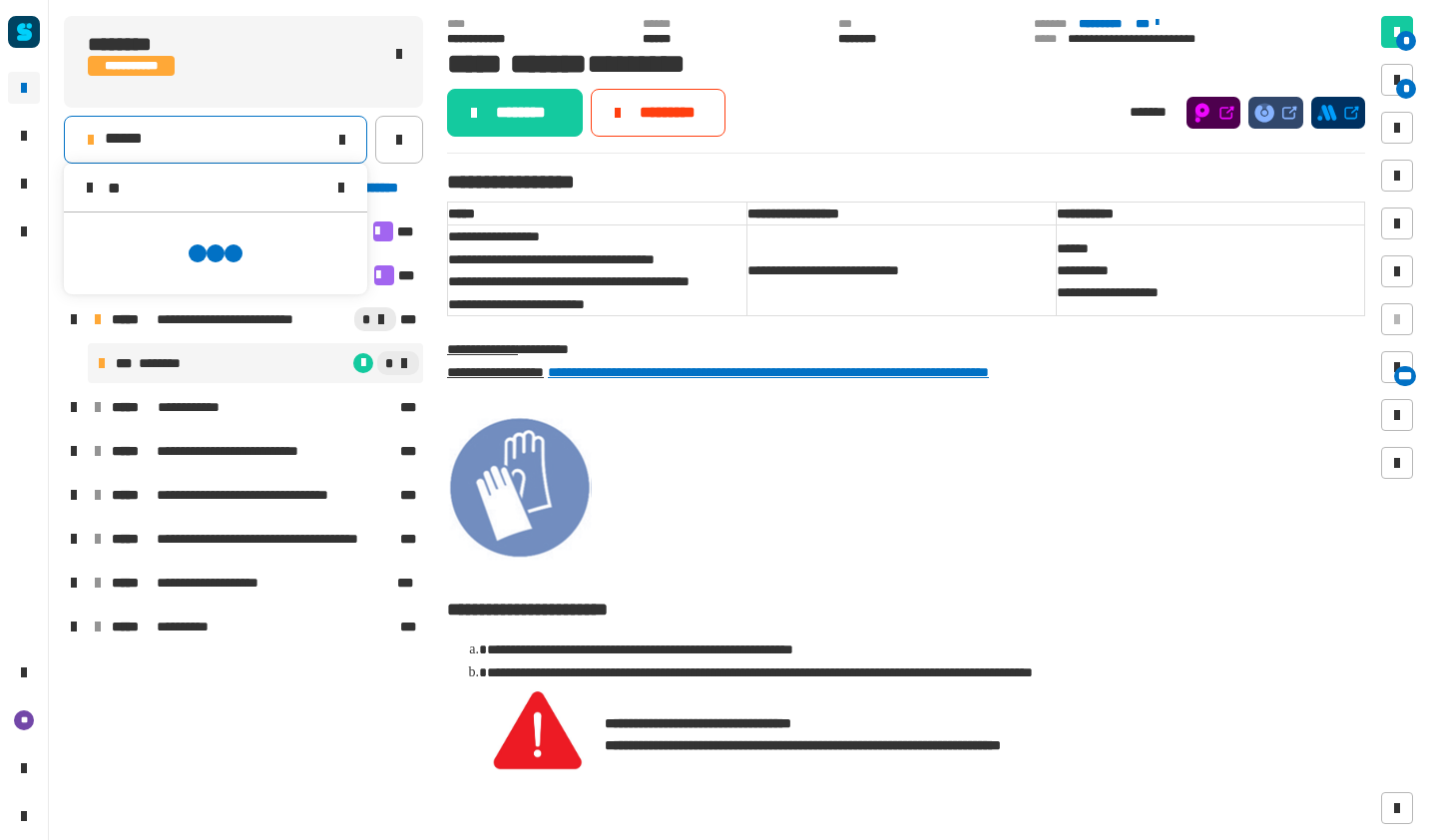 scroll, scrollTop: 0, scrollLeft: 0, axis: both 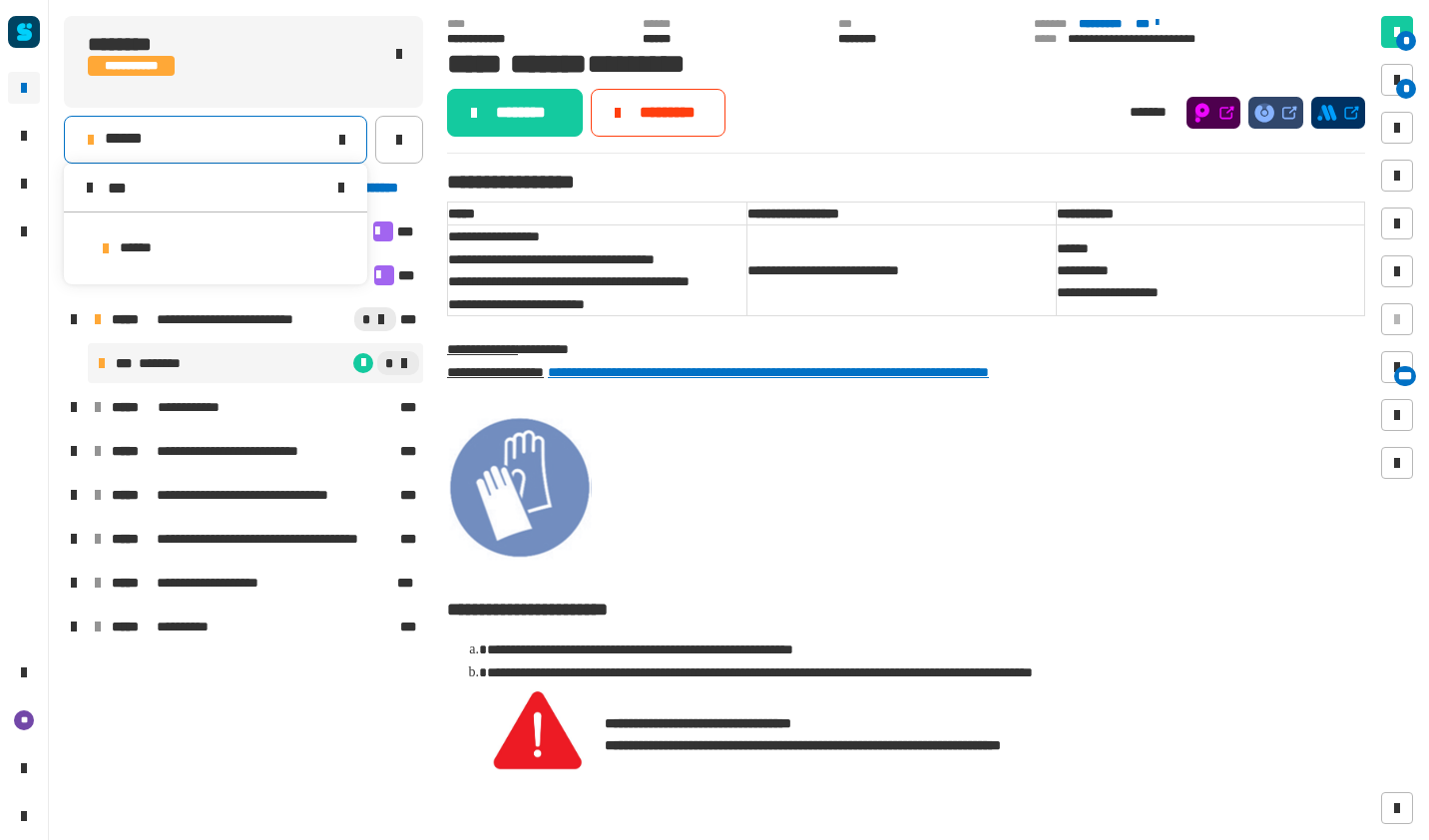 type on "***" 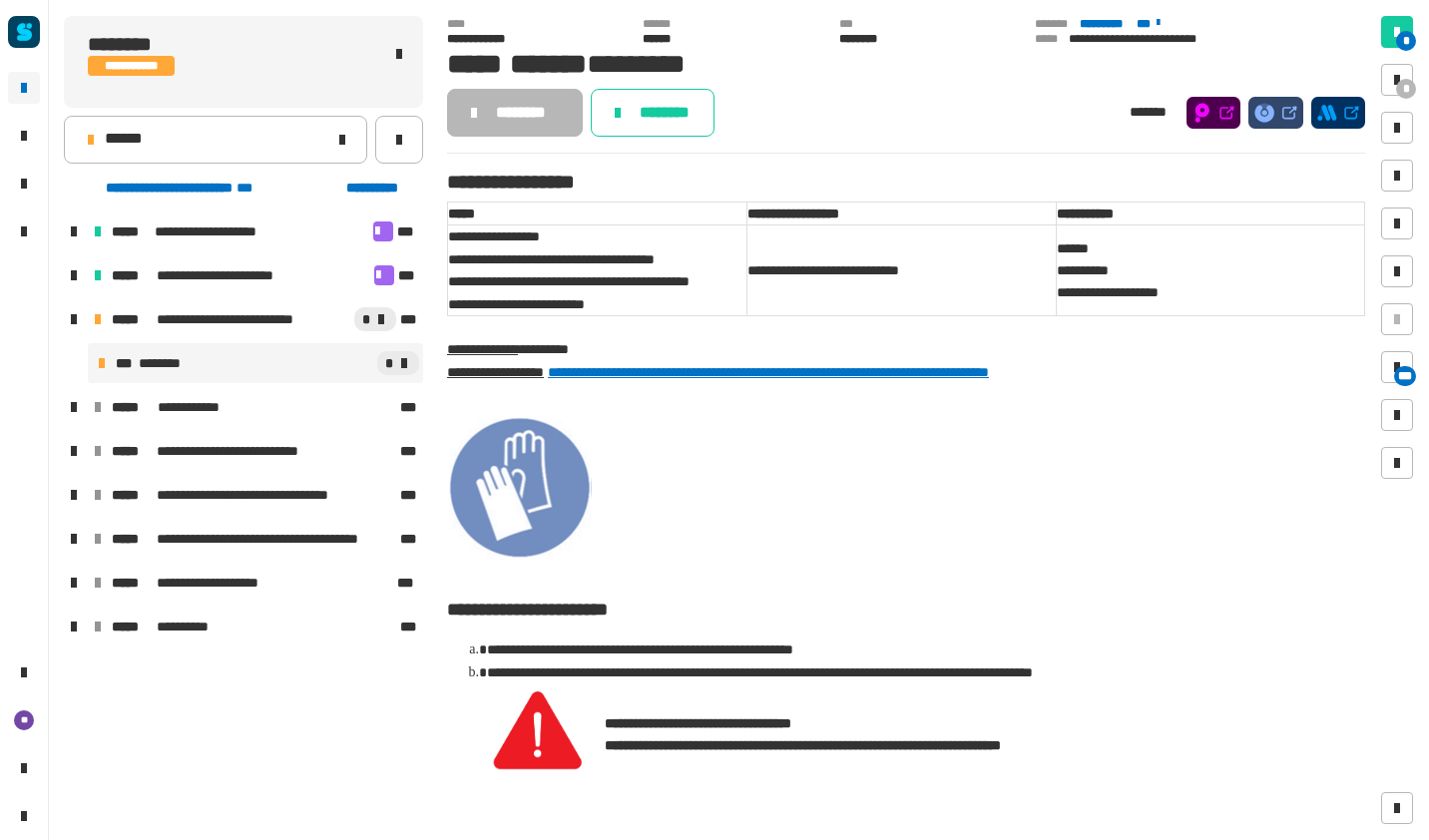 click on "********" 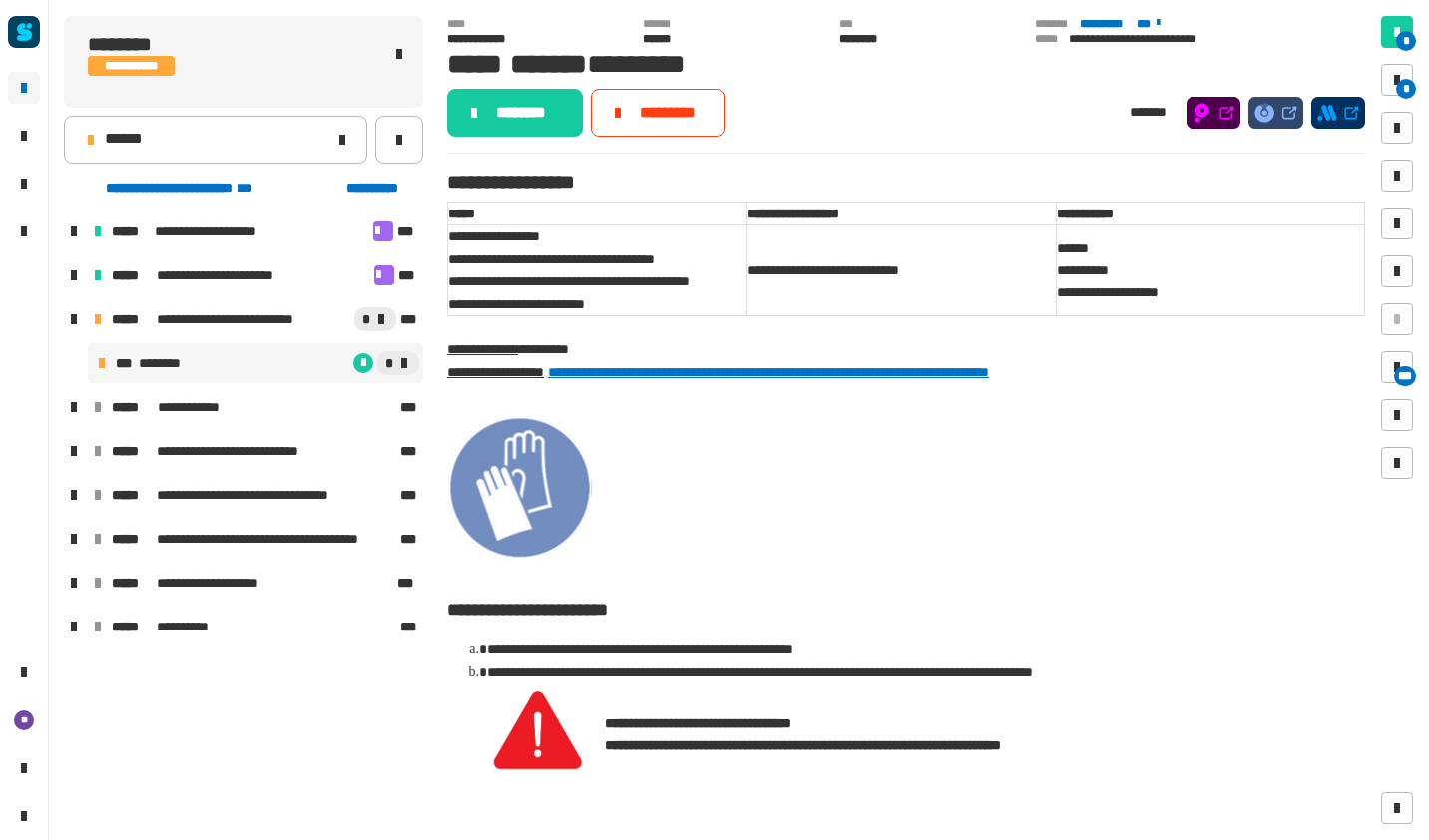 click on "******" 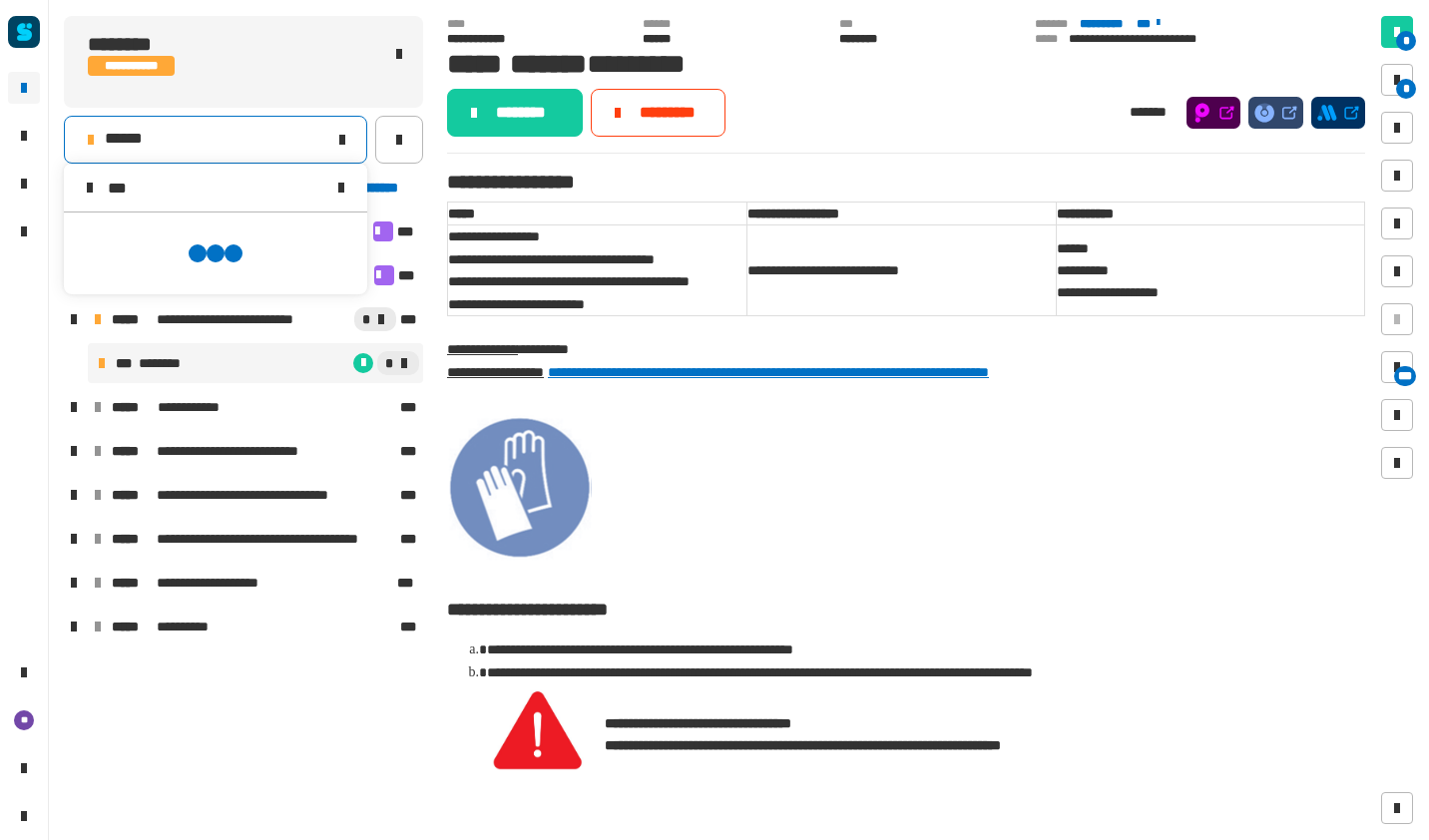 scroll, scrollTop: 0, scrollLeft: 0, axis: both 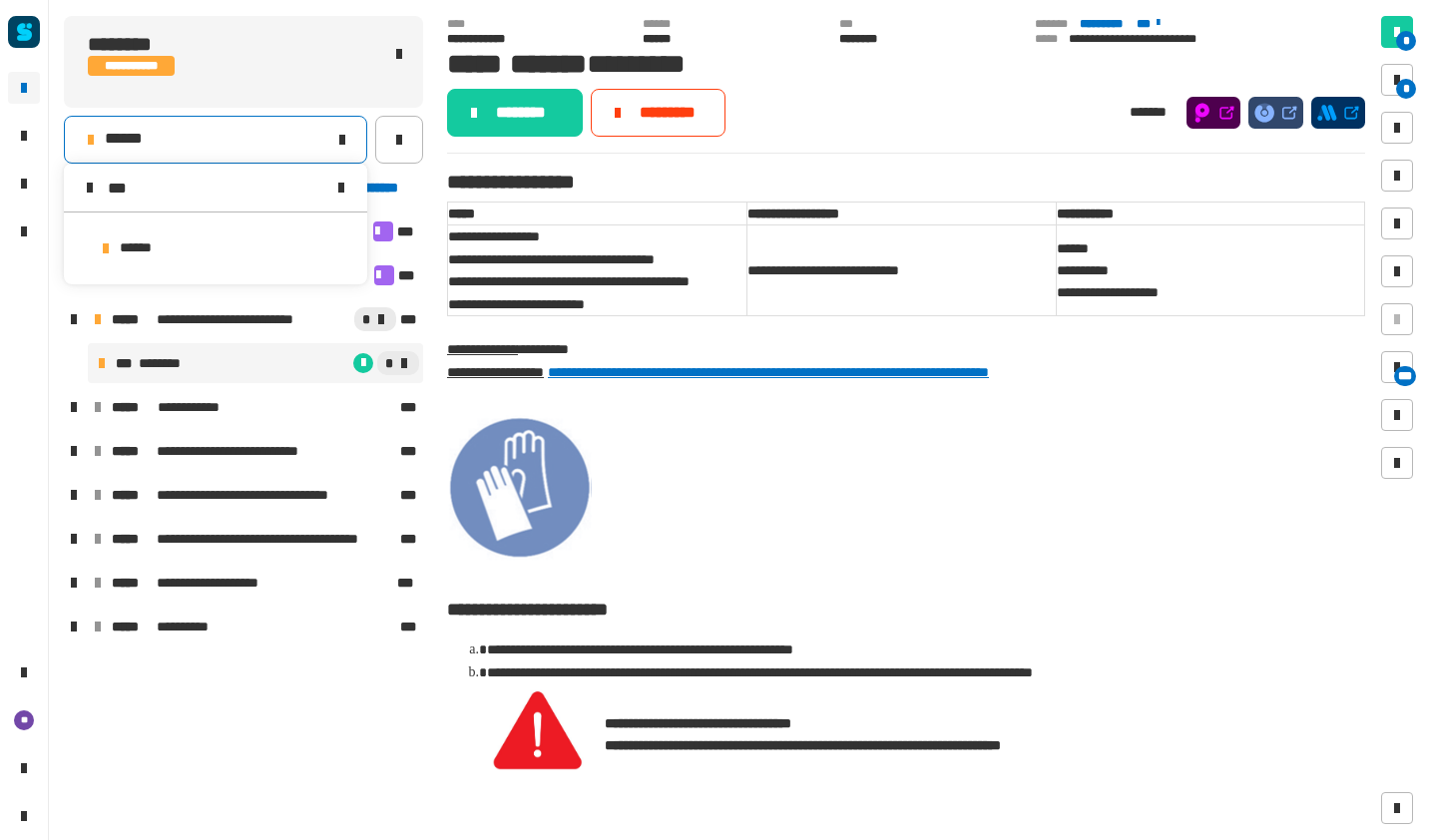 type on "***" 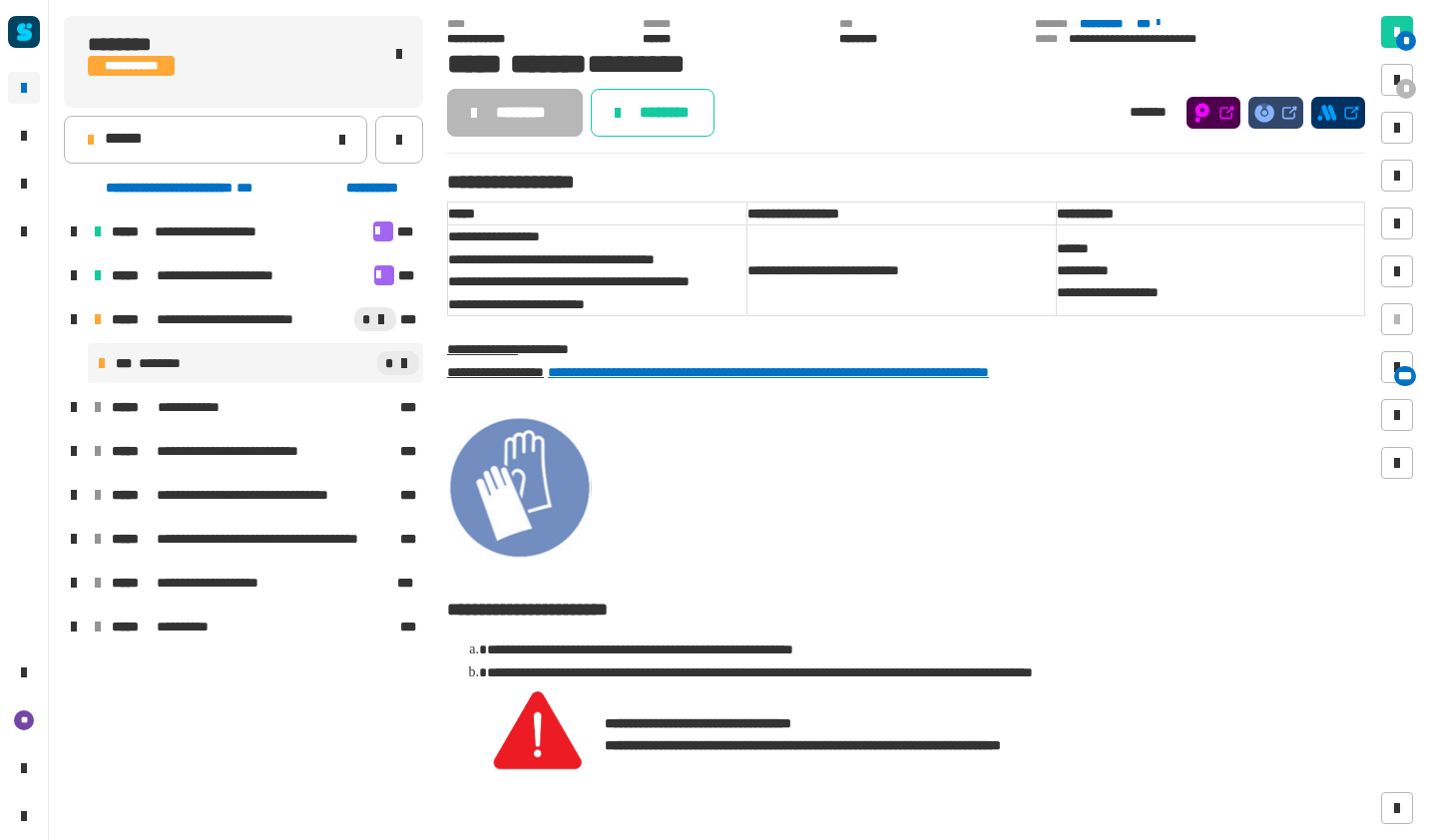 click on "********" 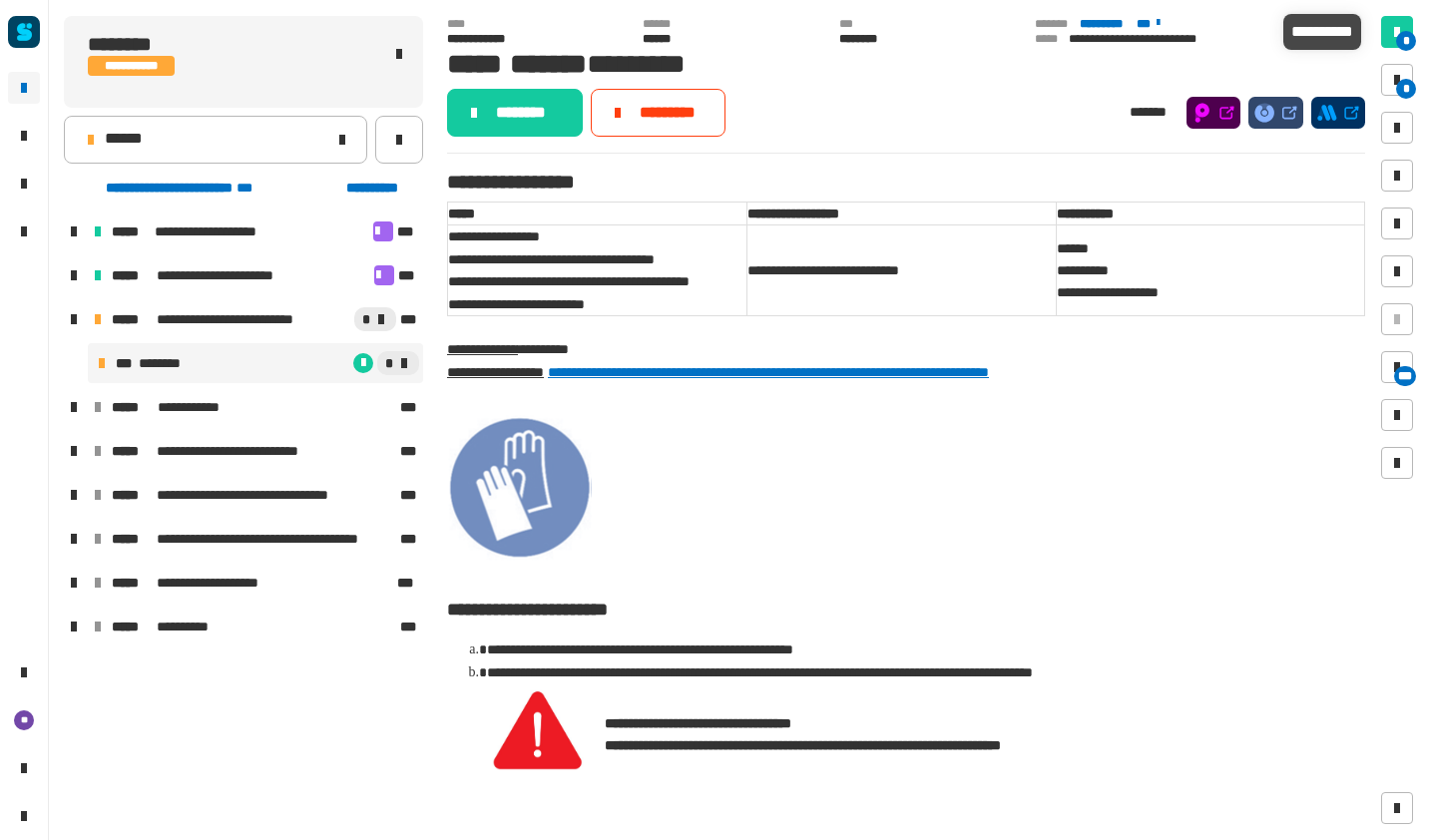 click at bounding box center (1397, 32) 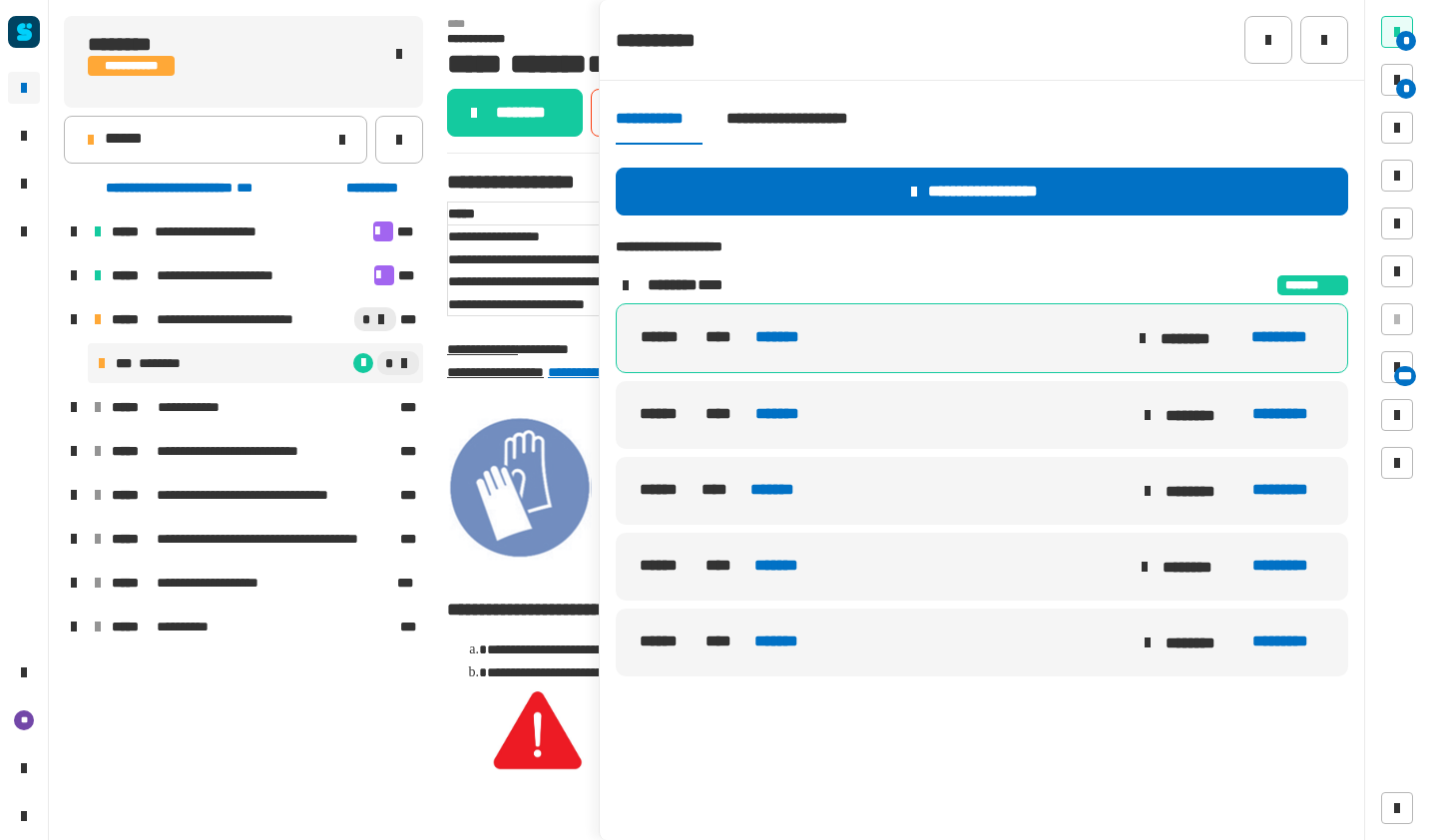 click on "******" 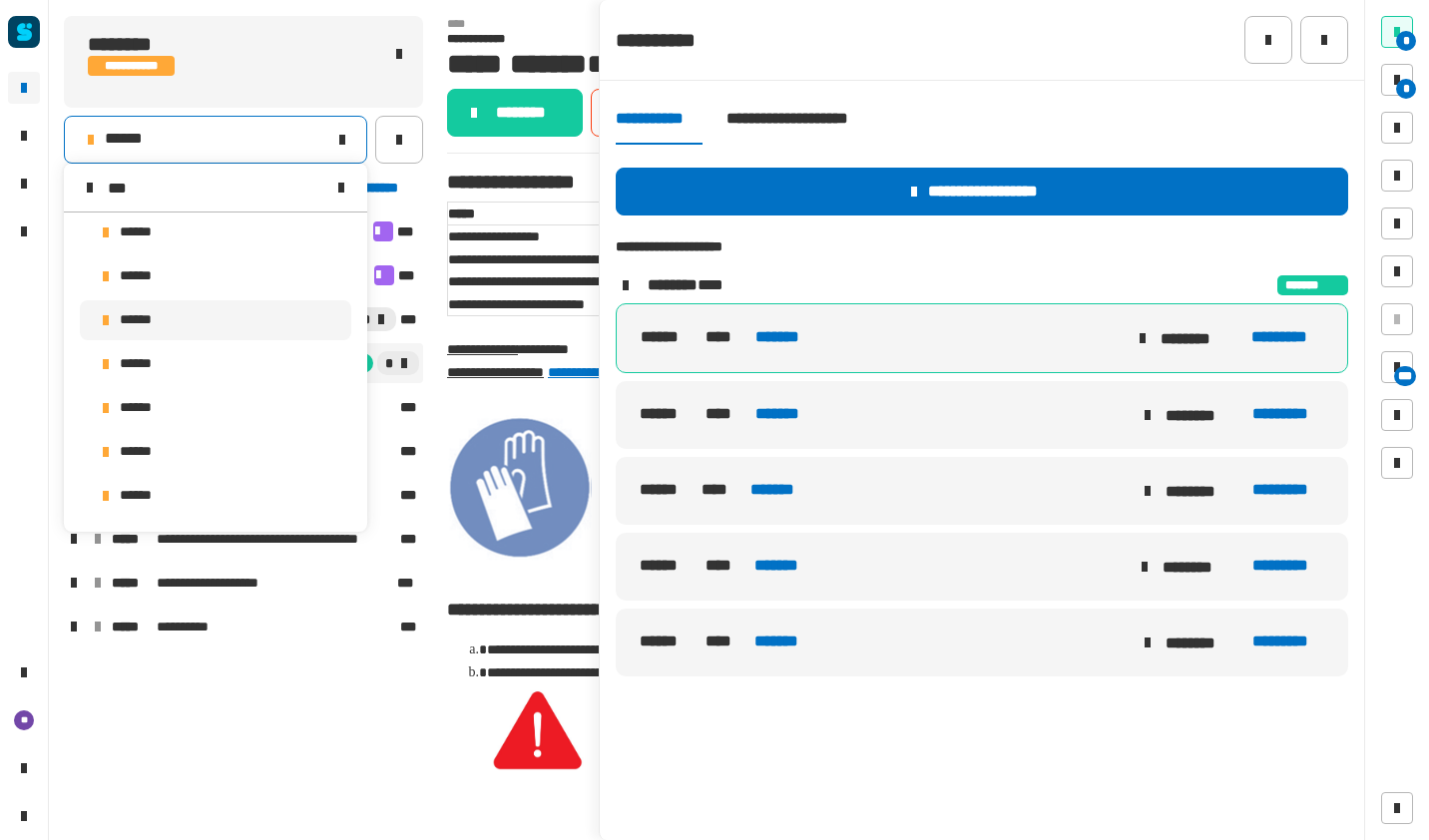 scroll, scrollTop: 0, scrollLeft: 0, axis: both 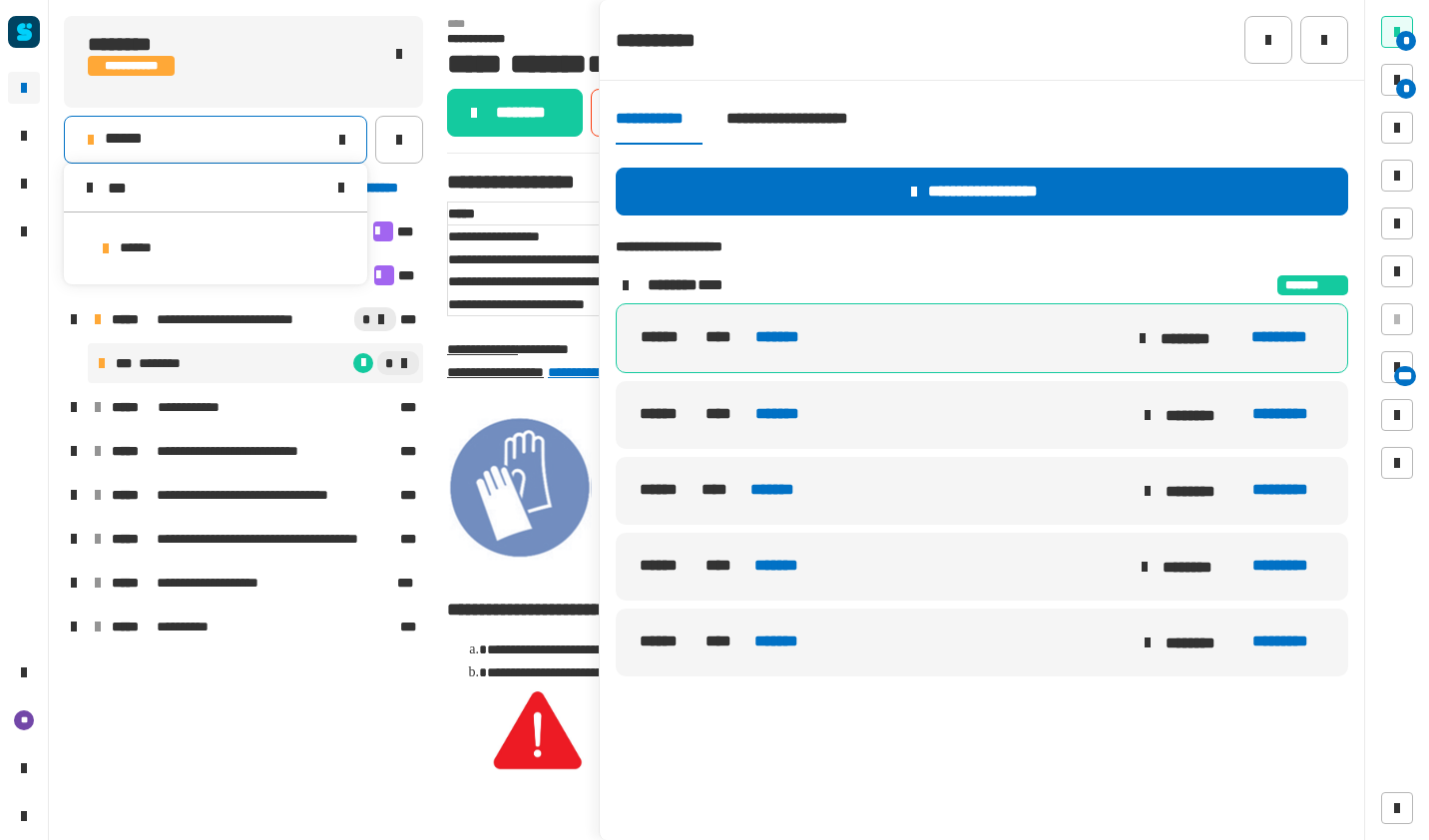 type on "***" 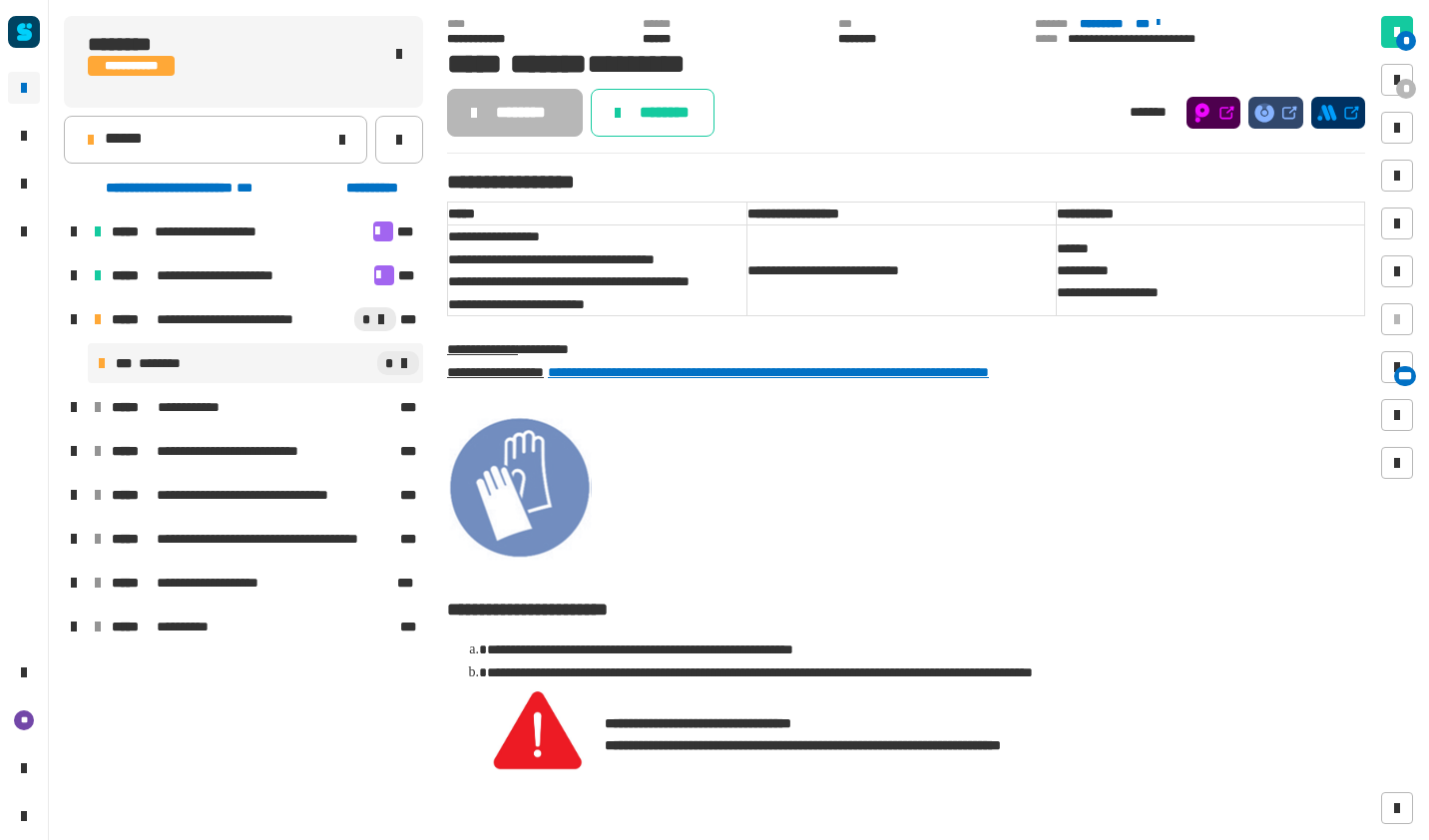 click on "********" 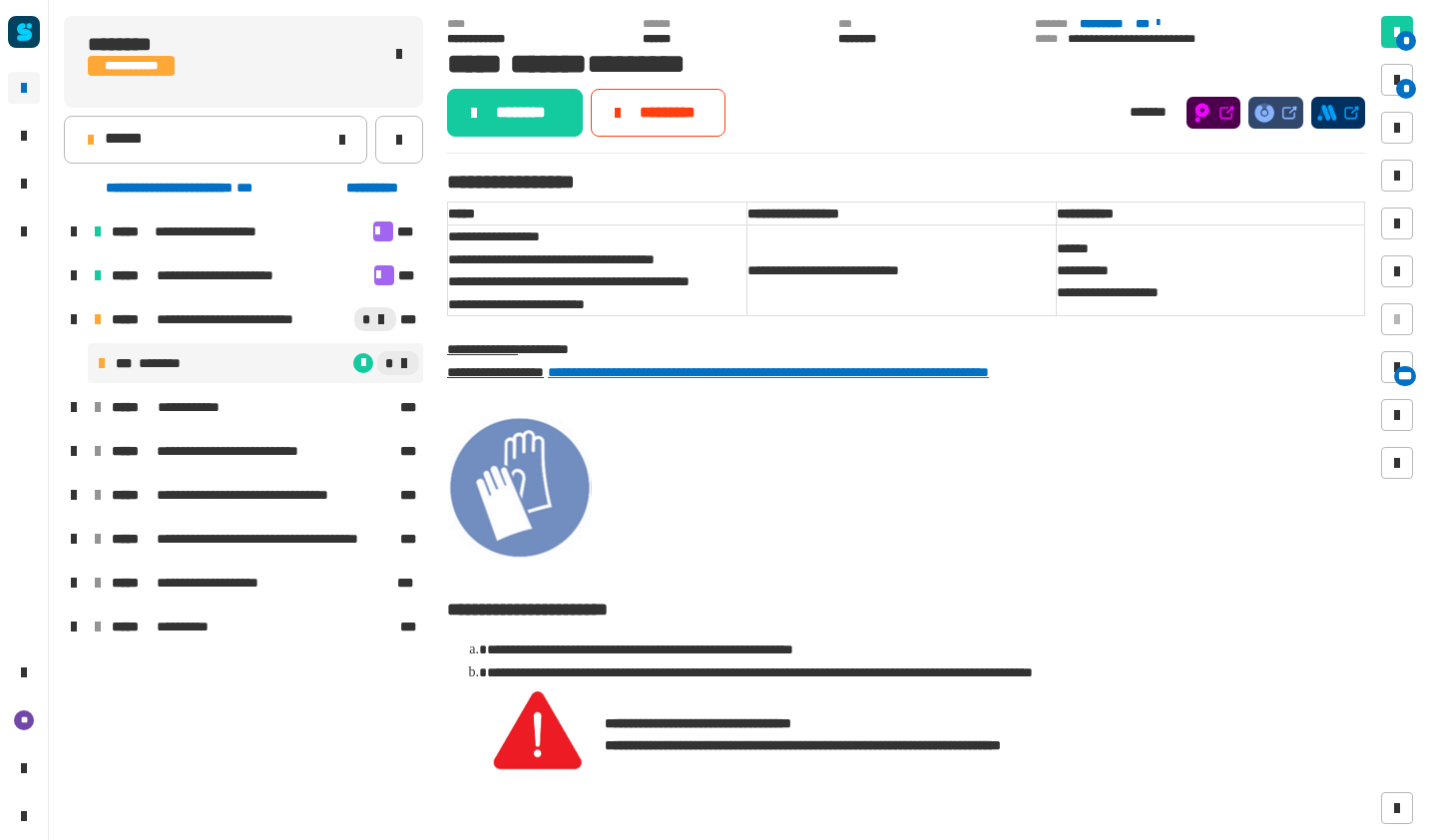 click on "******" 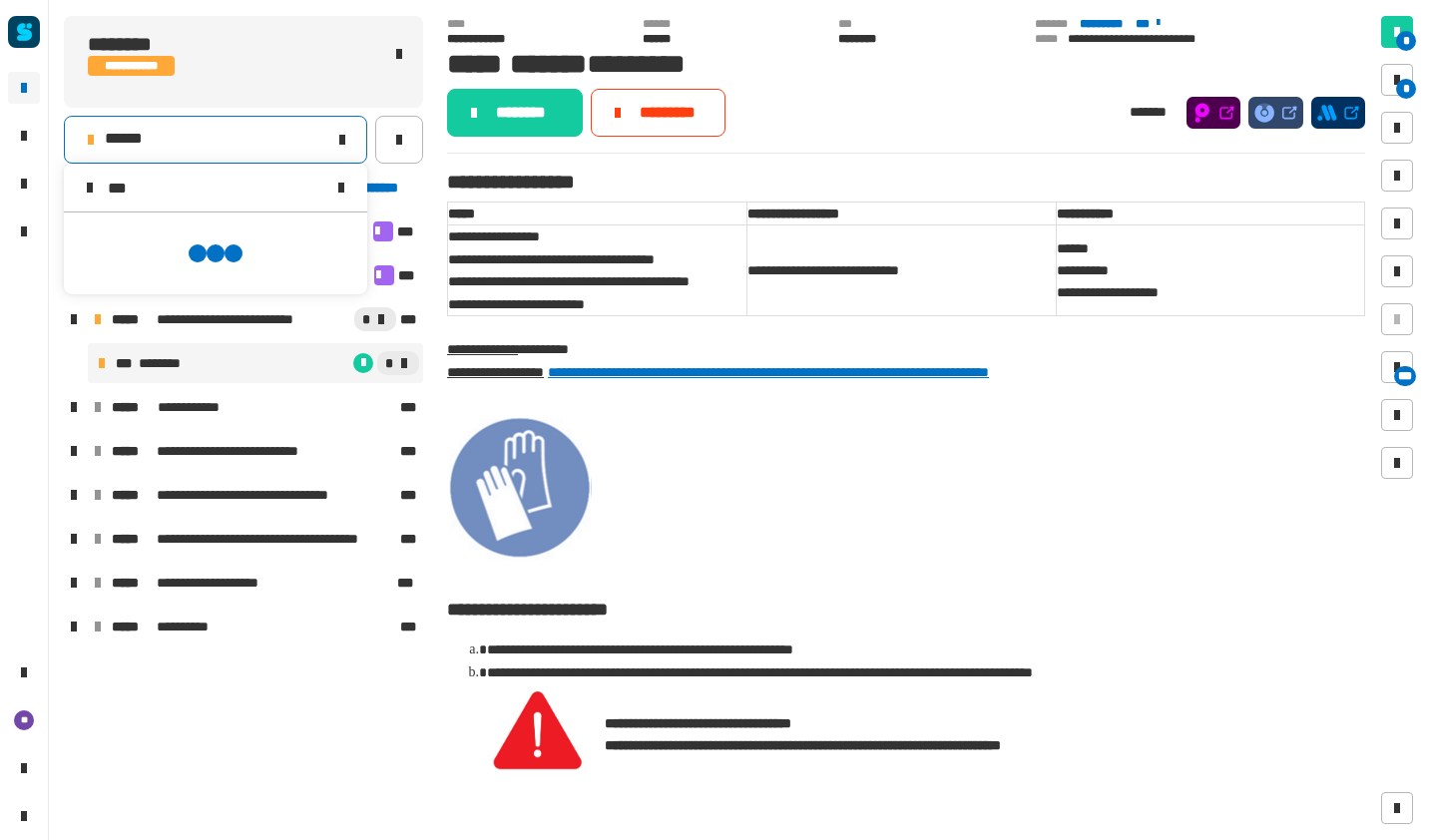 scroll, scrollTop: 0, scrollLeft: 0, axis: both 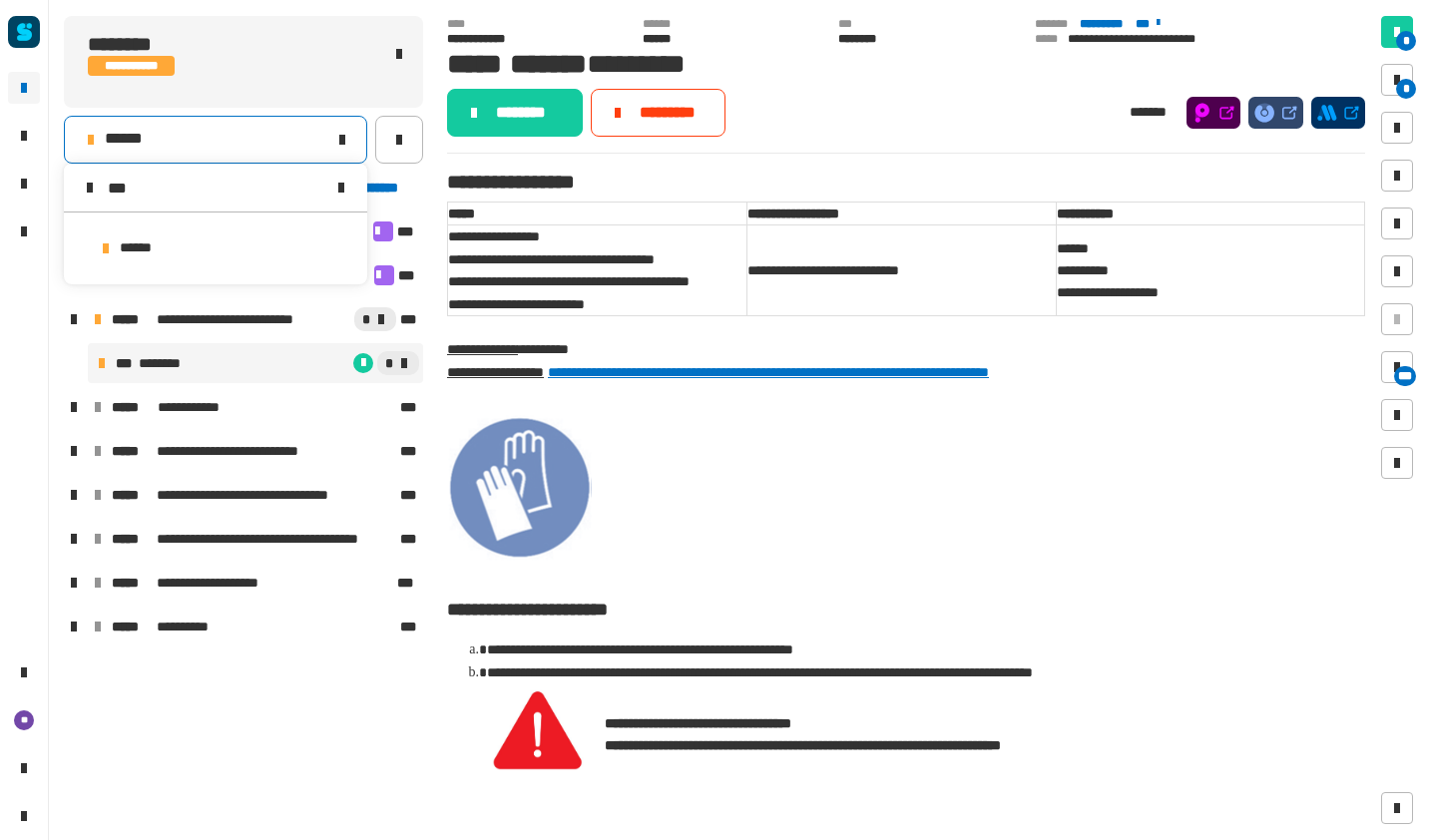 type on "***" 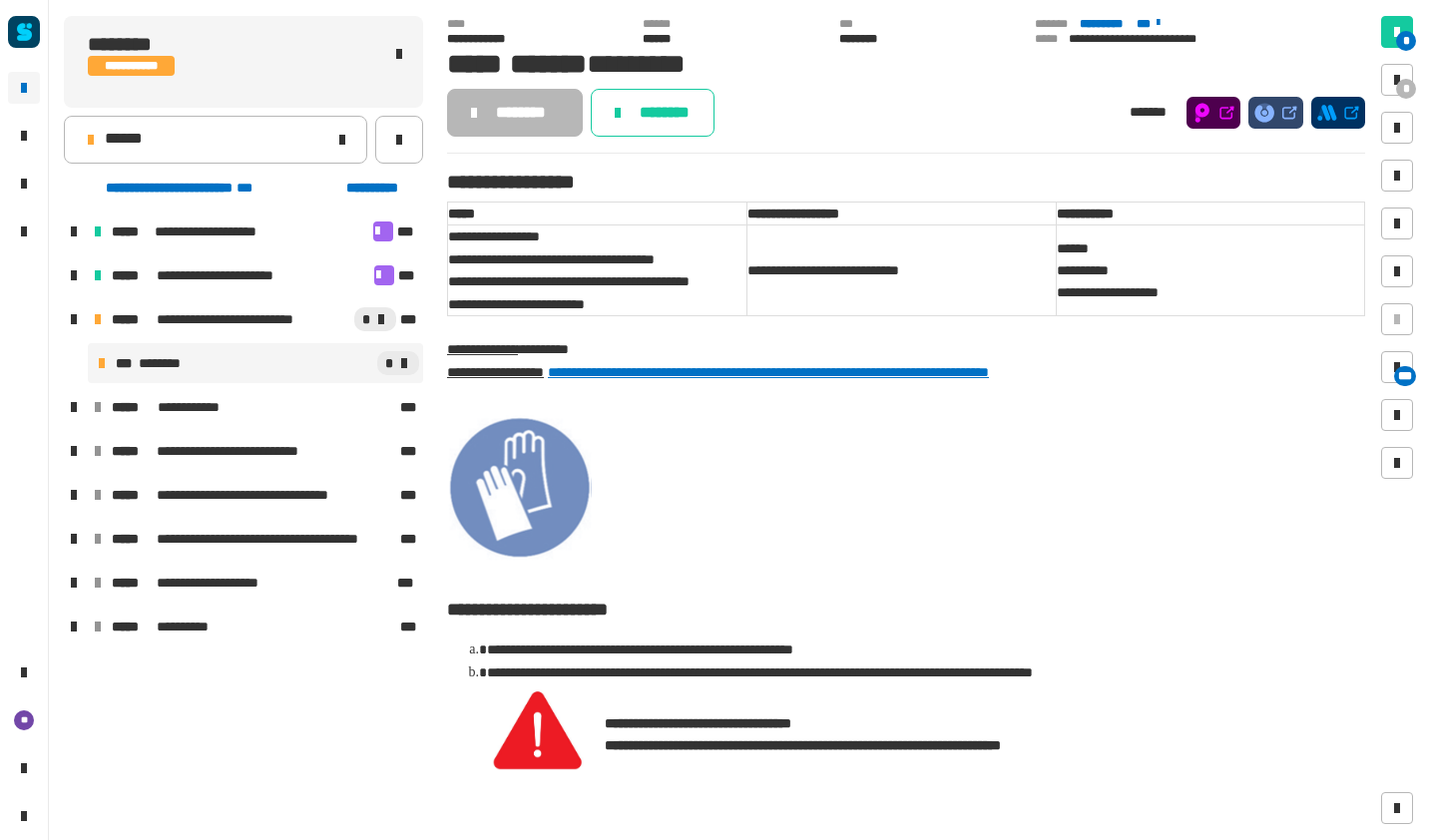 click 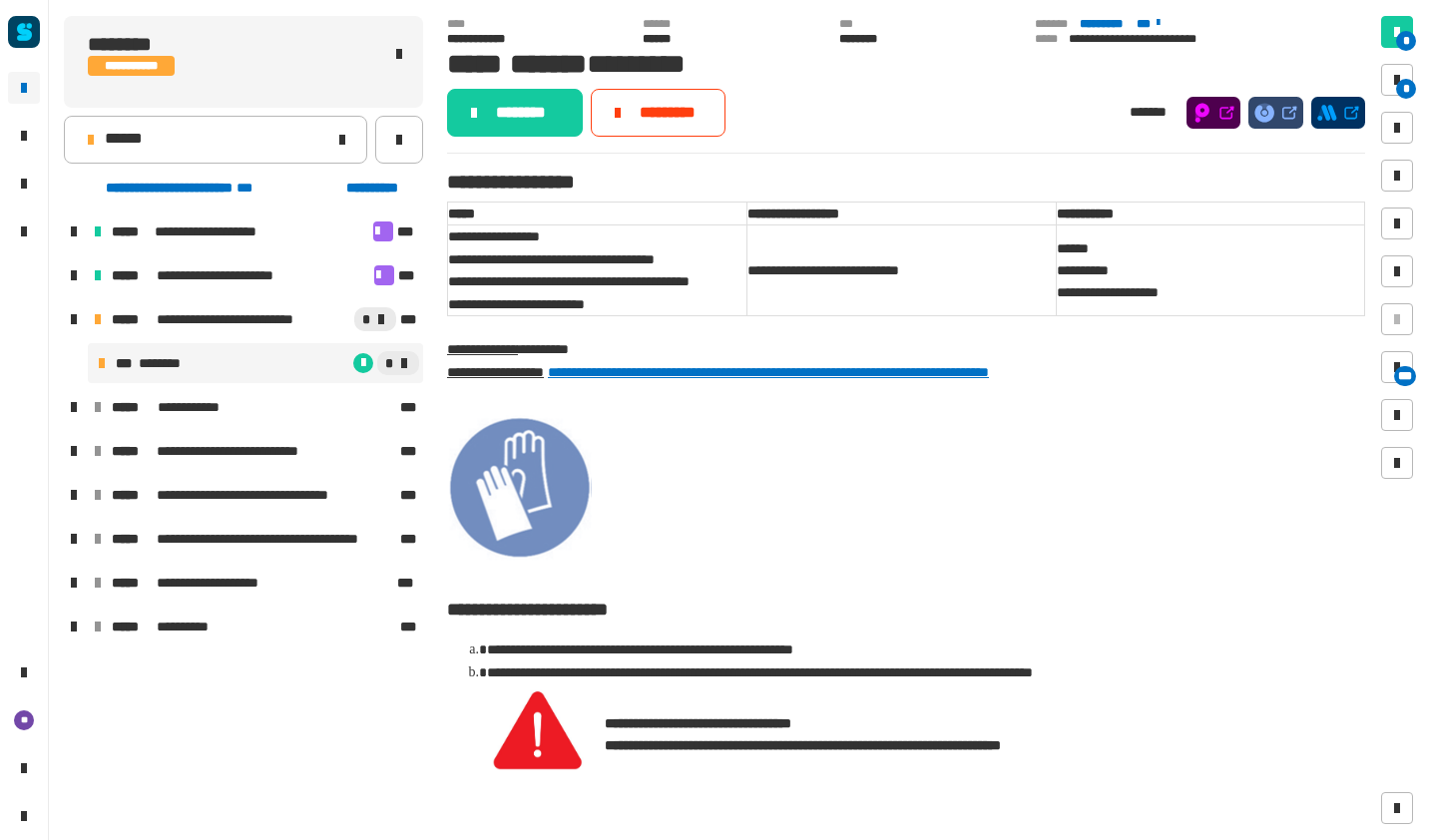 click on "******" 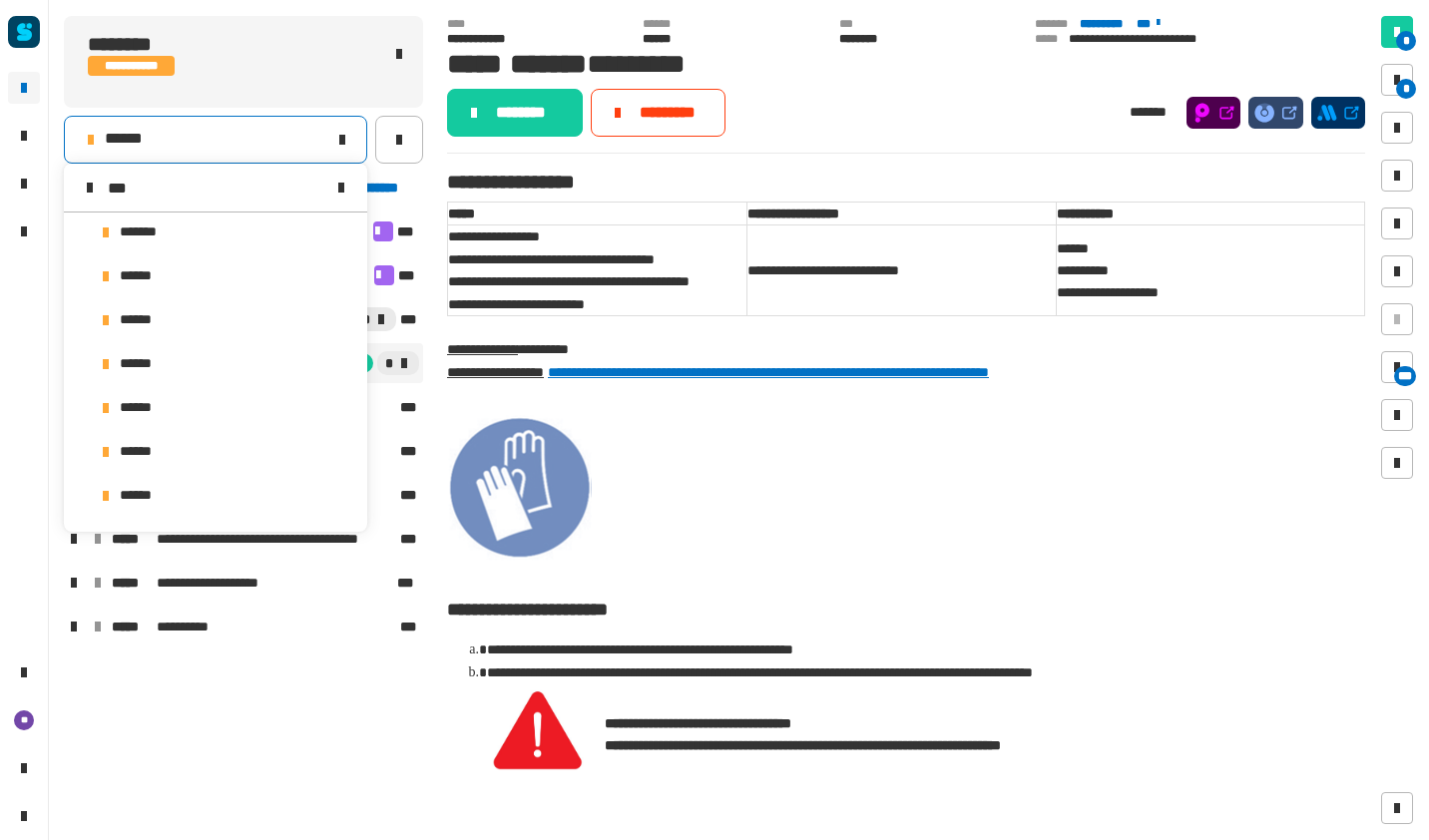 scroll, scrollTop: 0, scrollLeft: 0, axis: both 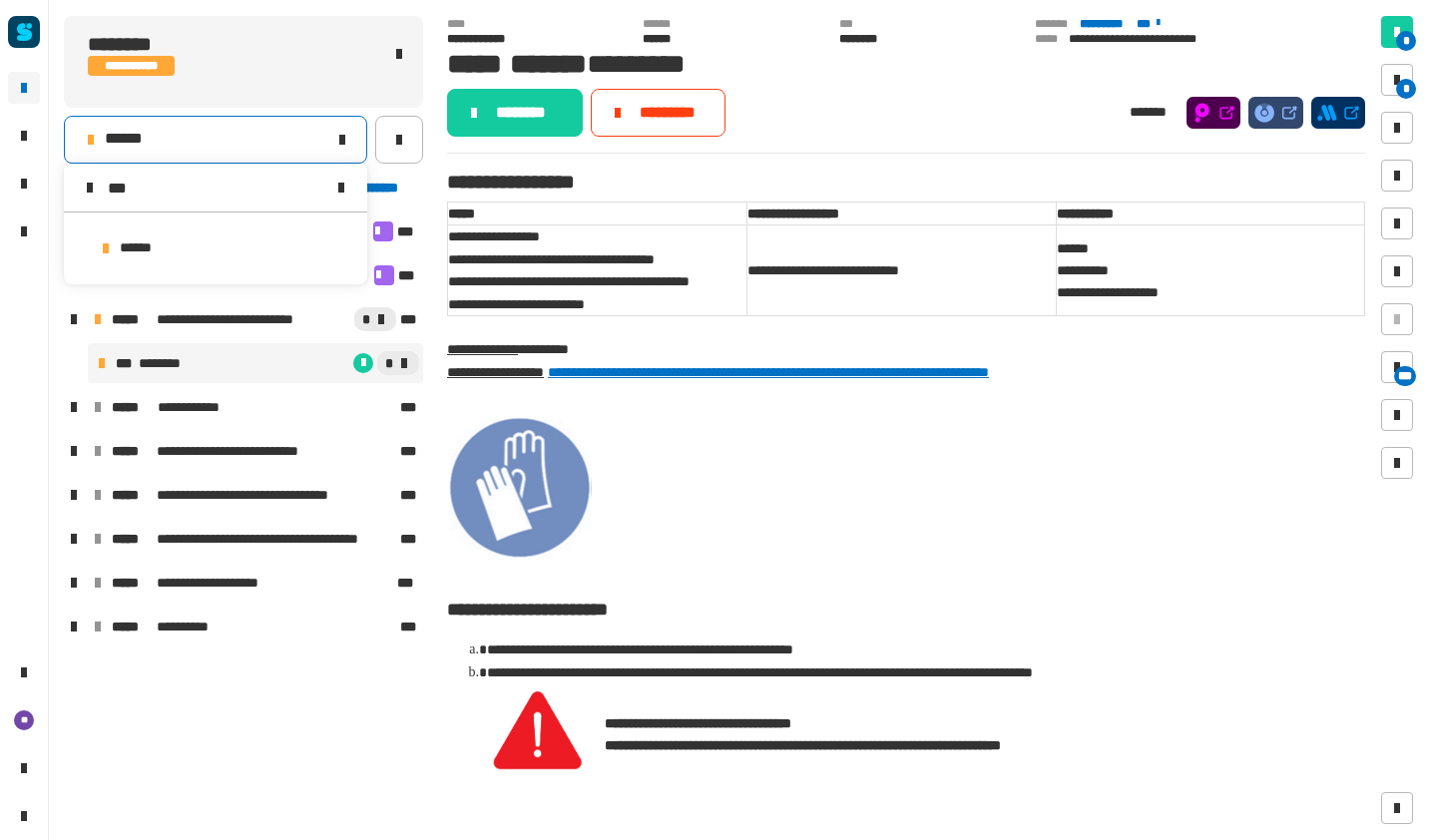 type on "***" 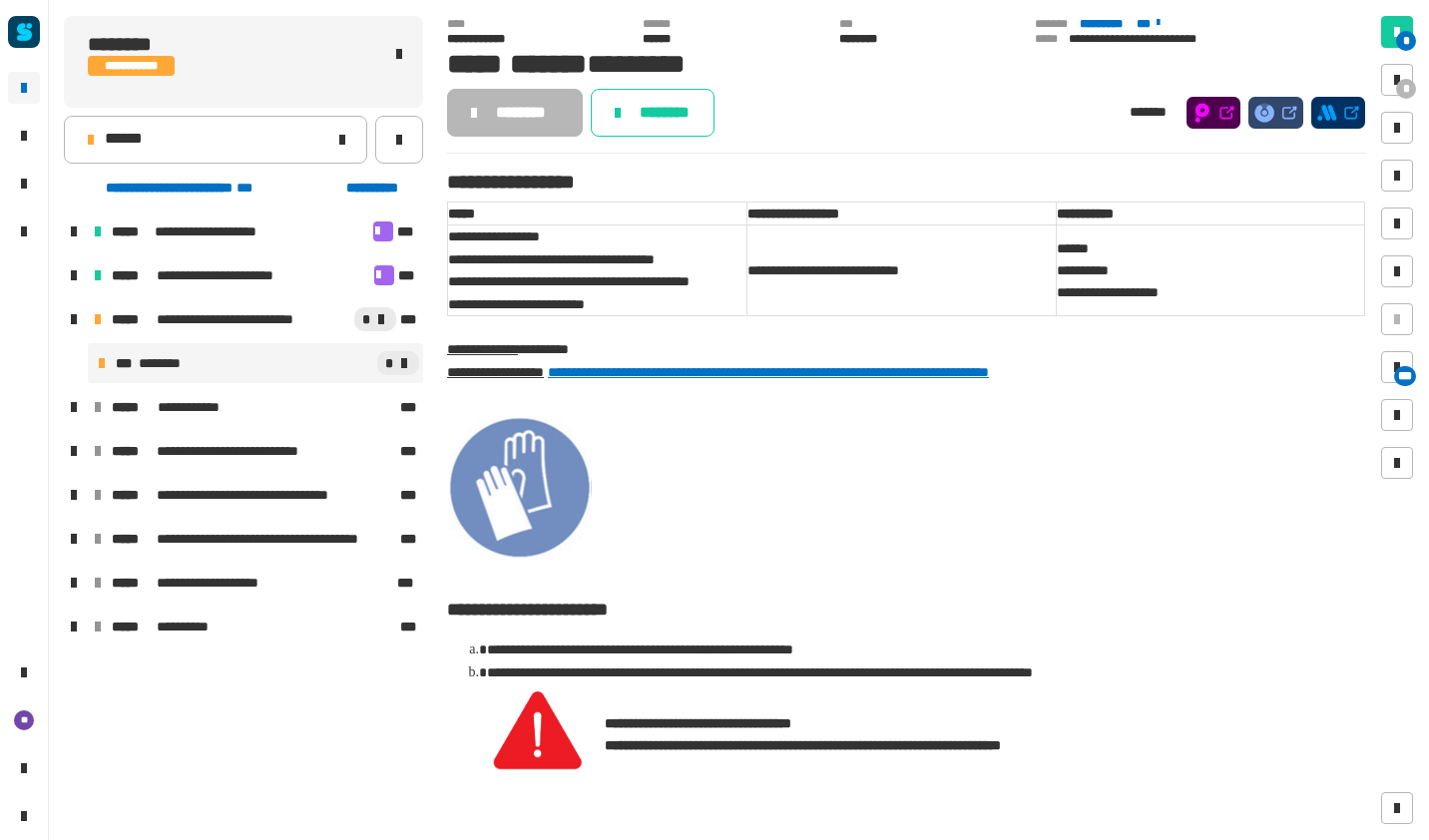 click on "********" 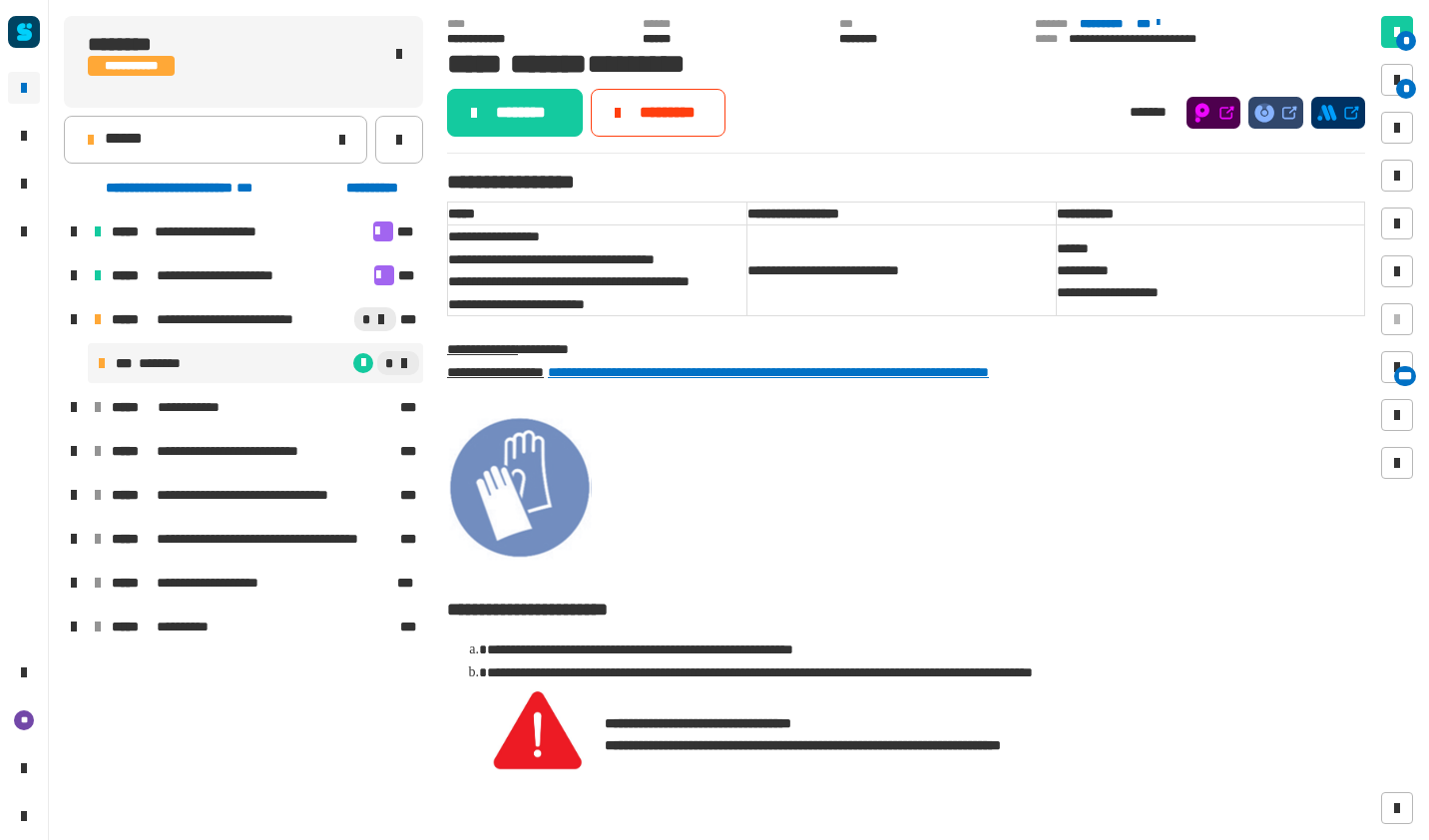 click on "******" 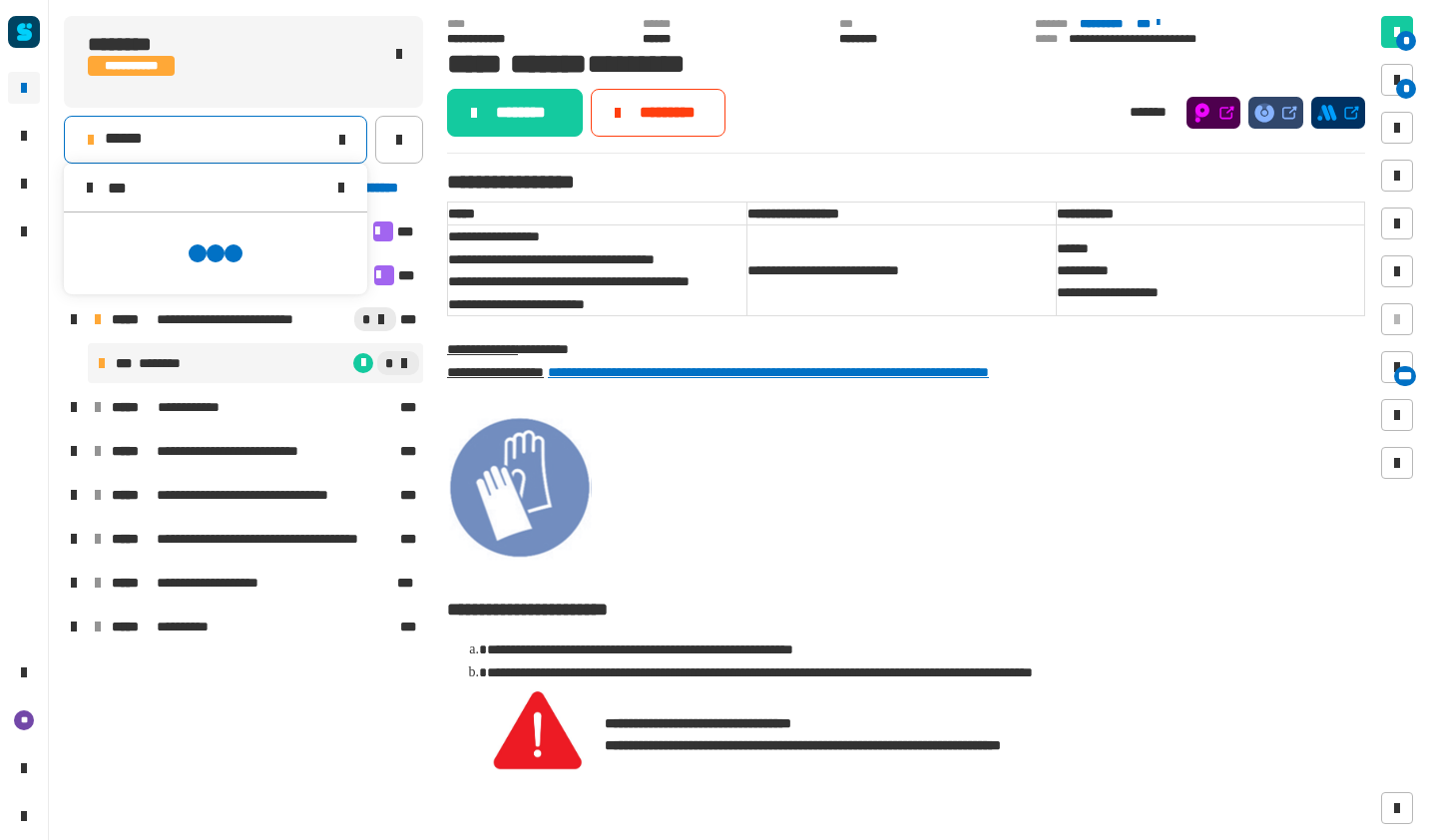 scroll, scrollTop: 0, scrollLeft: 0, axis: both 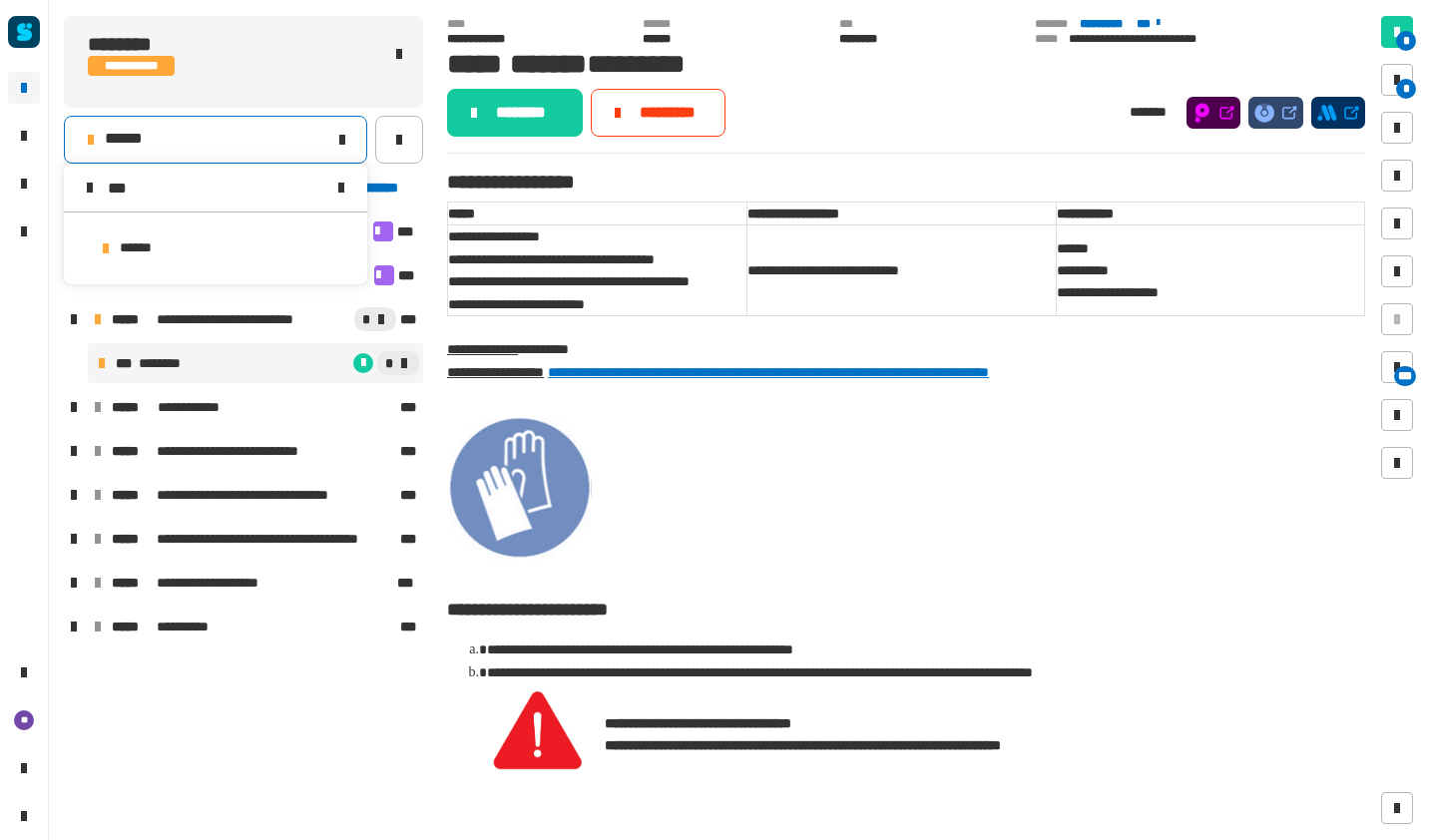 type on "***" 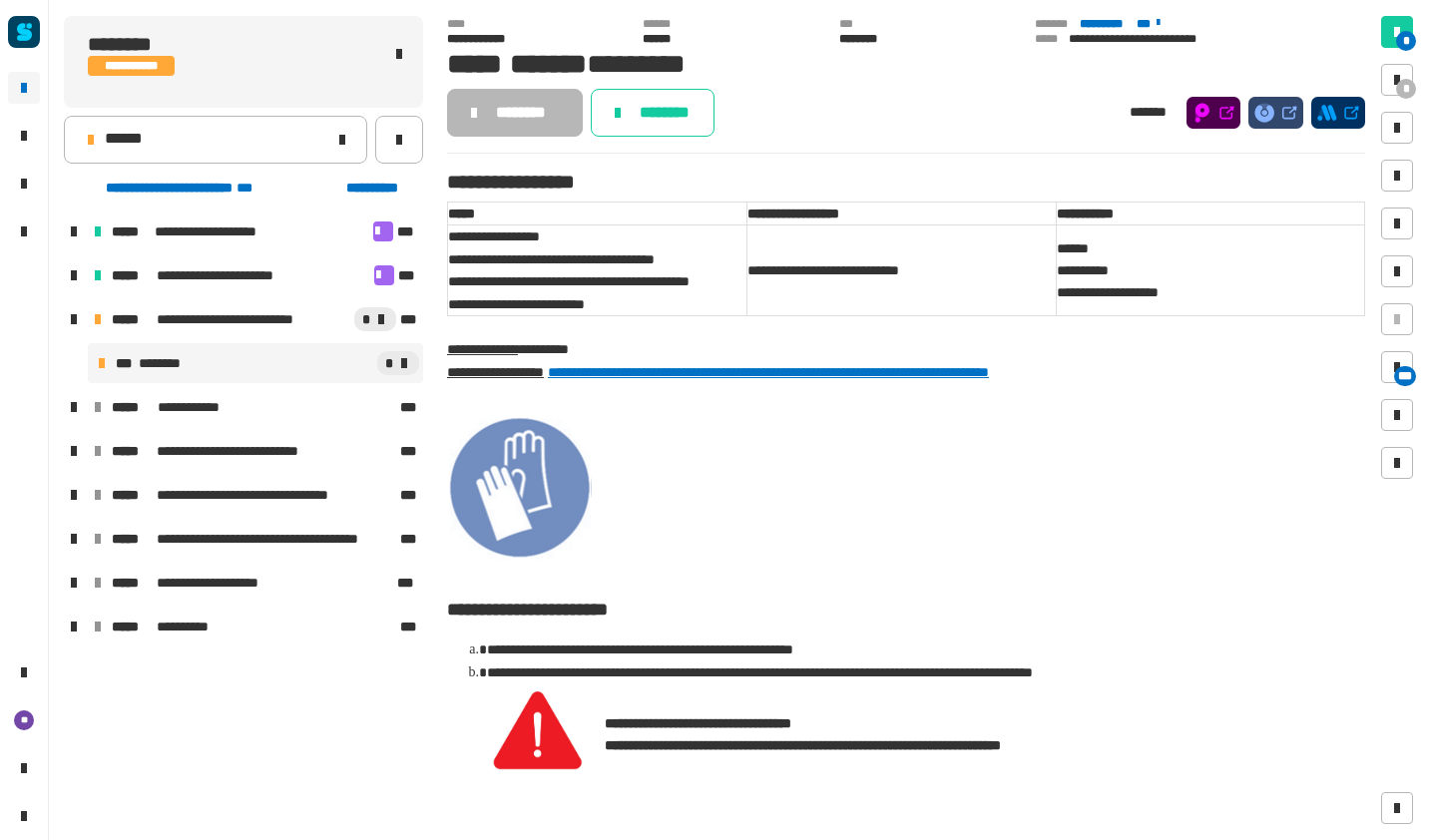 click on "********" 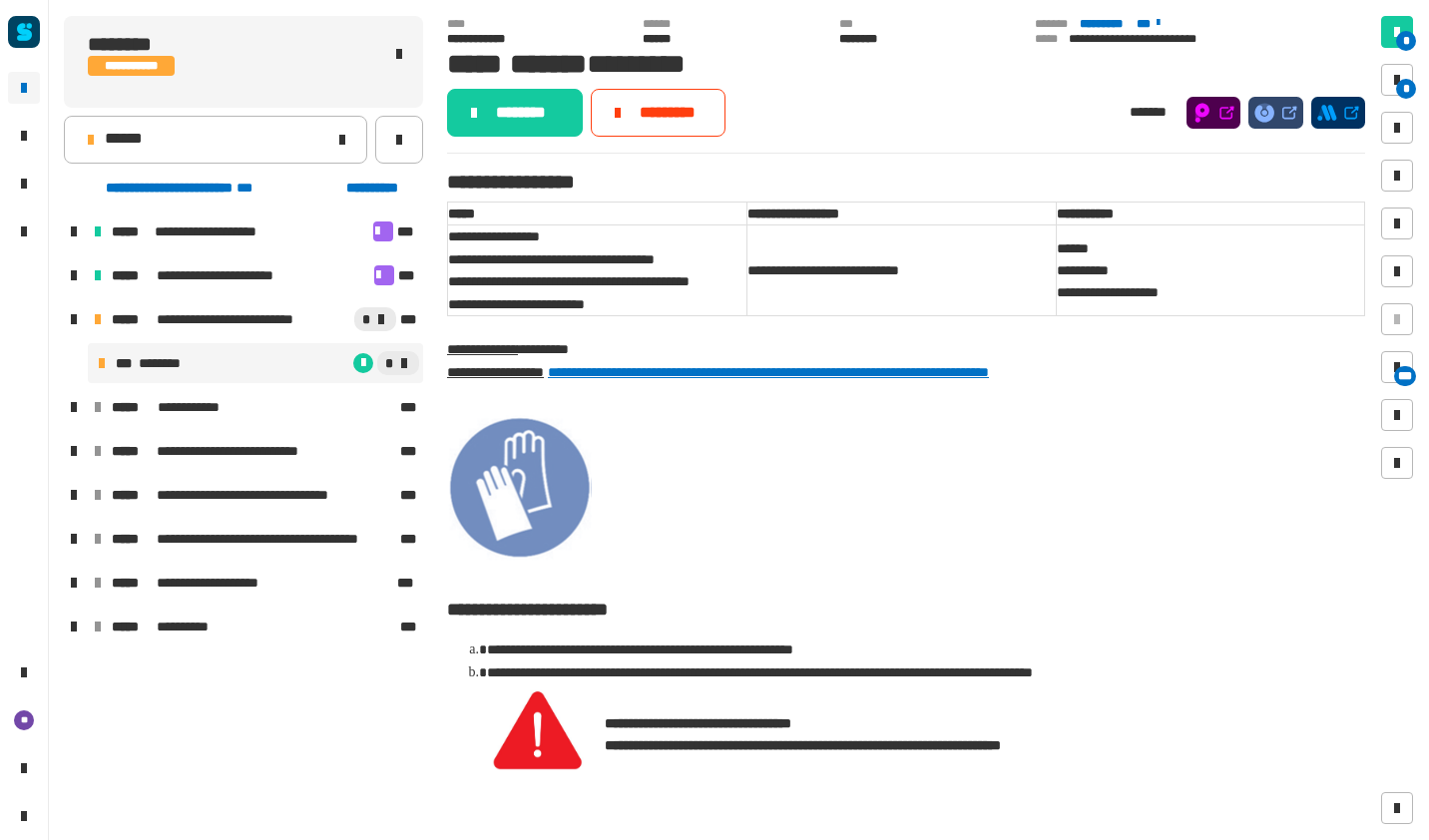 click on "******" 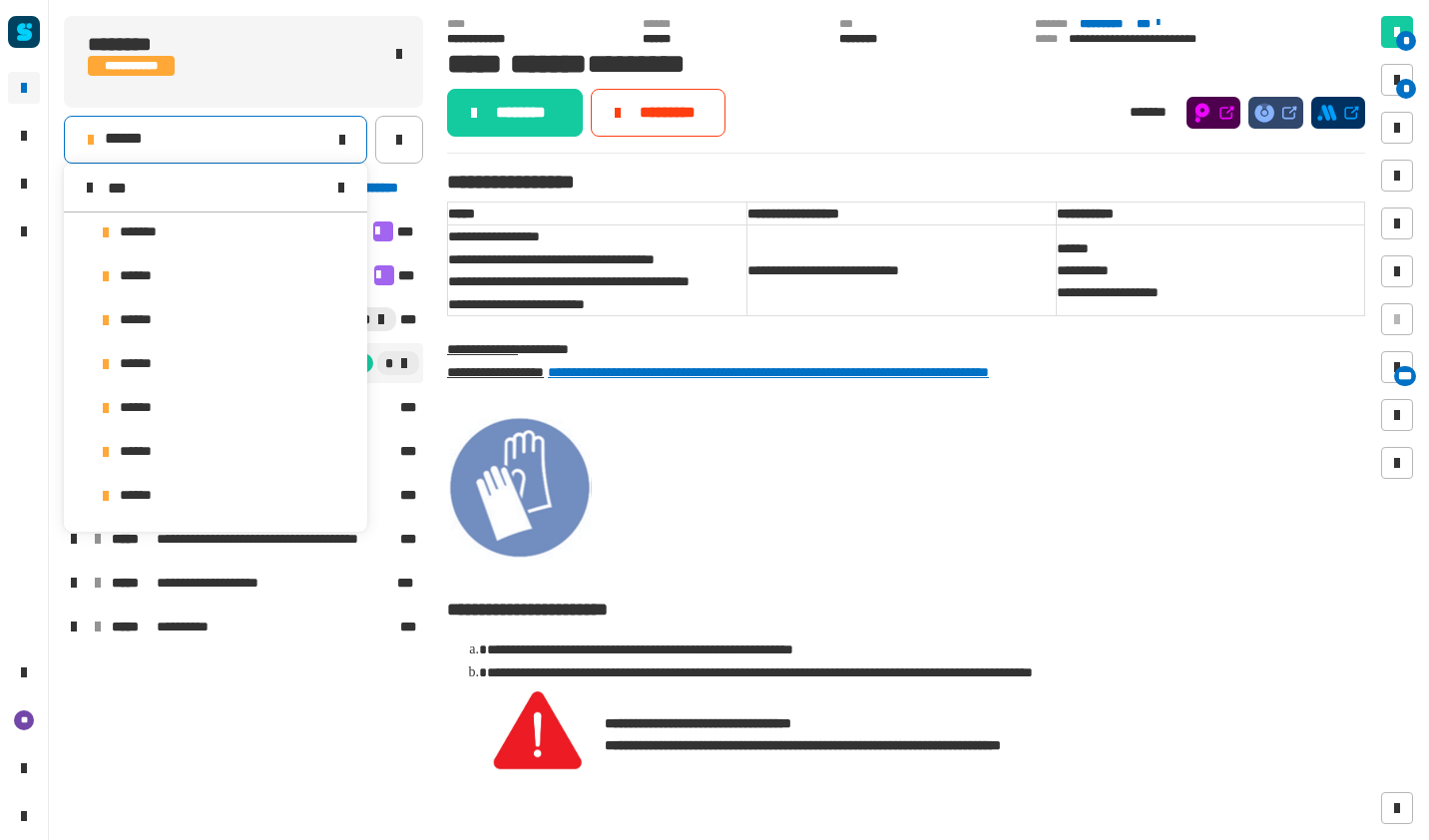 scroll, scrollTop: 0, scrollLeft: 0, axis: both 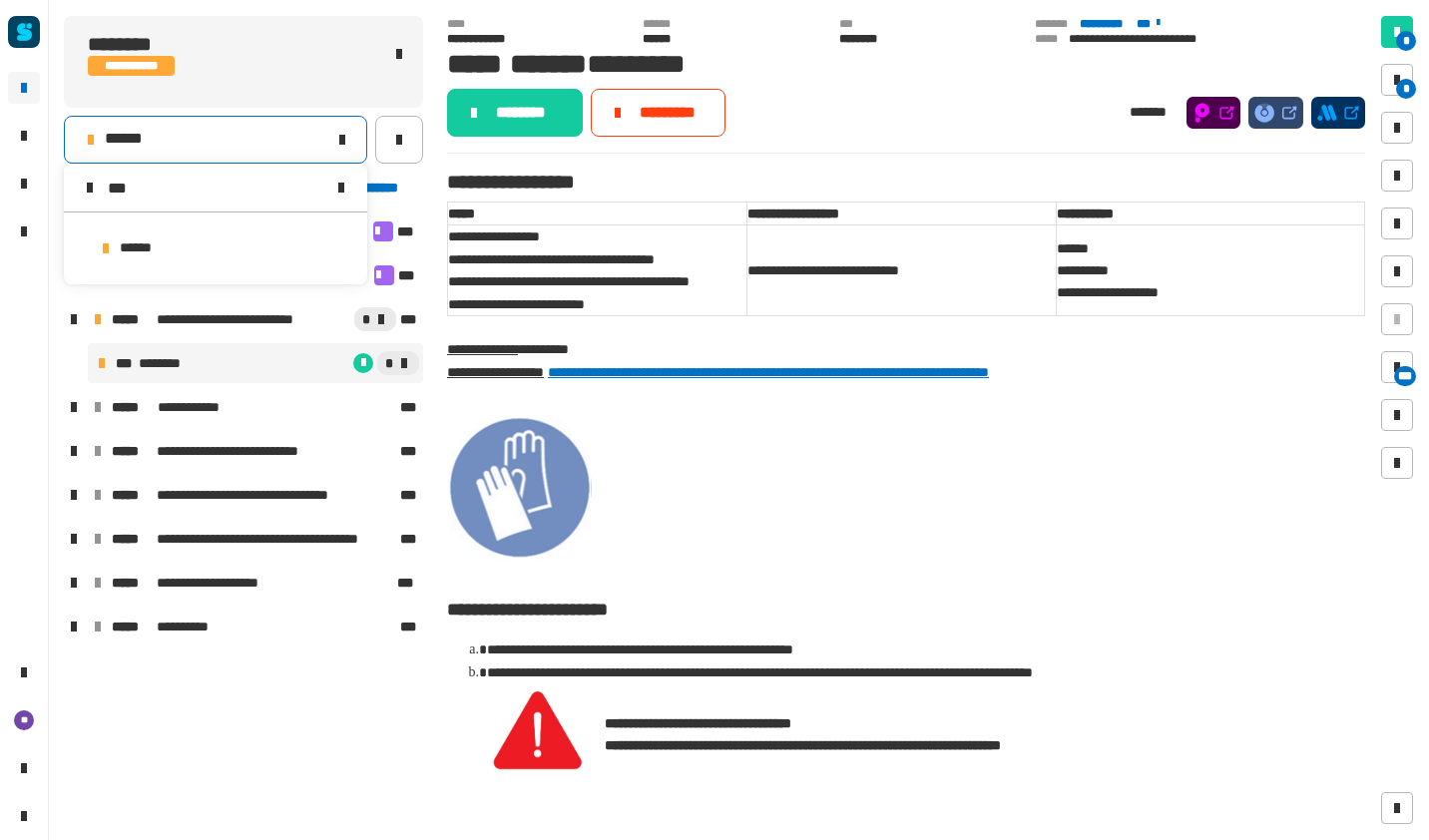 type on "***" 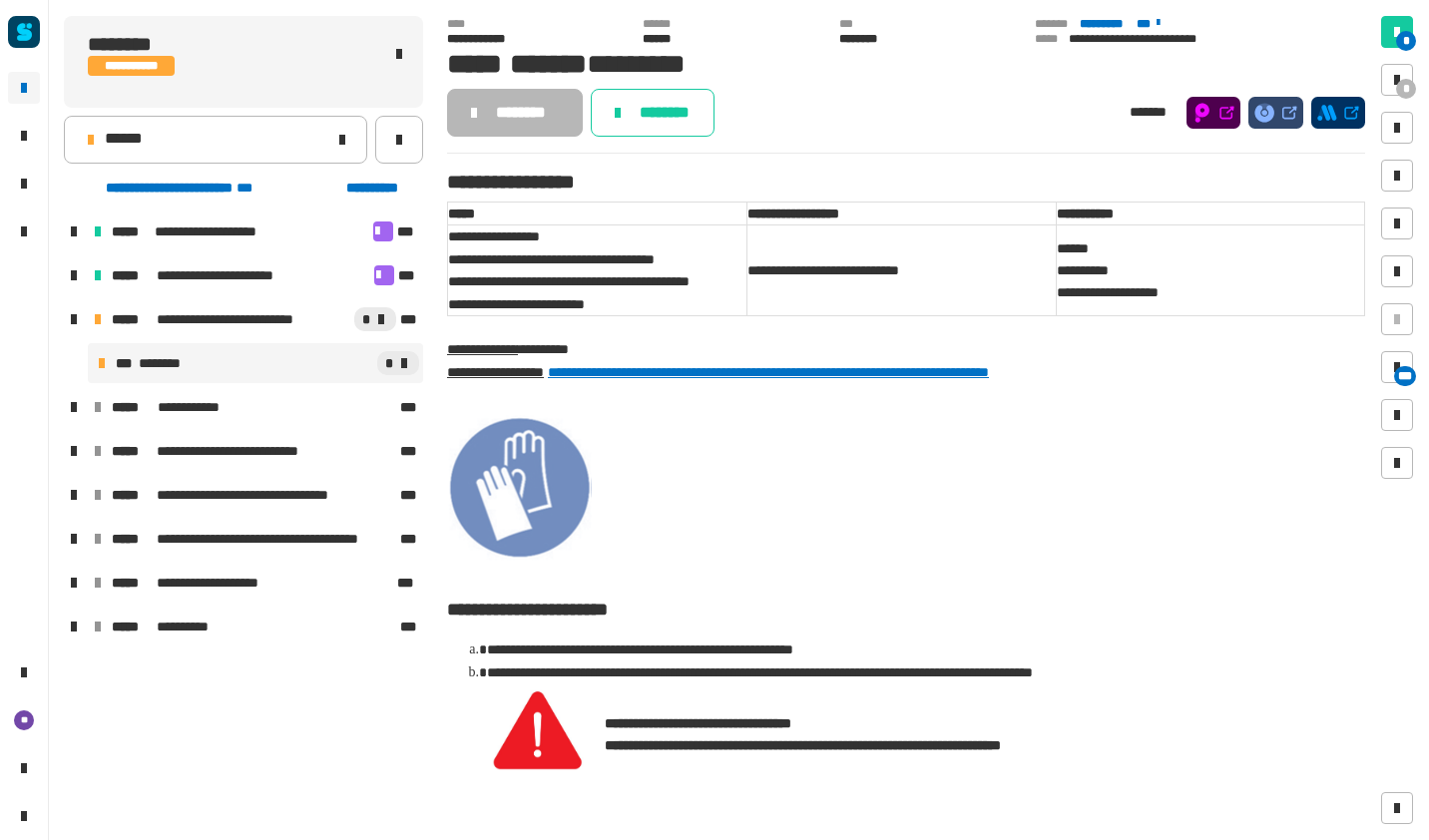 click on "********" 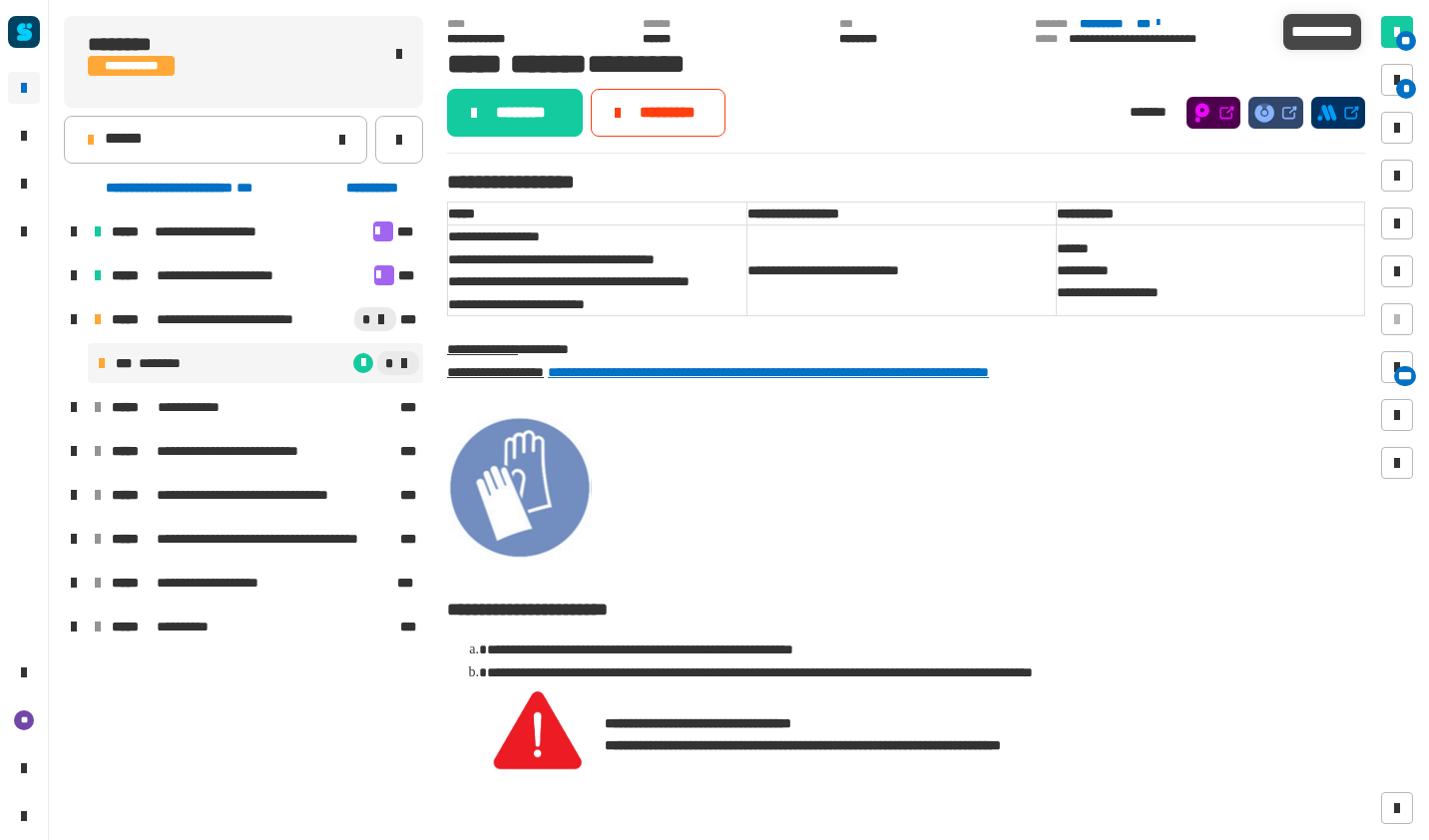 click on "**" at bounding box center (1397, 32) 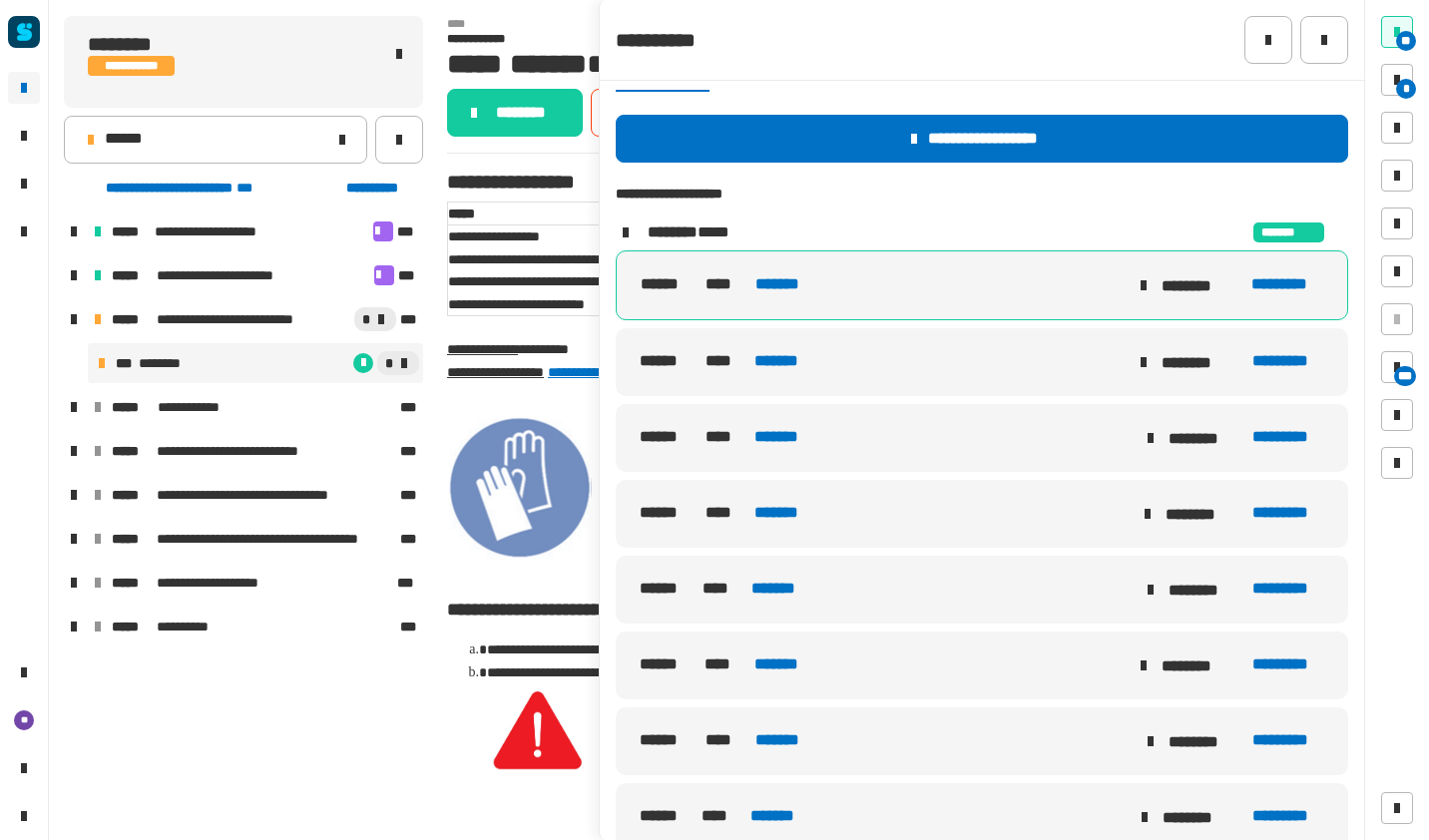 scroll, scrollTop: 223, scrollLeft: 0, axis: vertical 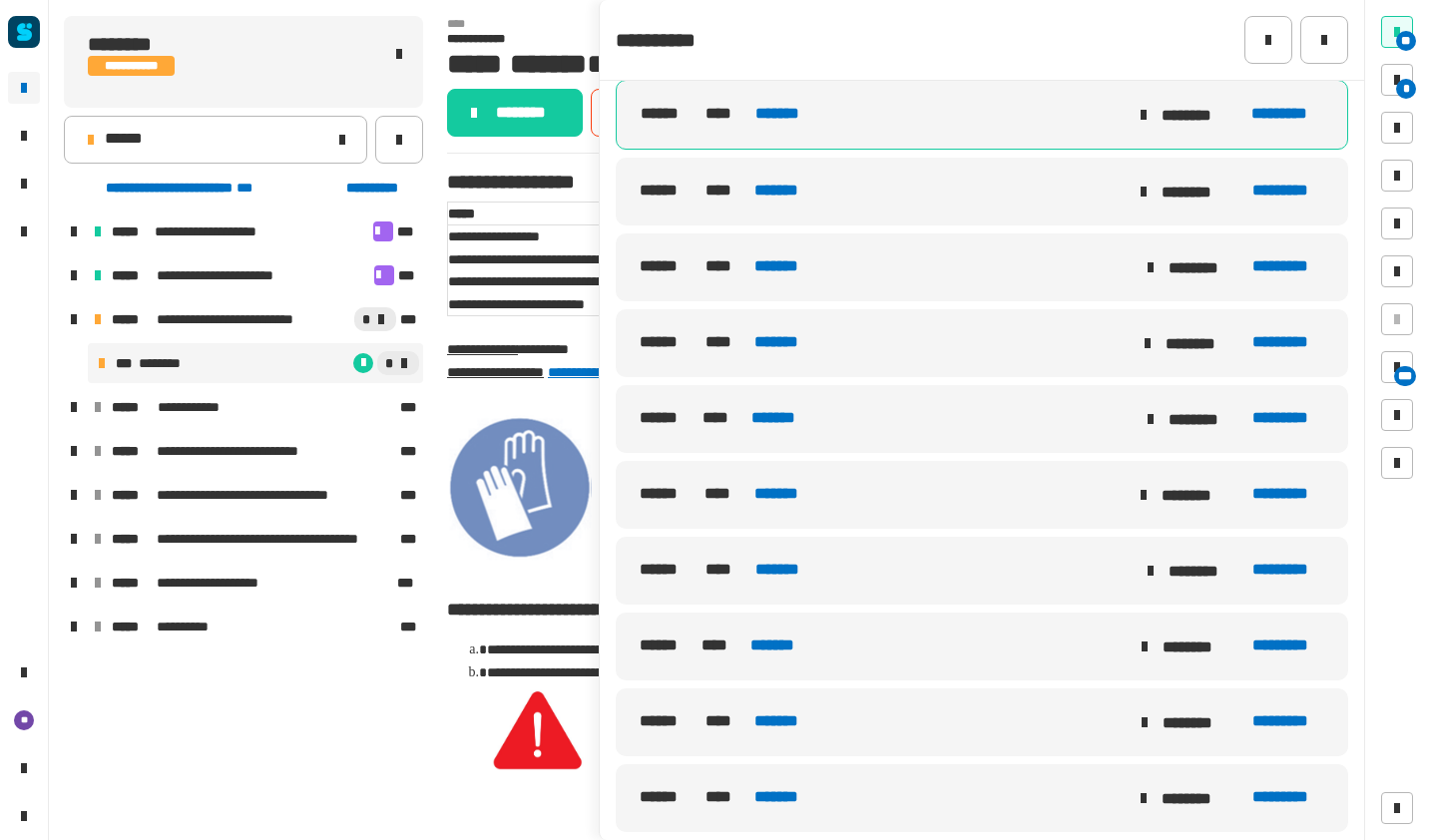 click on "****** **** ******* ******** *********" 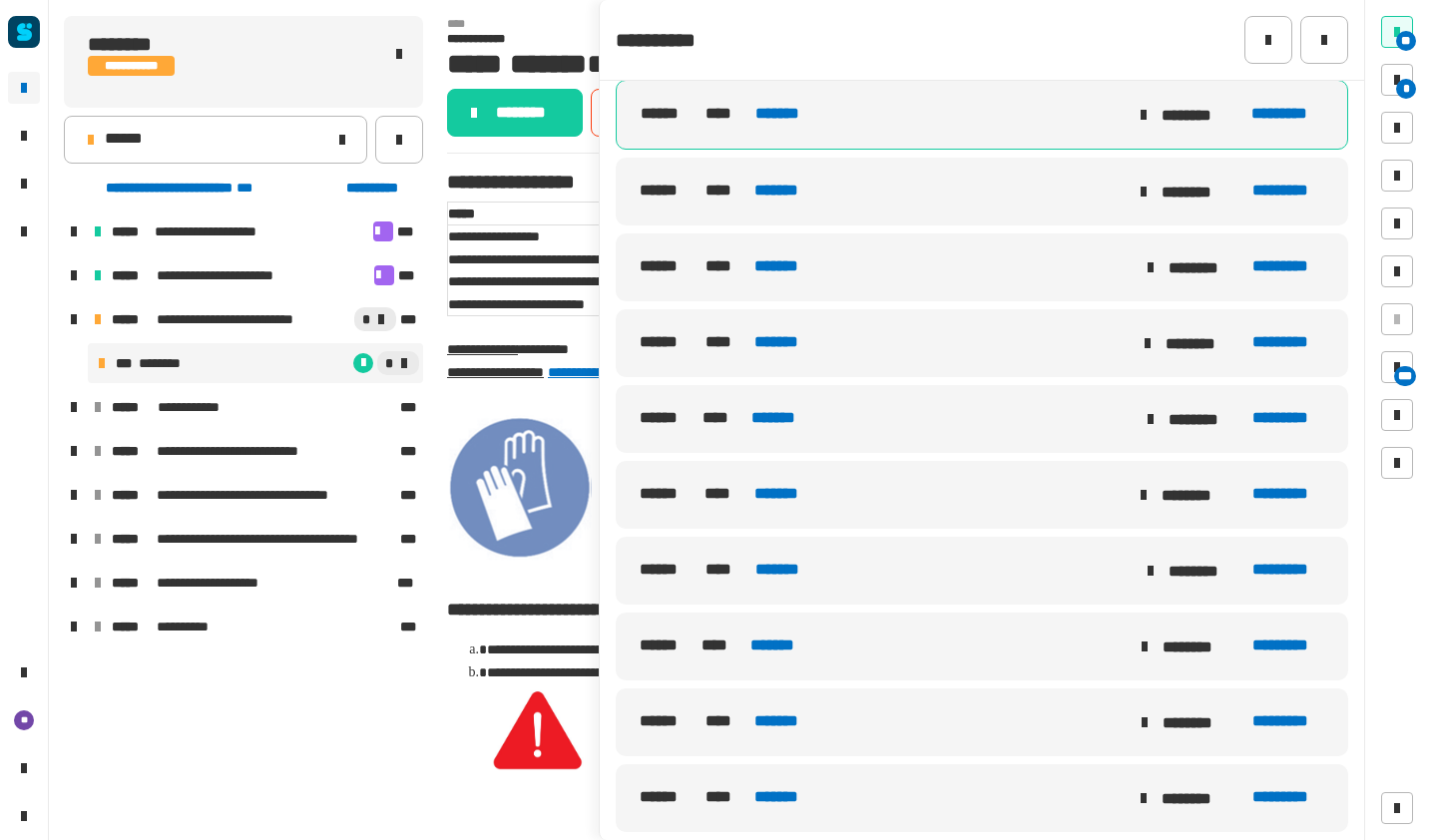 click on "****** **** *******" 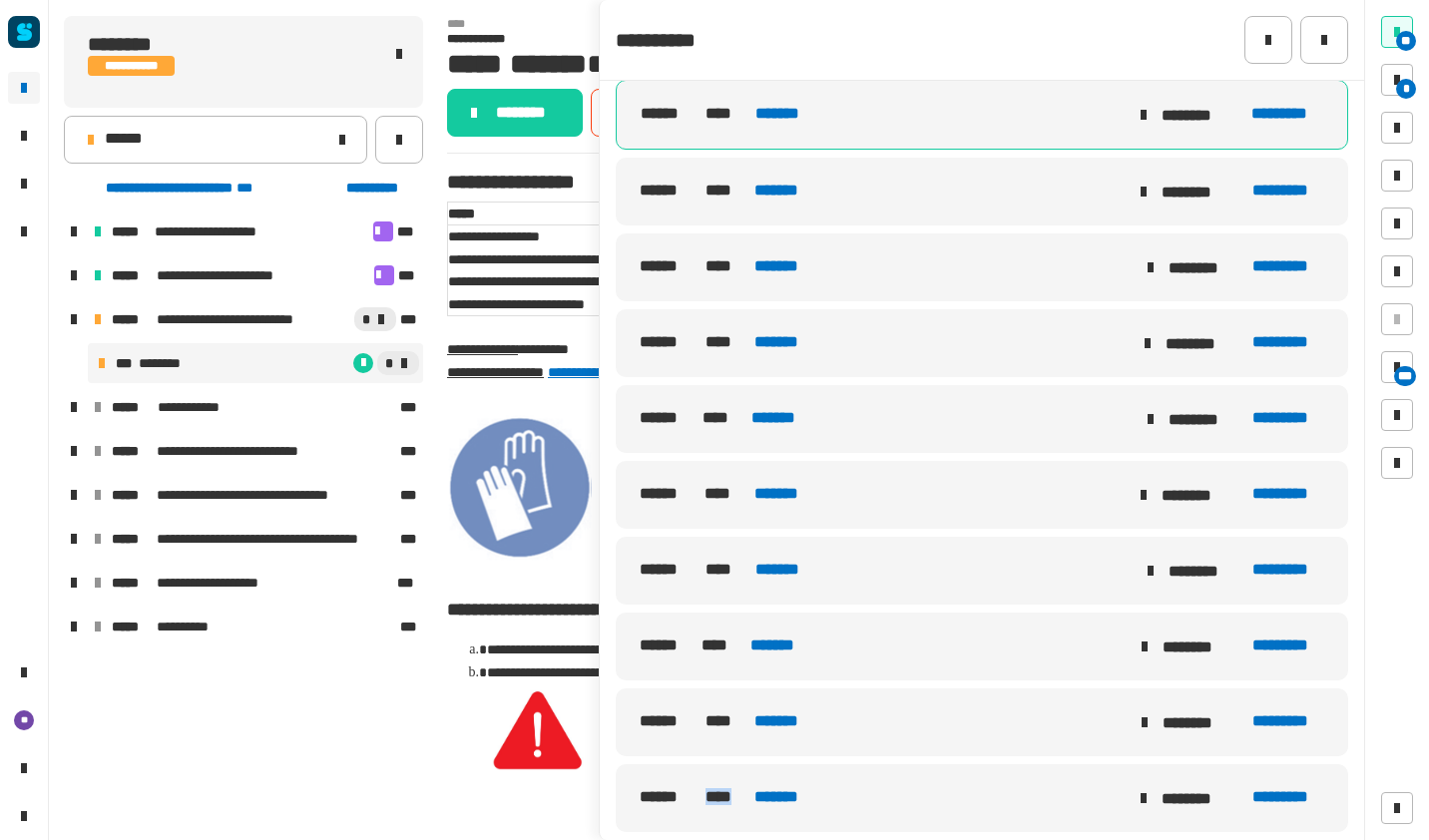 click on "****** **** *******" 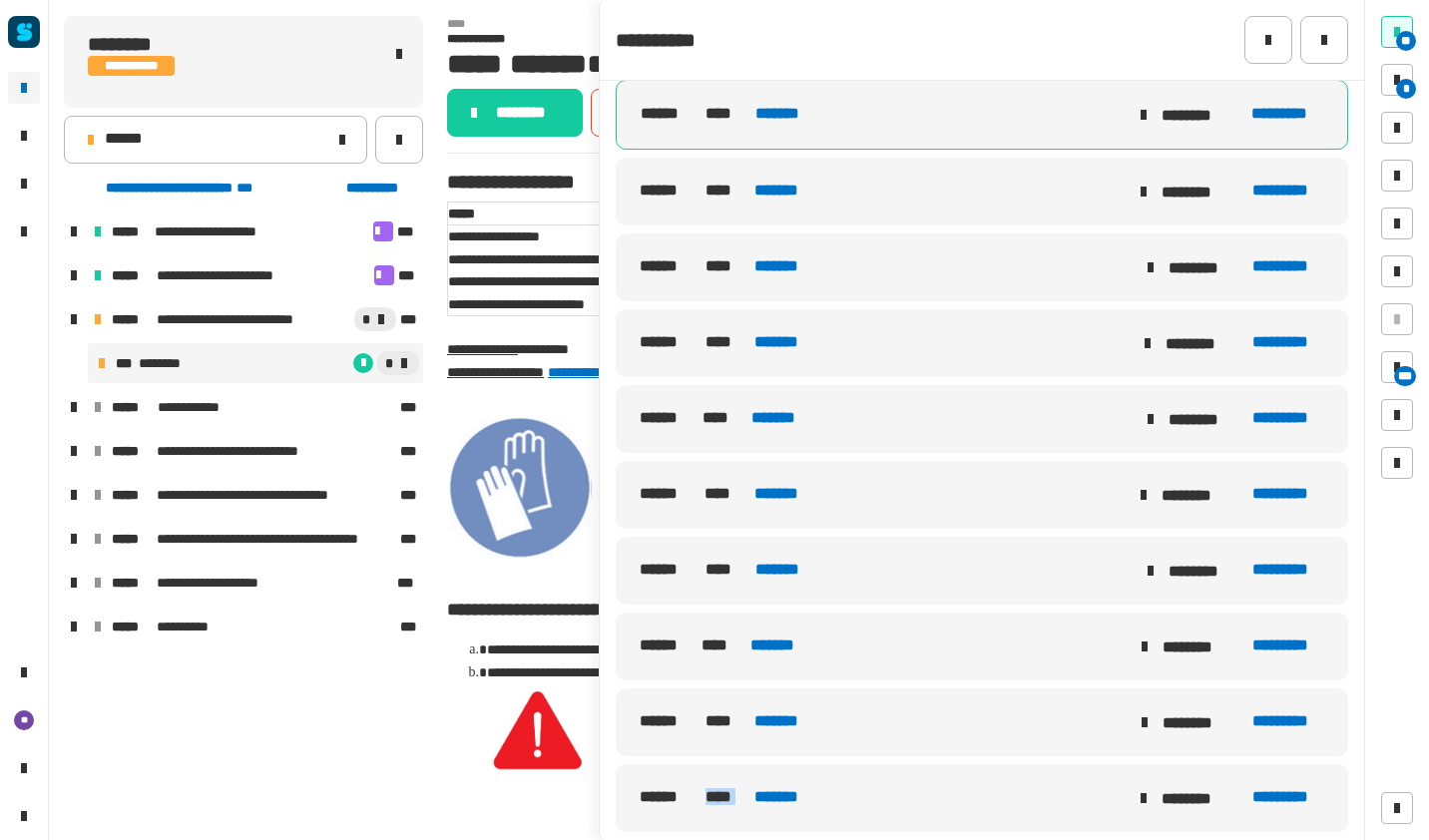 click on "****** **** *******" 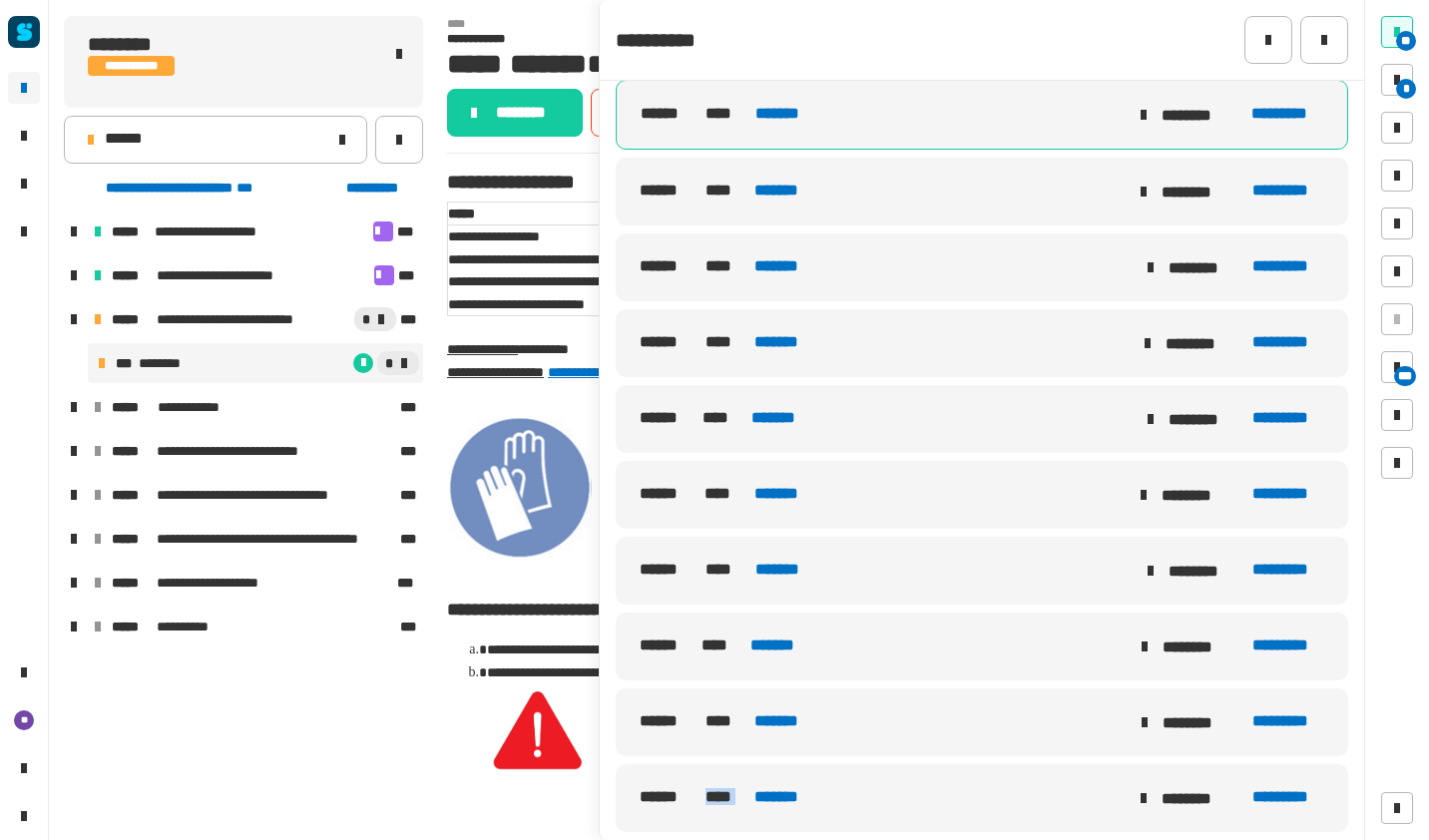 drag, startPoint x: 703, startPoint y: 798, endPoint x: 795, endPoint y: 793, distance: 92.13577 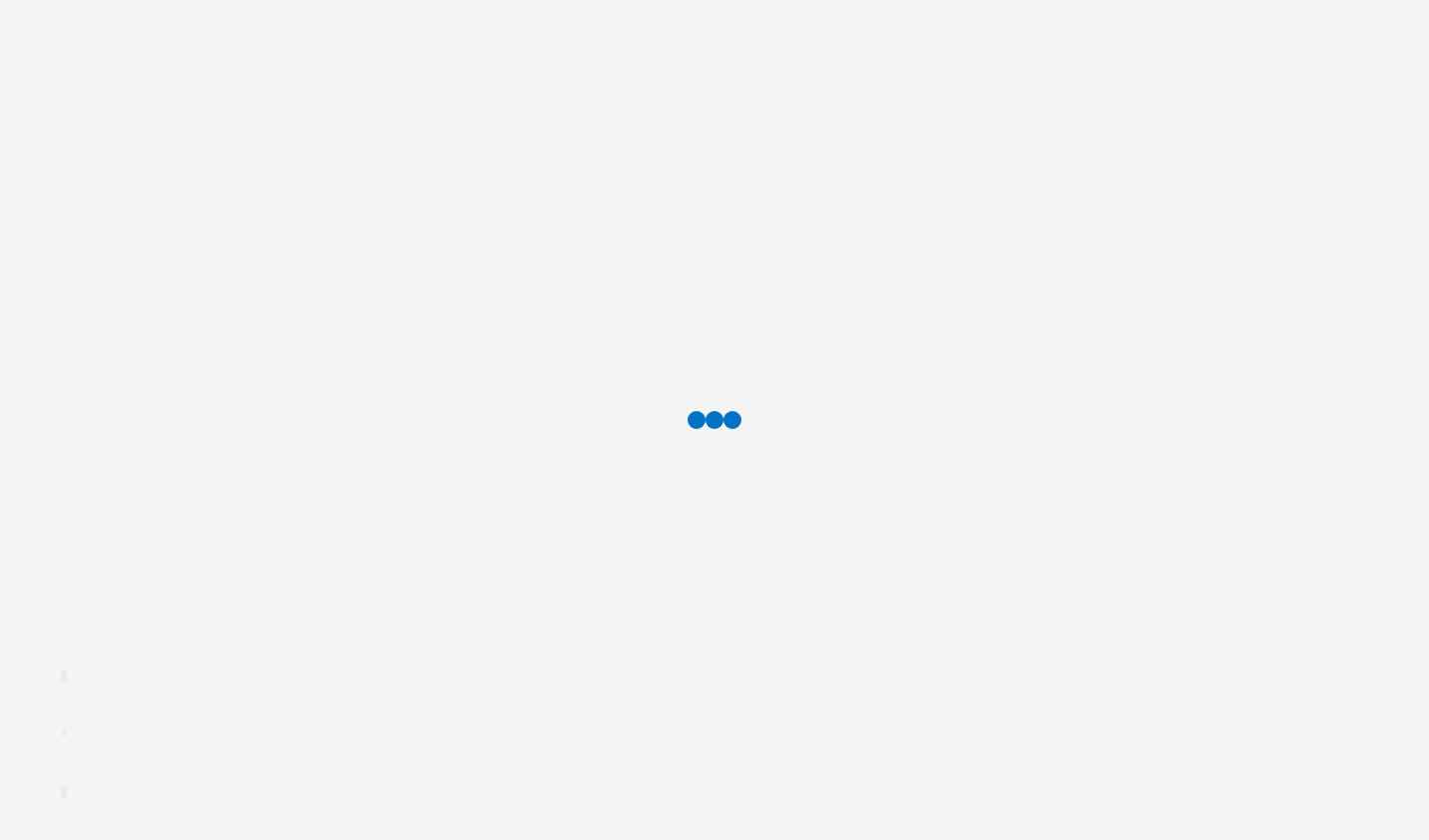 scroll, scrollTop: 0, scrollLeft: 0, axis: both 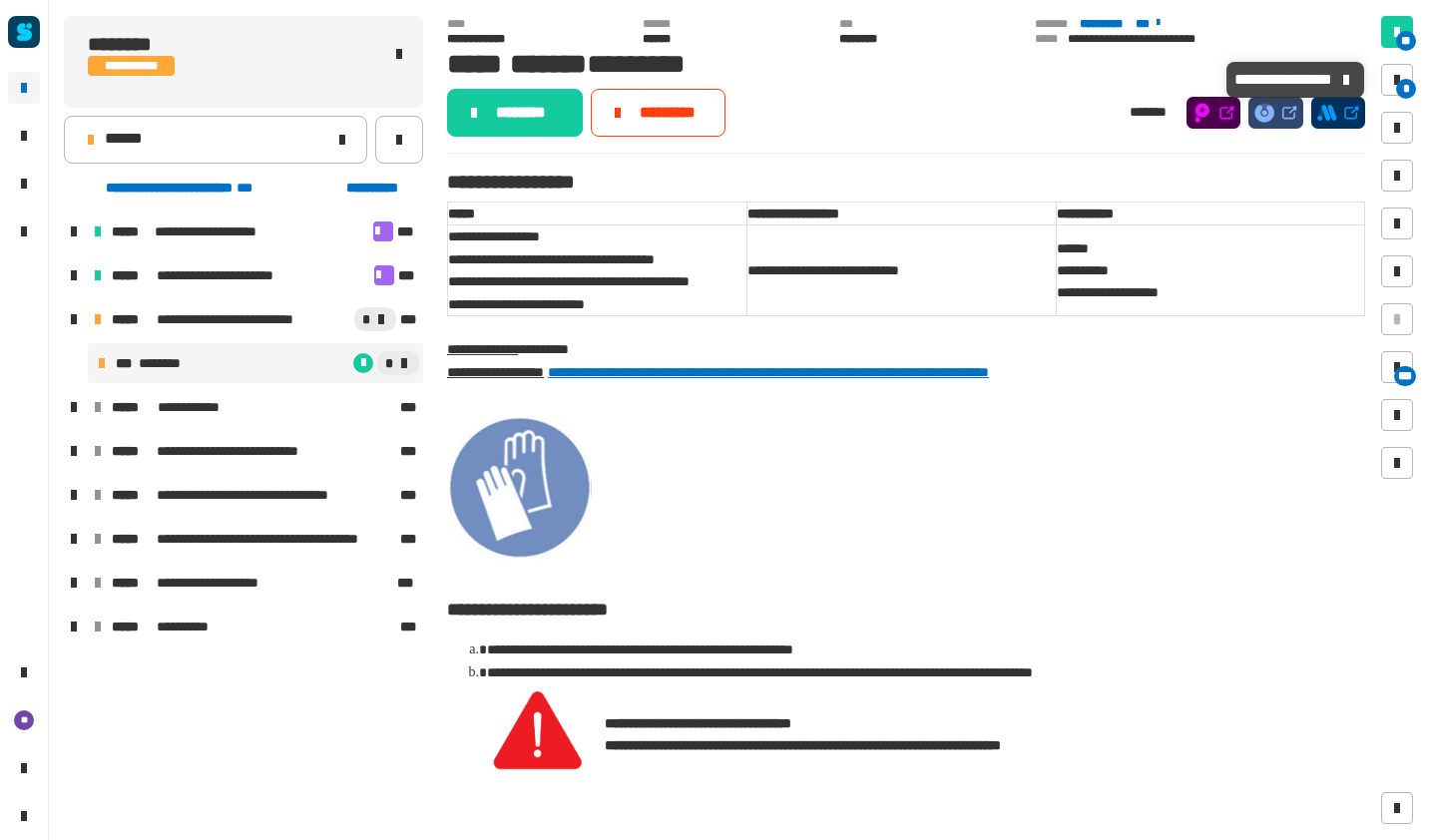 click at bounding box center [1397, 80] 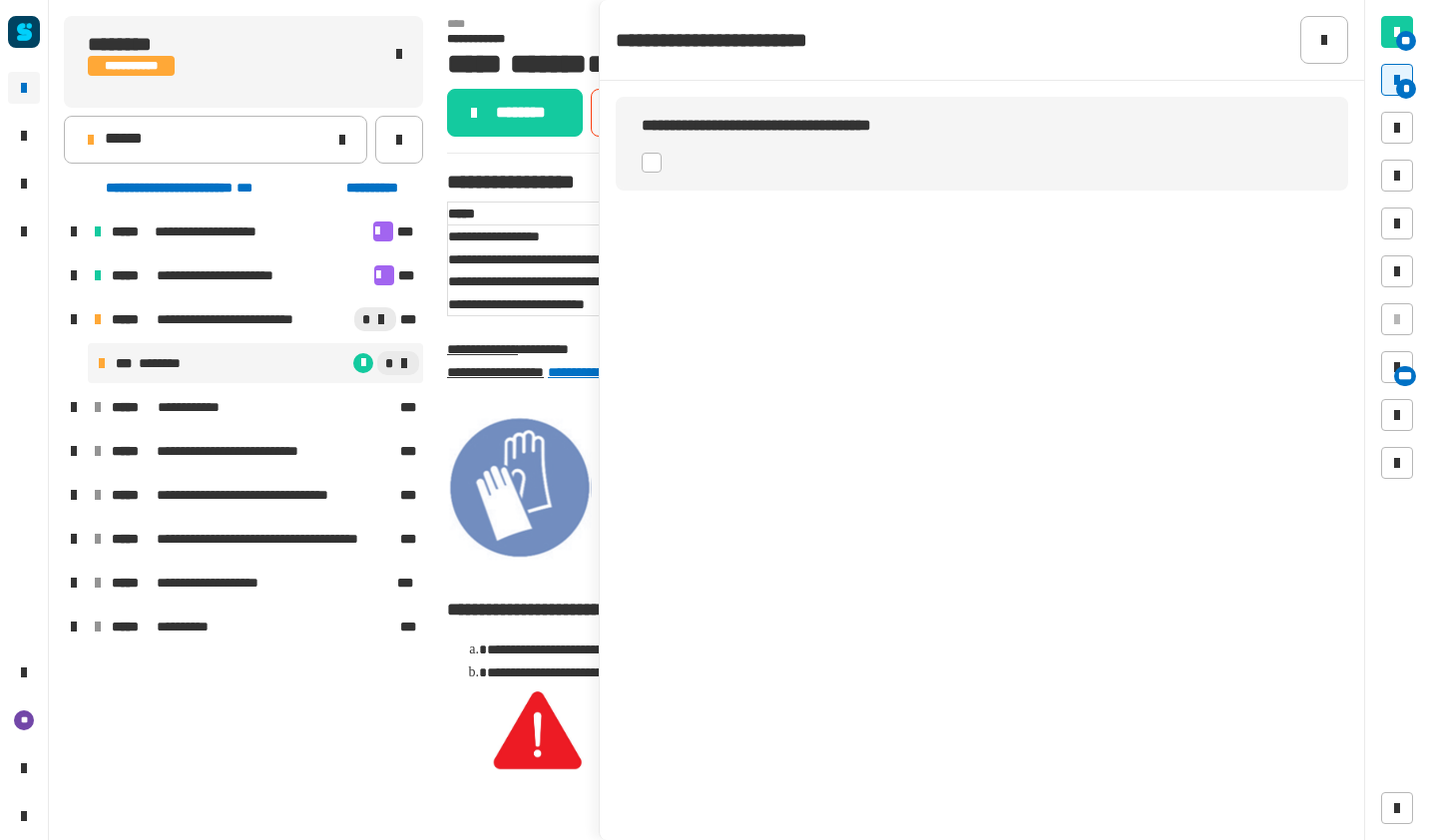 click 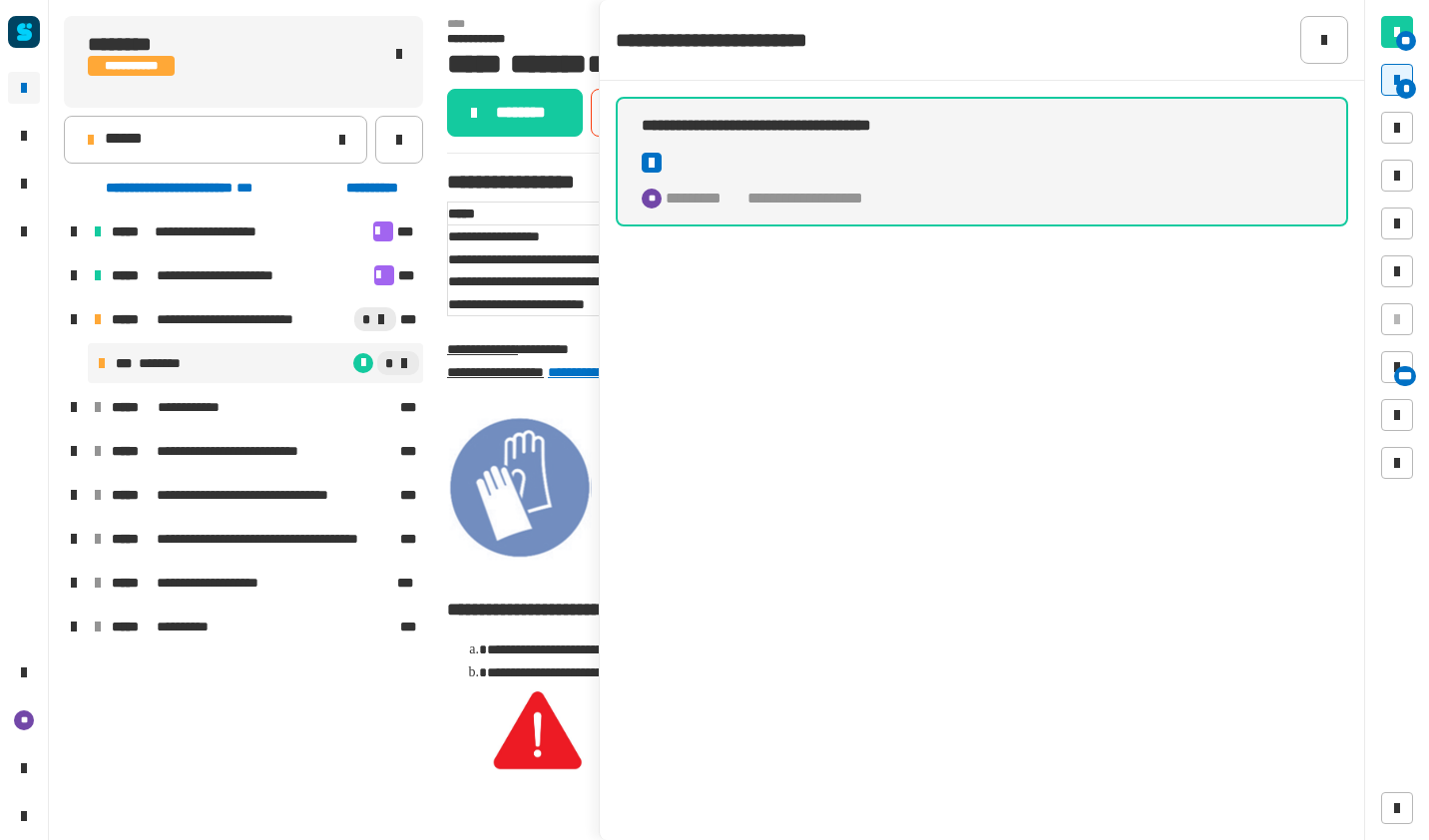 click on "********" 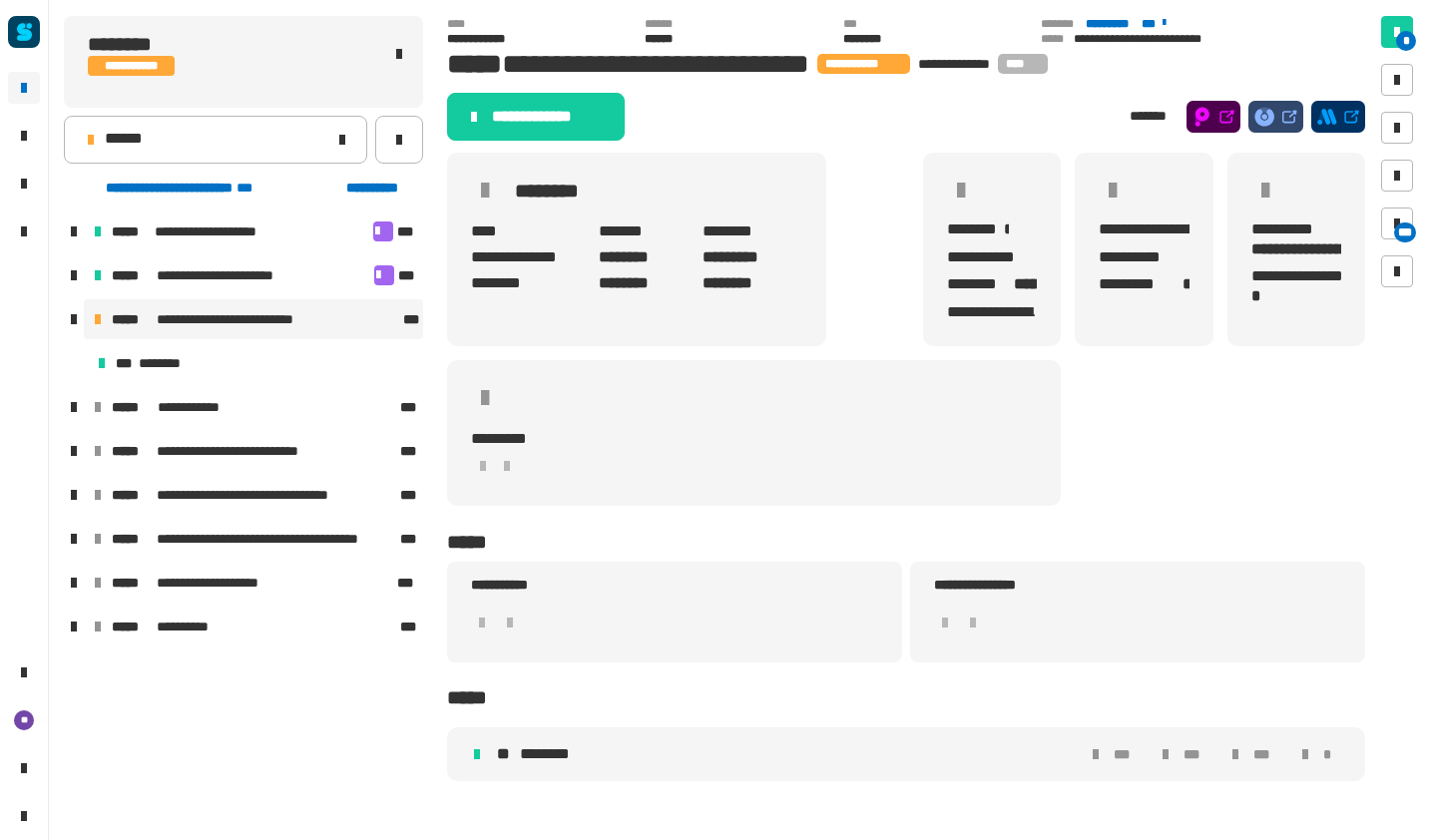 click on "**********" 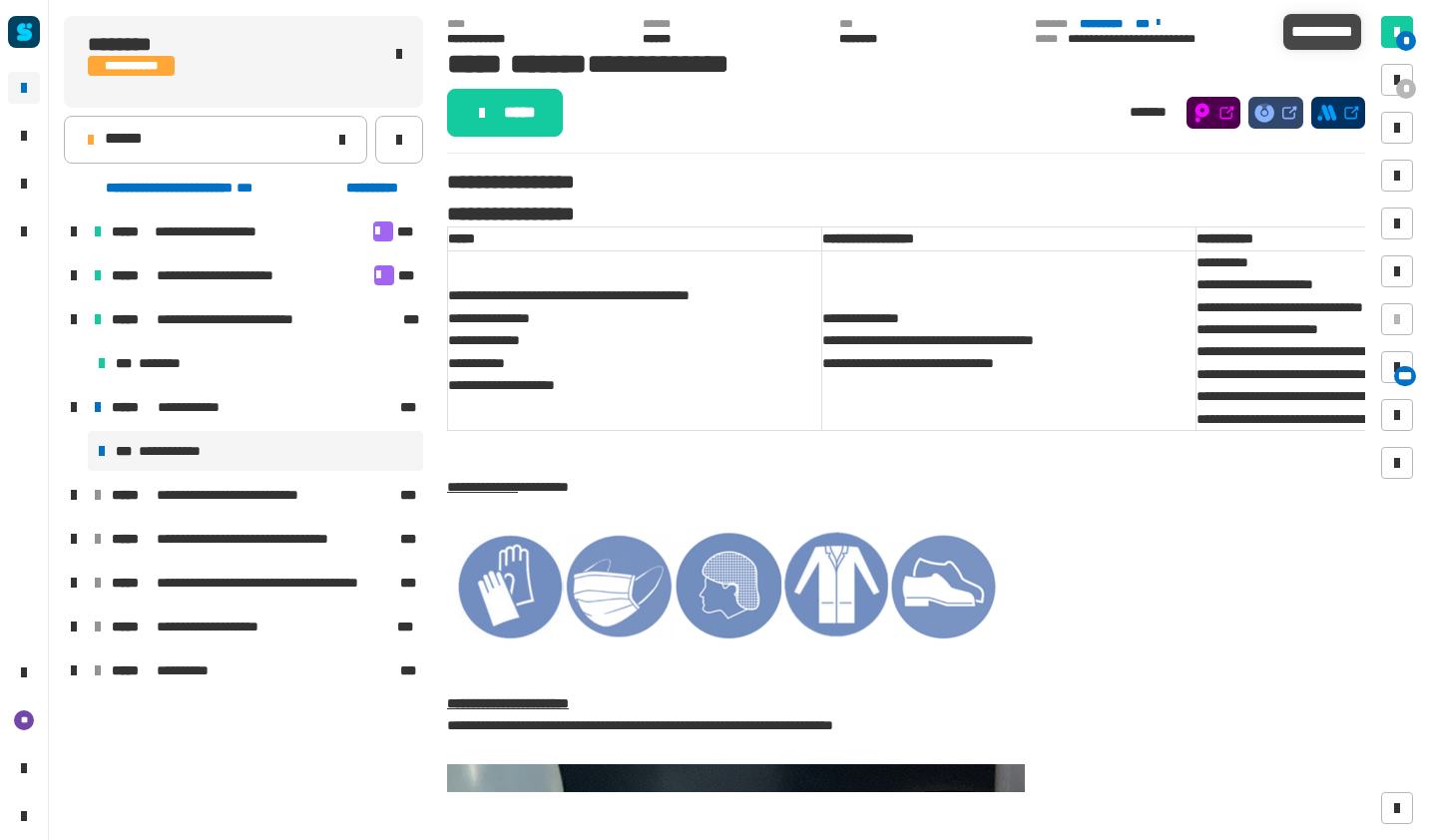click at bounding box center [1397, 32] 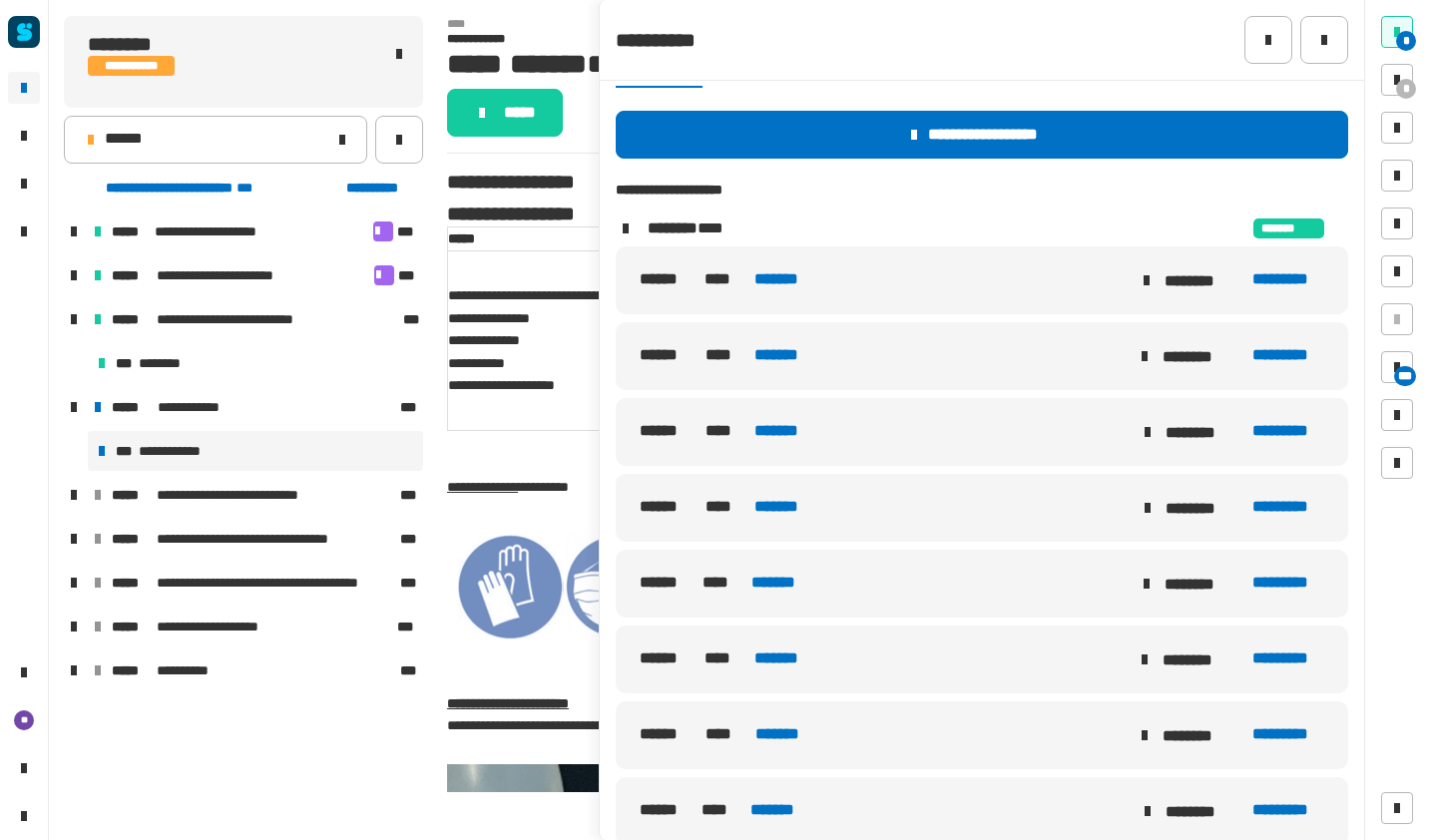 scroll, scrollTop: 146, scrollLeft: 0, axis: vertical 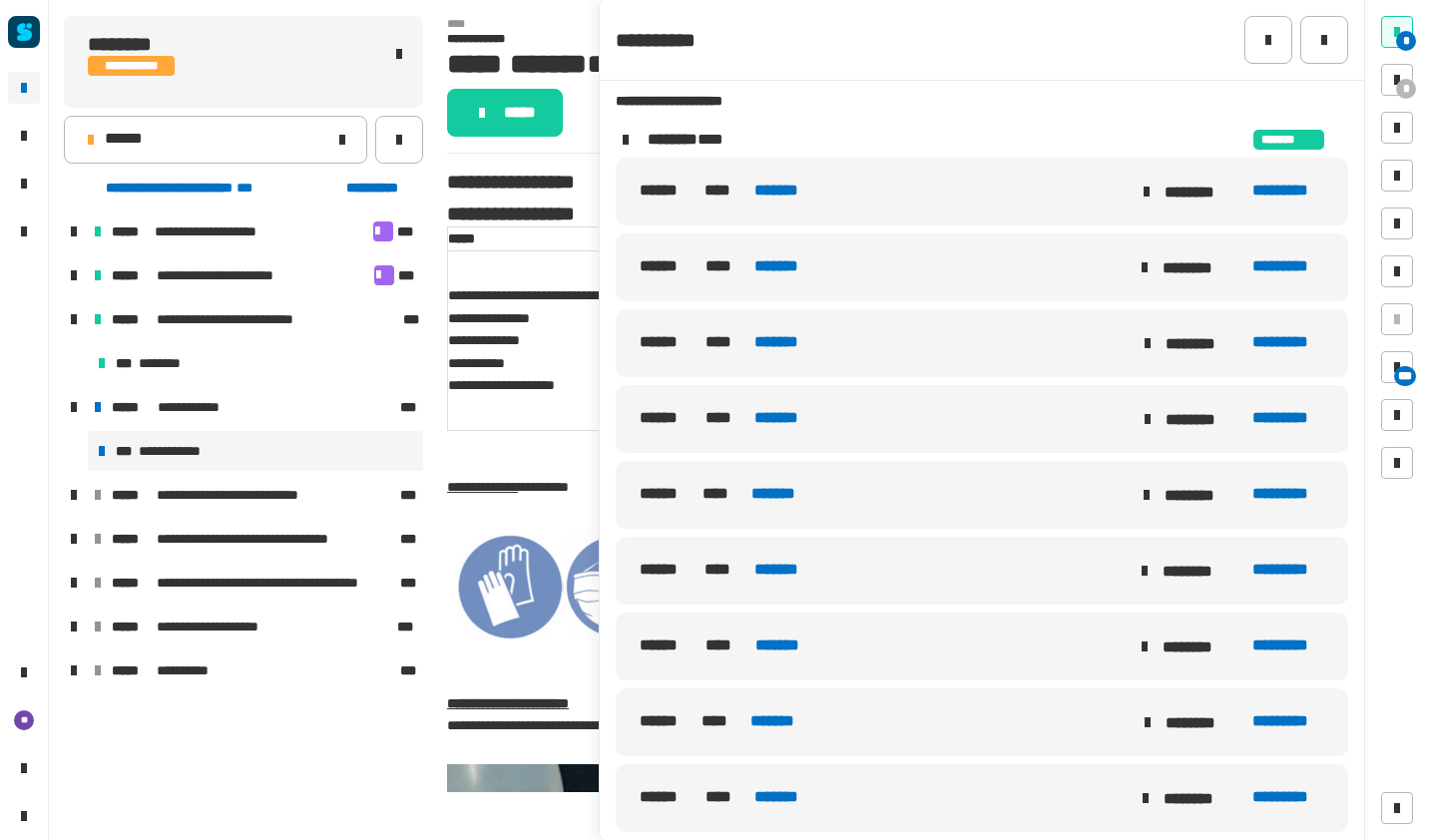 click on "*******" 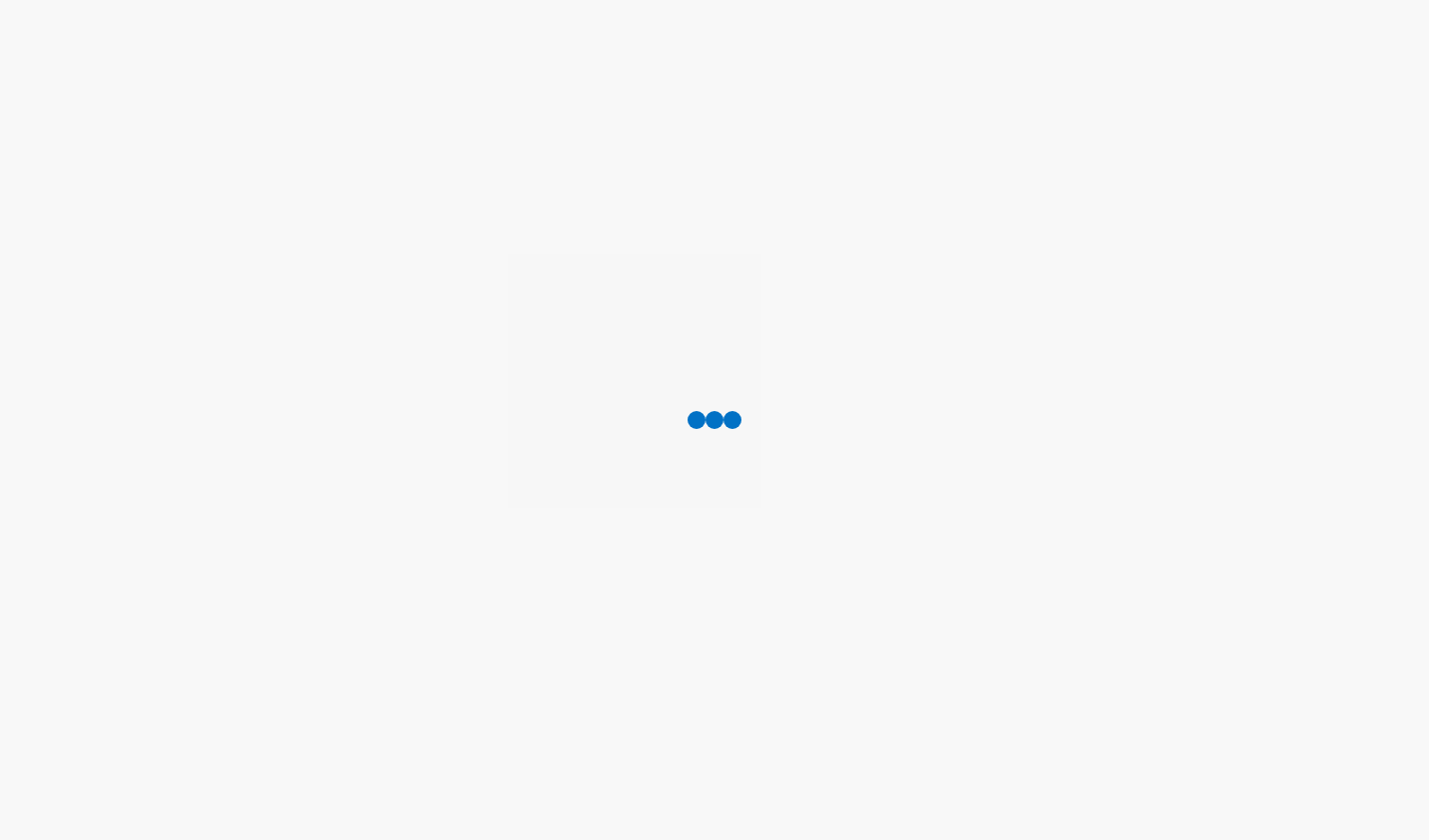 scroll, scrollTop: 0, scrollLeft: 0, axis: both 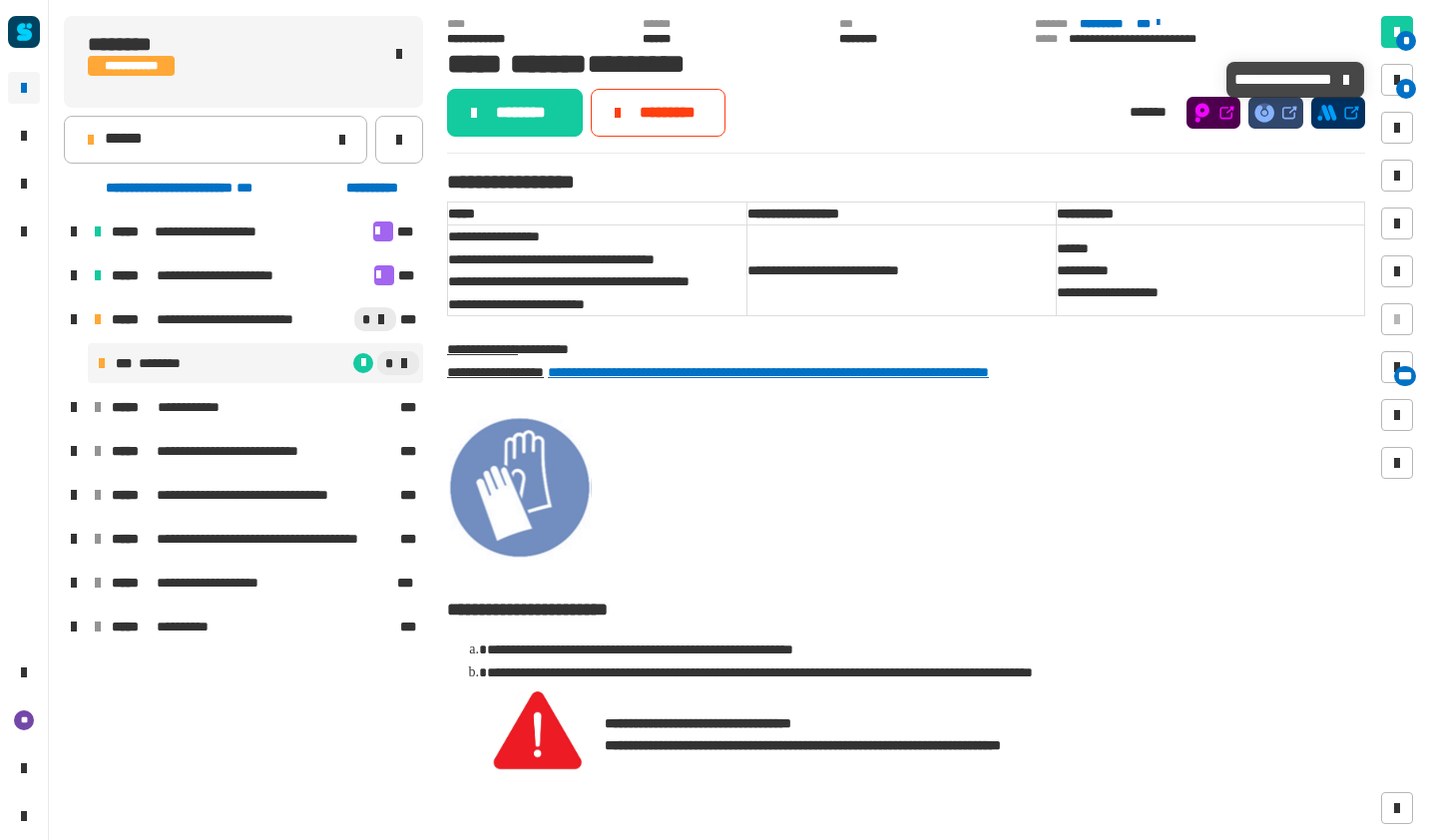 click on "*" at bounding box center [1406, 89] 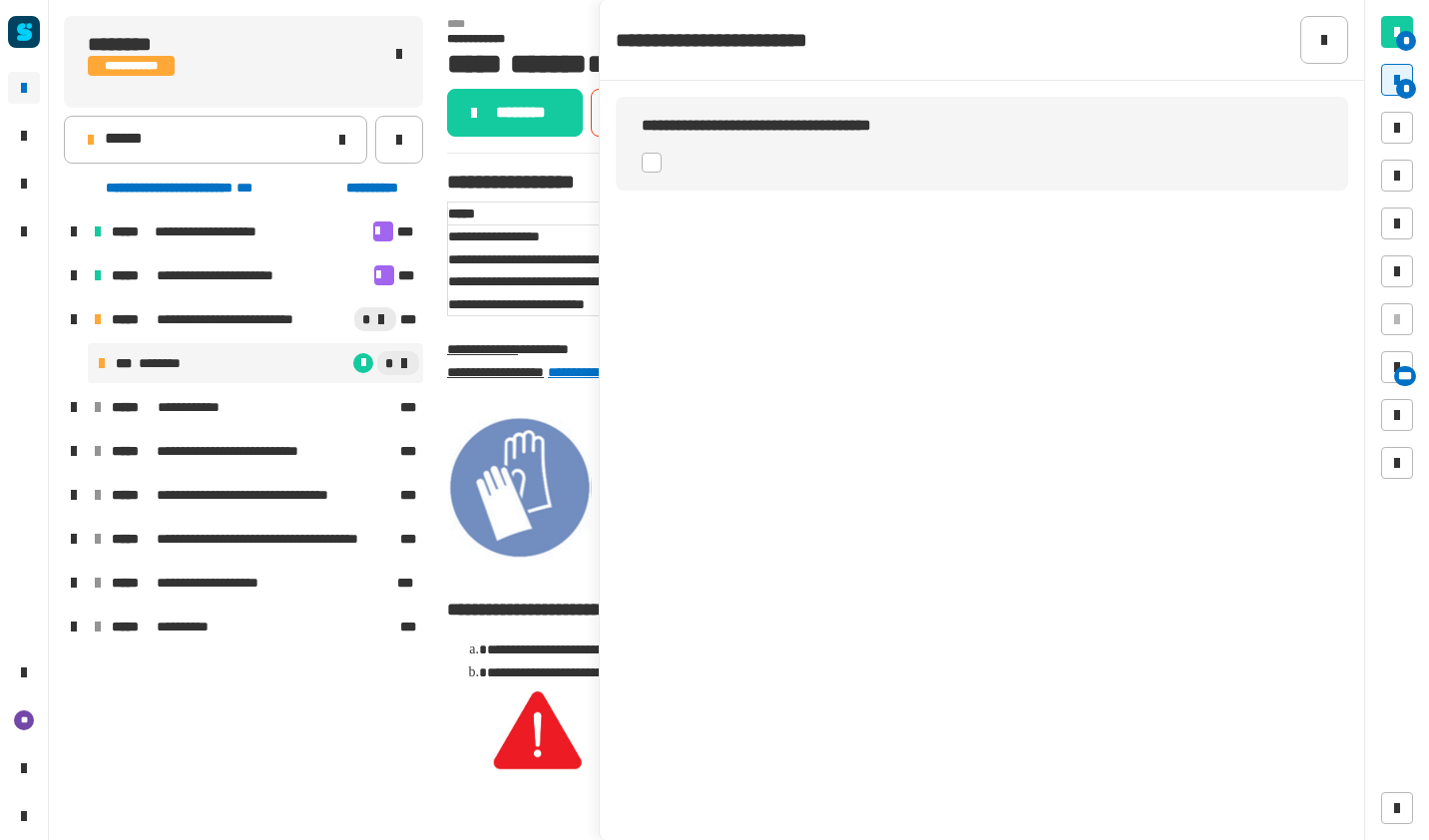 click 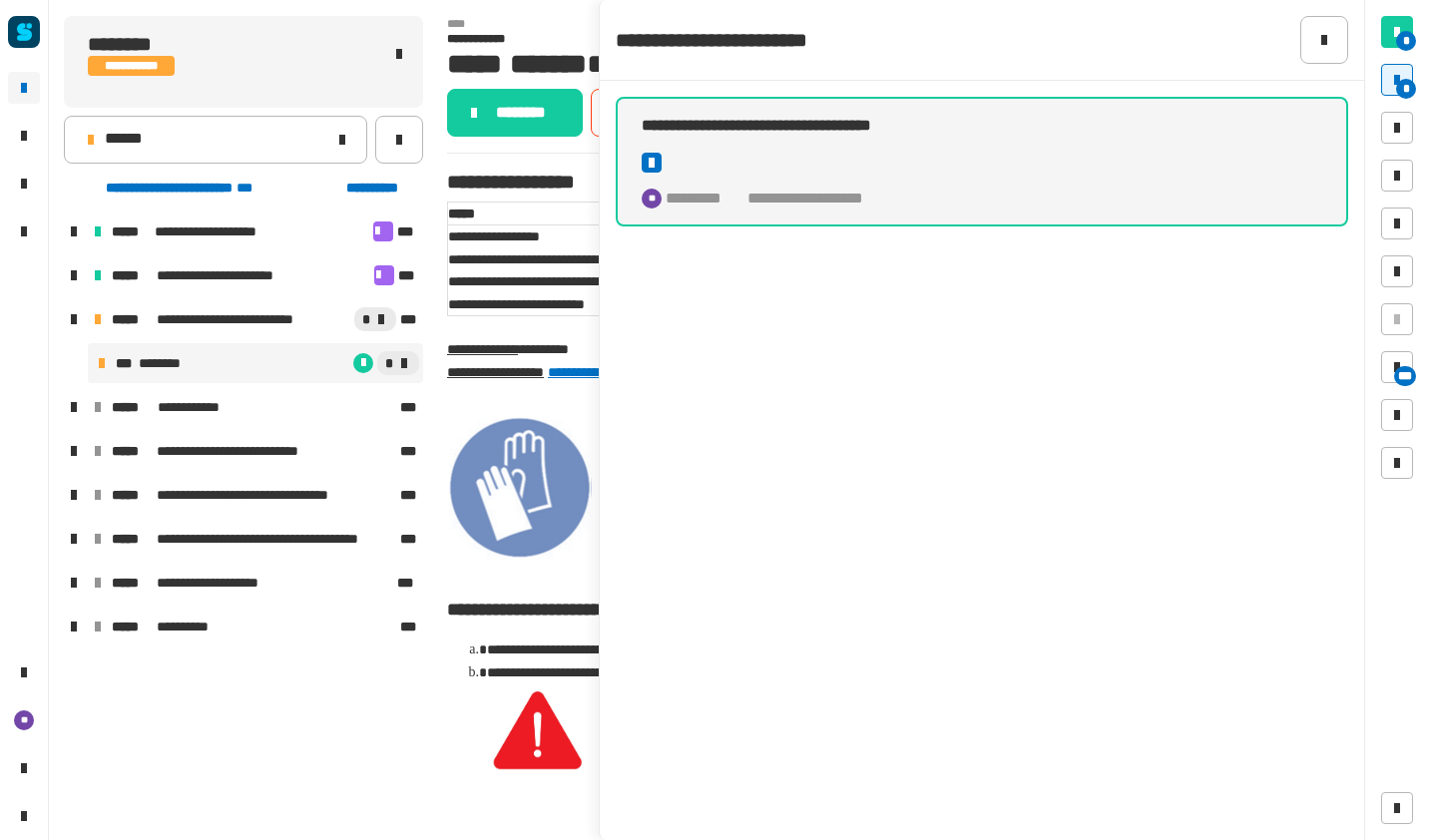 click 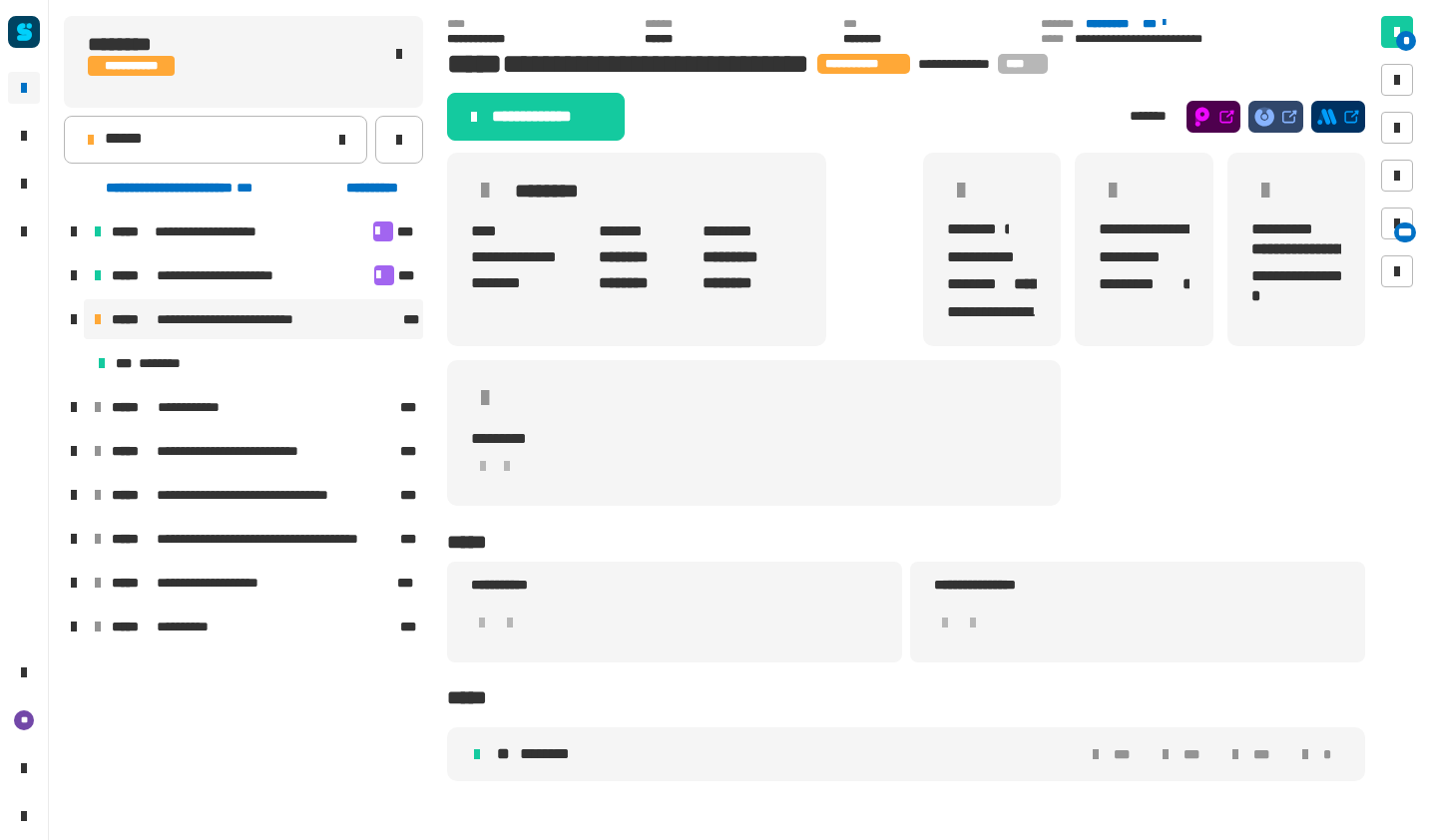 click 